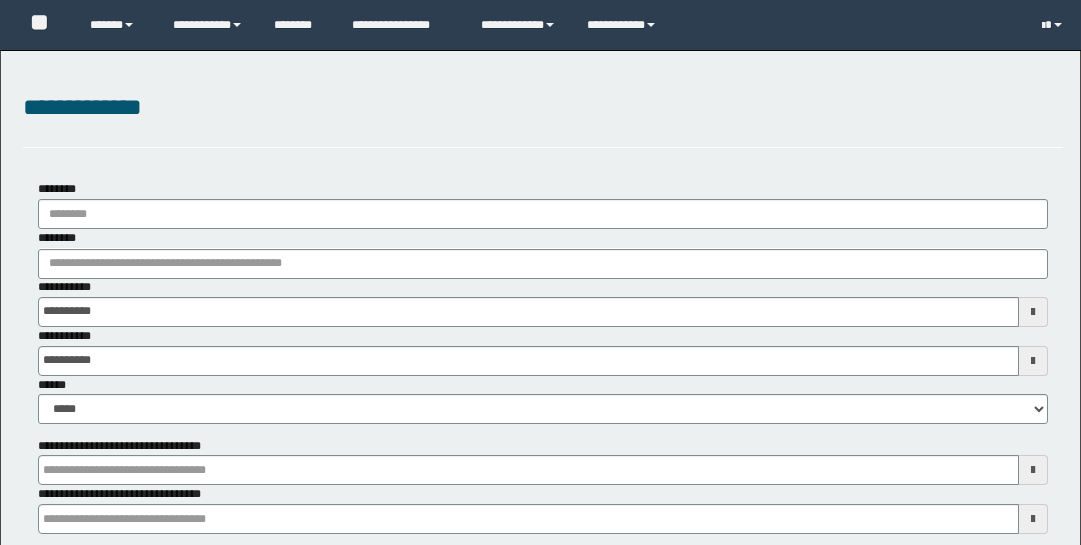 scroll, scrollTop: 0, scrollLeft: 0, axis: both 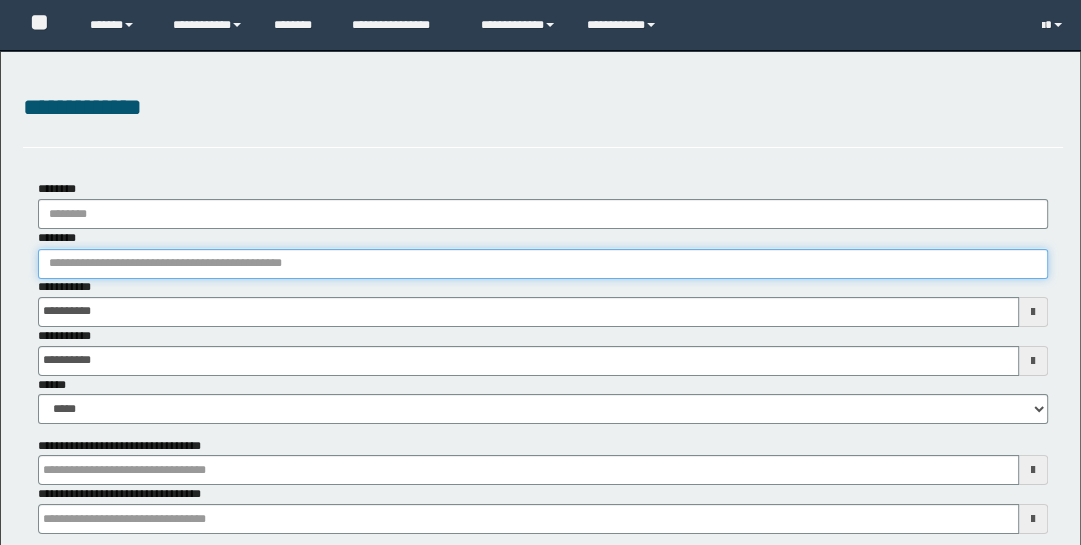 click on "********" at bounding box center (543, 264) 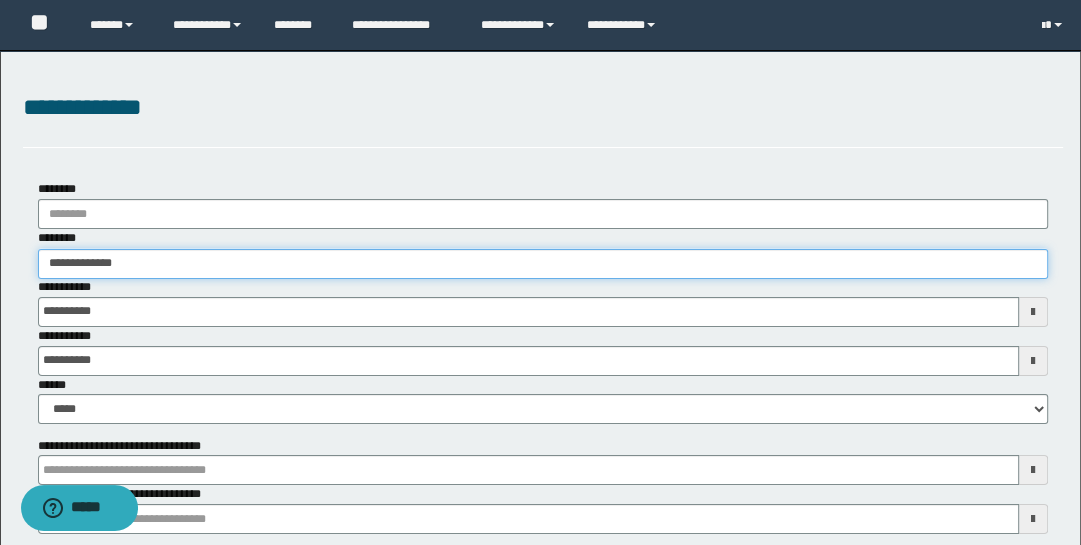 type on "**********" 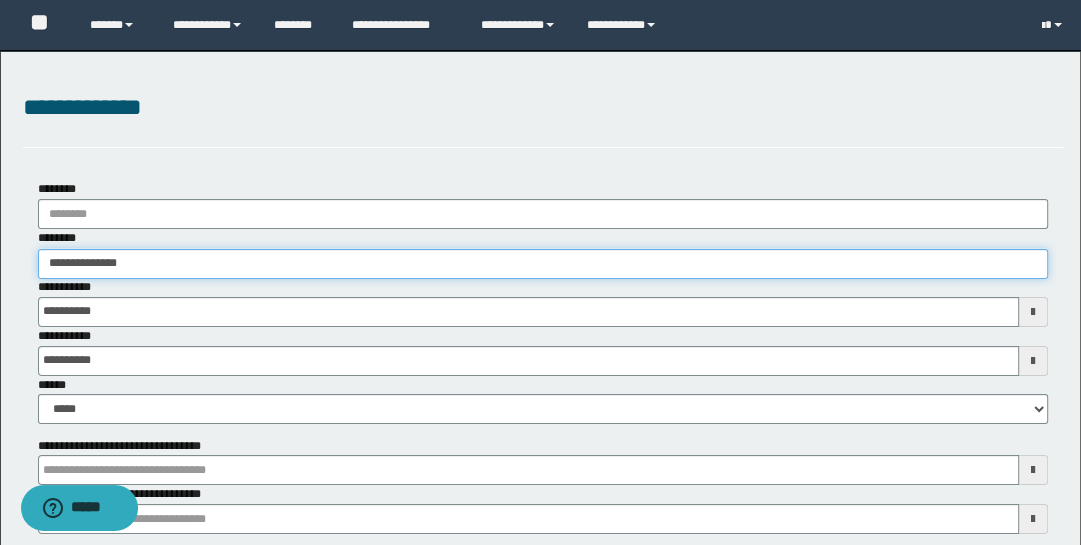 type on "**********" 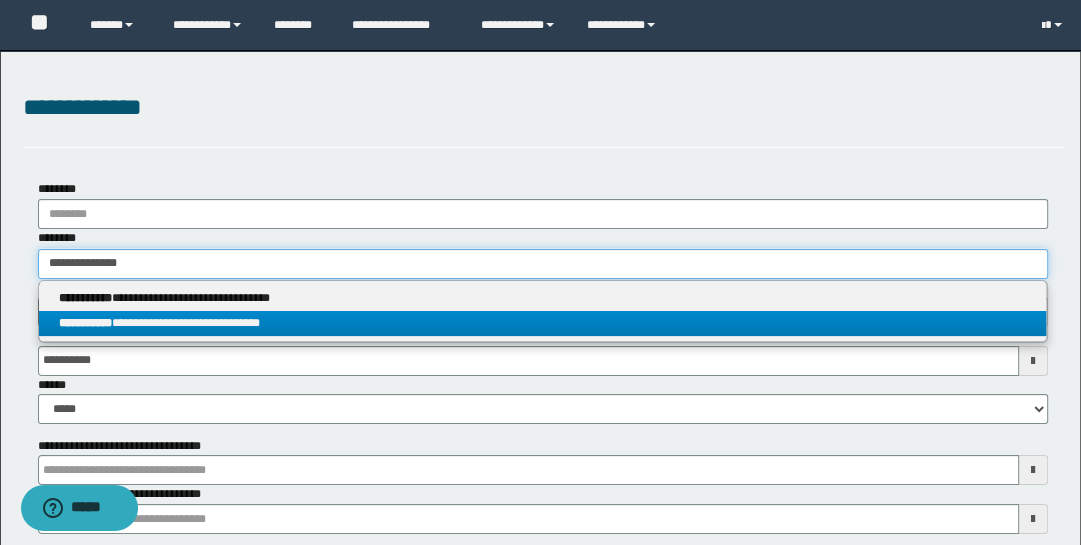 type on "**********" 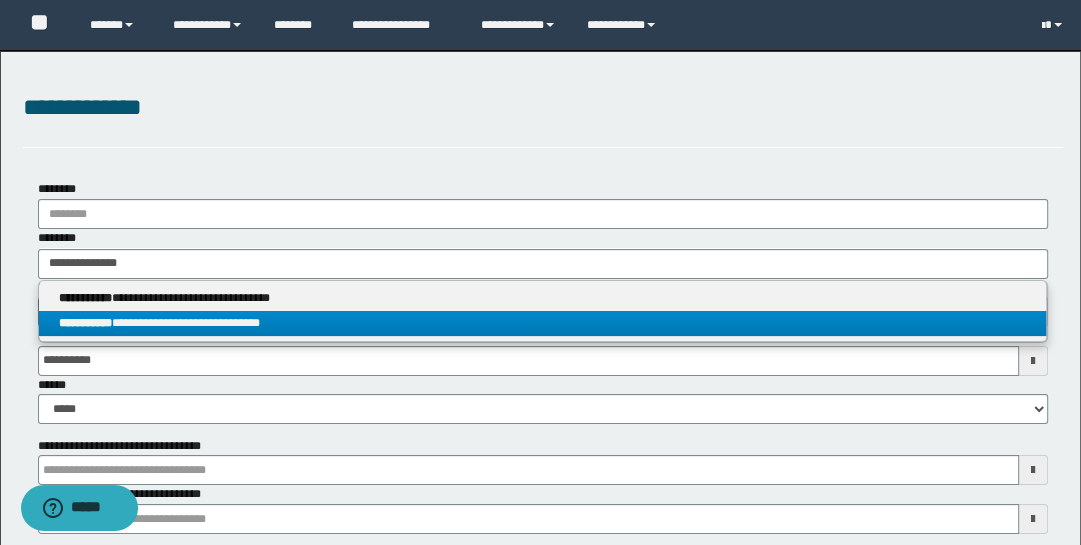 click on "**********" at bounding box center (543, 323) 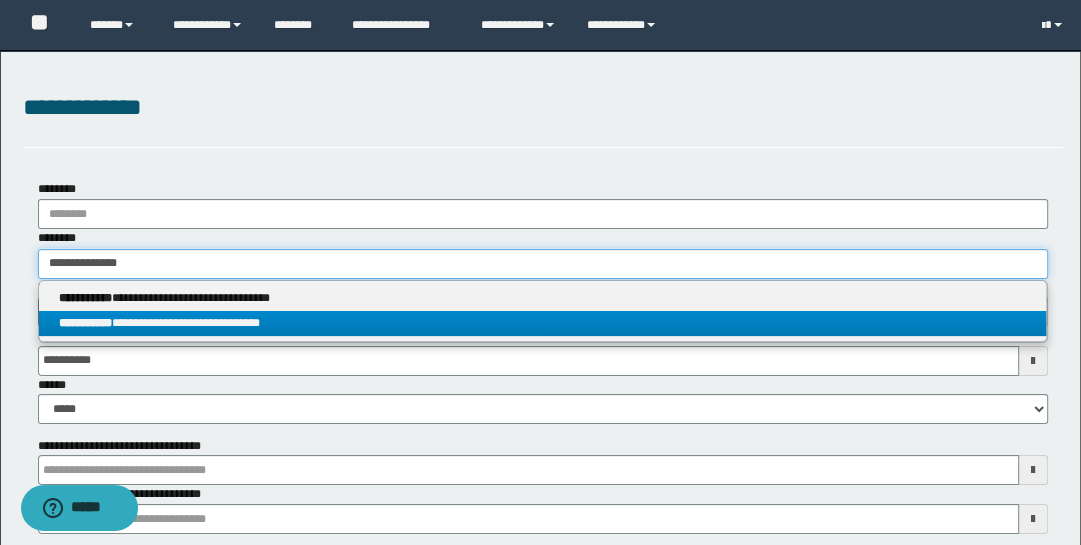 type 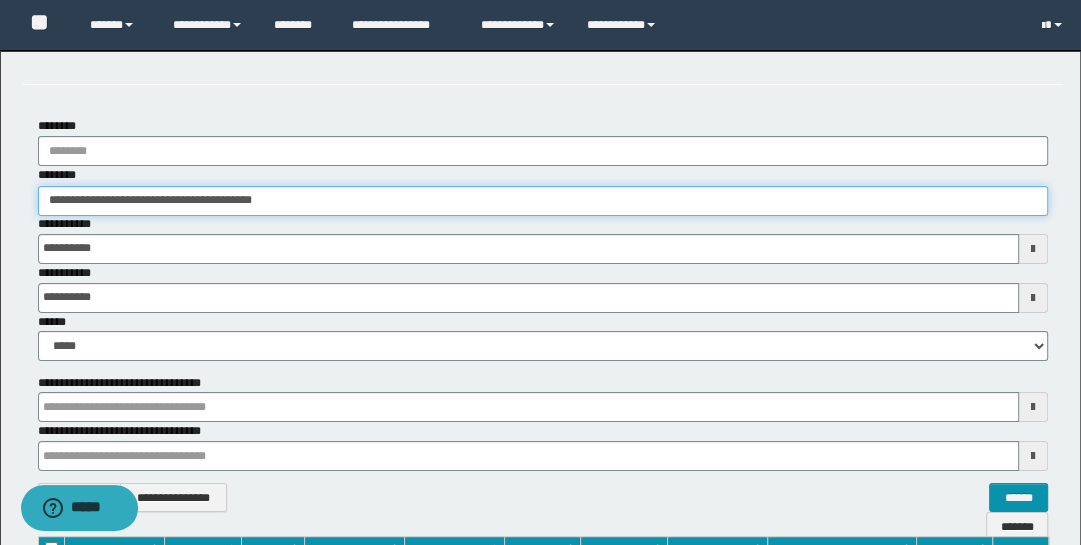 scroll, scrollTop: 260, scrollLeft: 0, axis: vertical 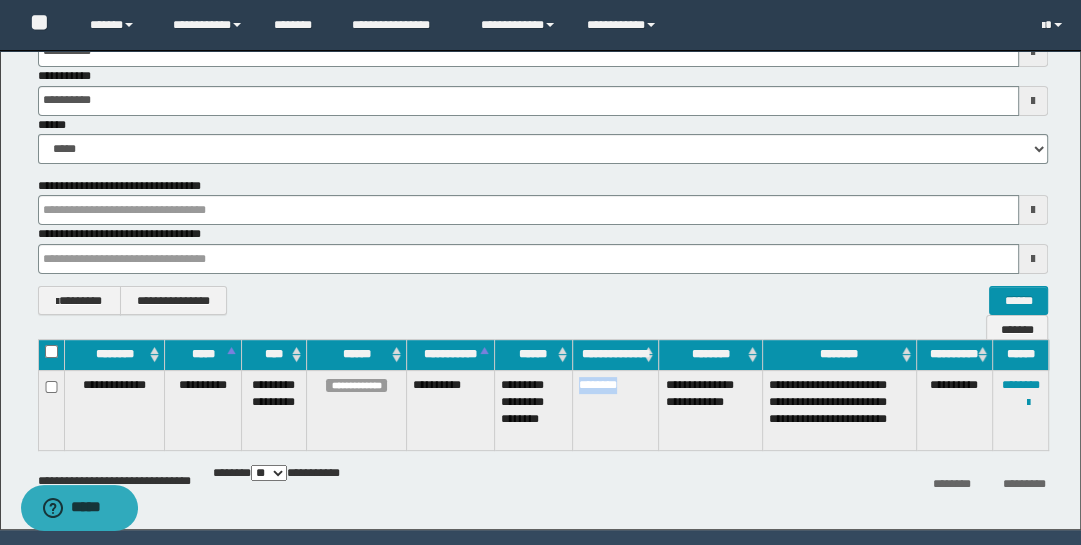drag, startPoint x: 575, startPoint y: 383, endPoint x: 635, endPoint y: 382, distance: 60.00833 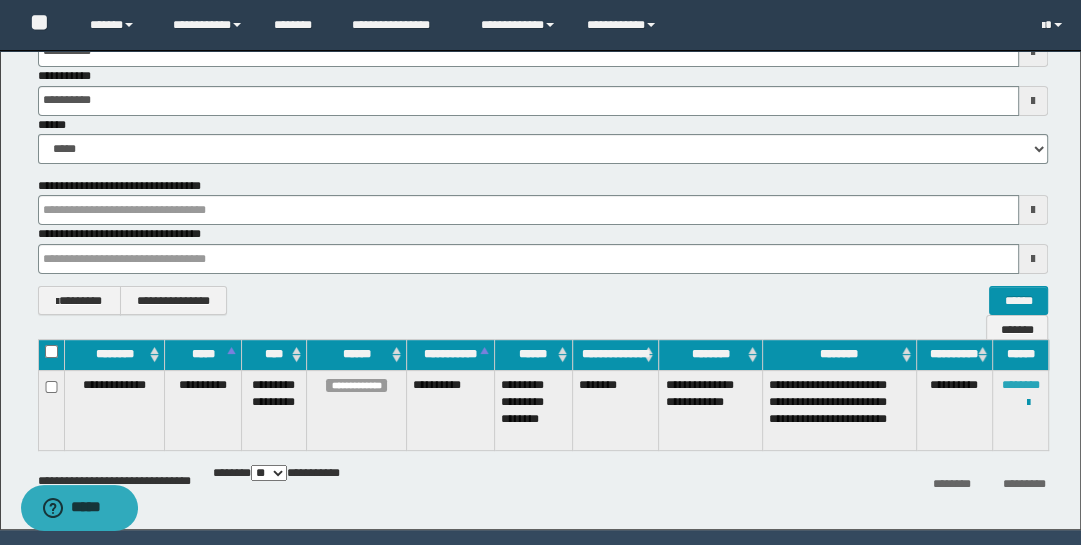 click on "********" at bounding box center [1021, 385] 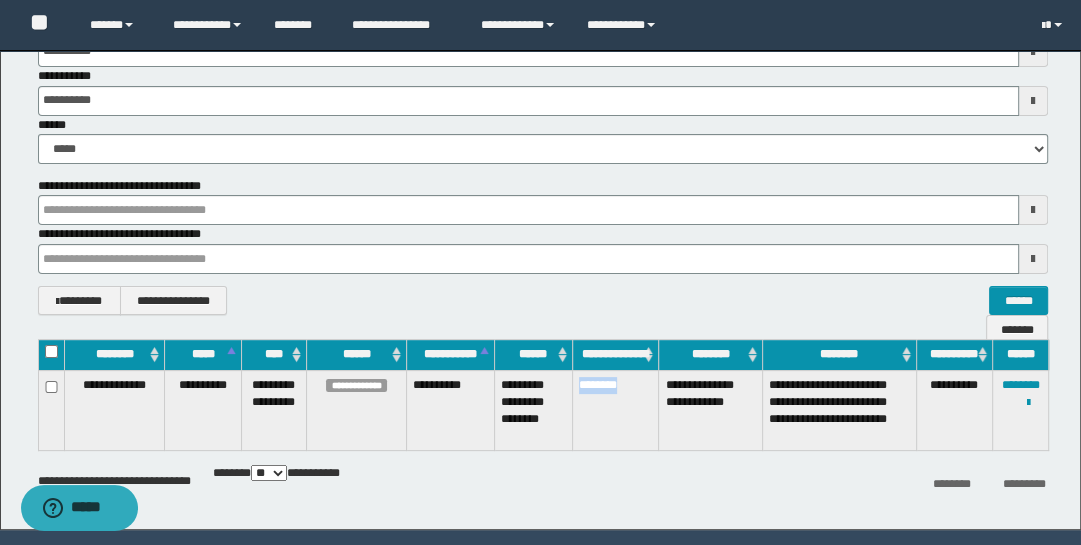 drag, startPoint x: 573, startPoint y: 380, endPoint x: 644, endPoint y: 382, distance: 71.02816 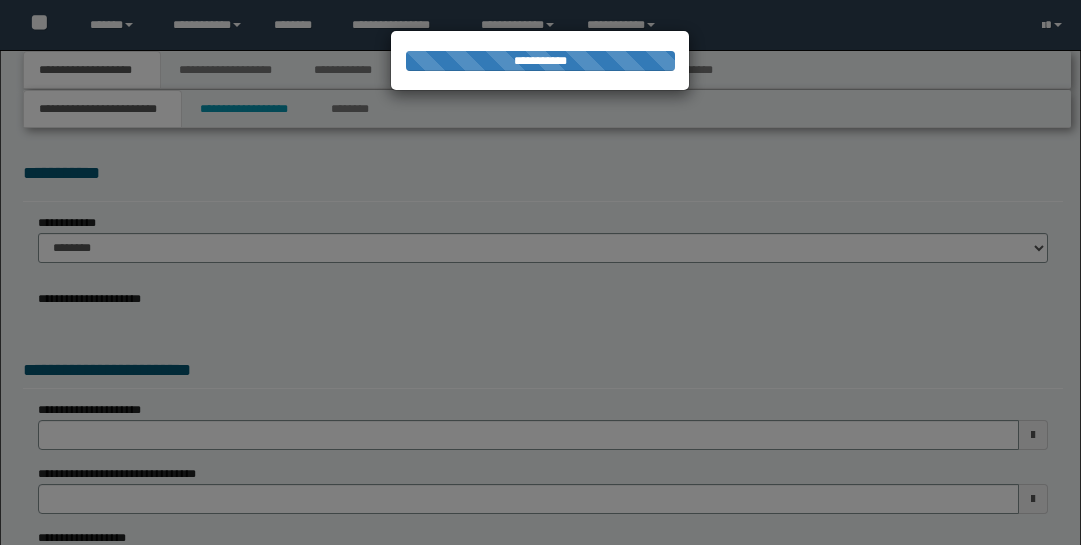 scroll, scrollTop: 0, scrollLeft: 0, axis: both 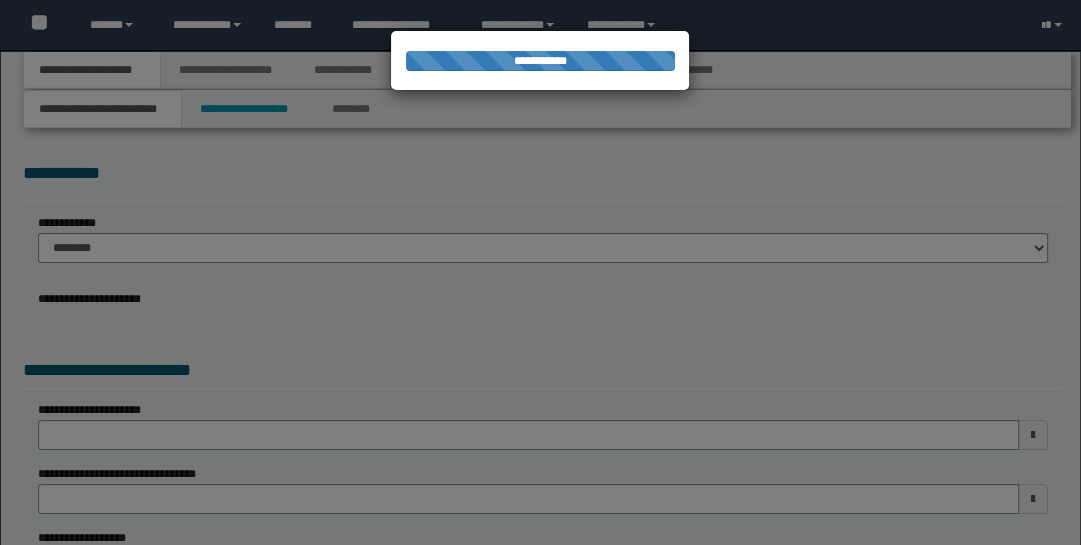 type on "**********" 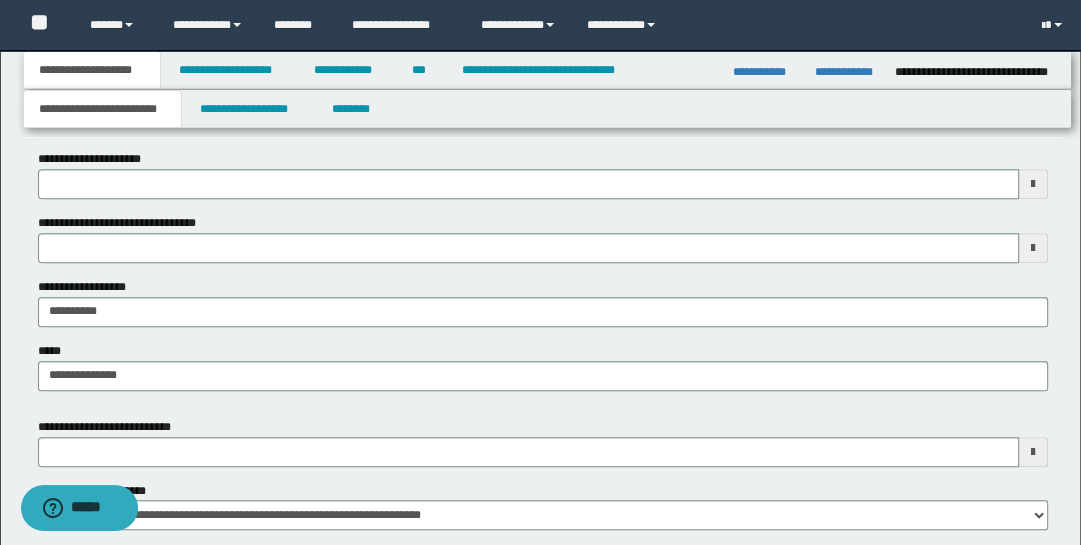 scroll, scrollTop: 846, scrollLeft: 0, axis: vertical 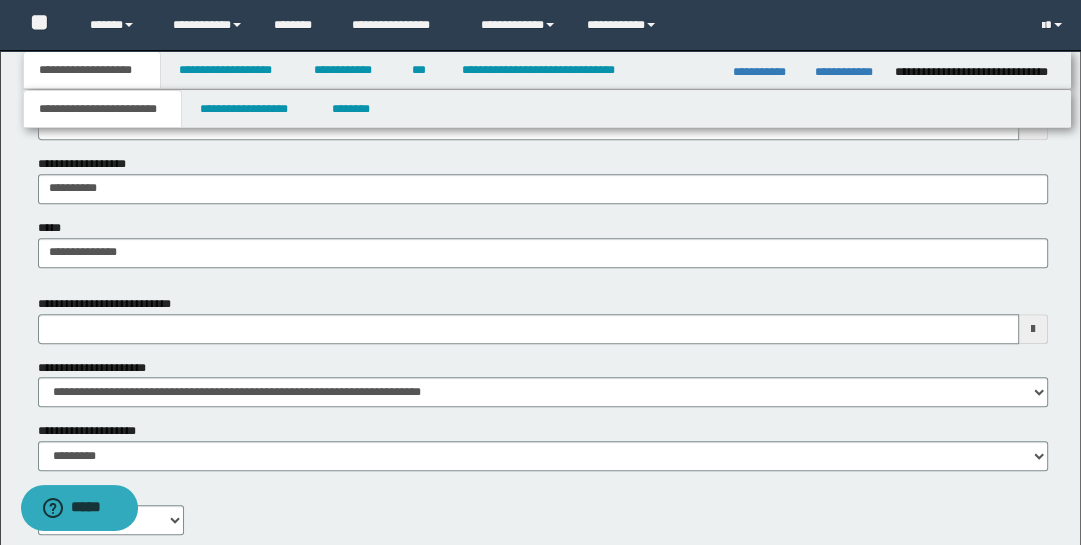 click at bounding box center [1033, 329] 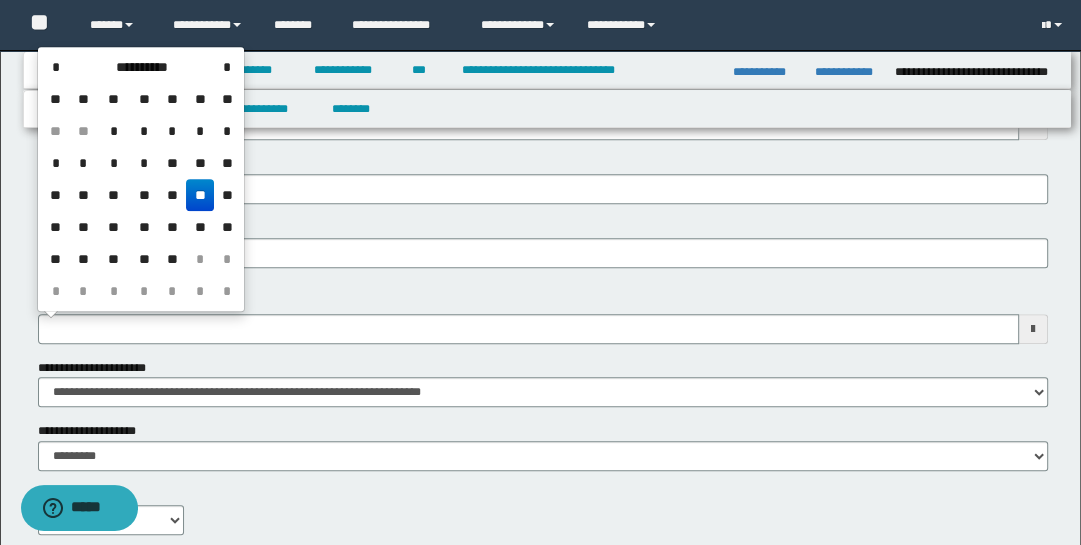 click on "**" at bounding box center (227, 195) 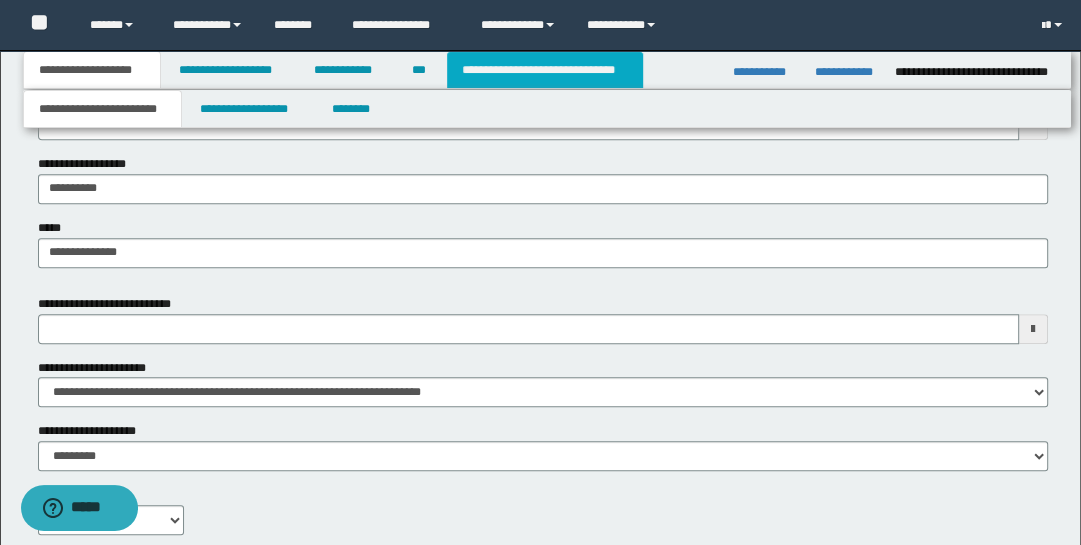 click on "**********" at bounding box center [545, 70] 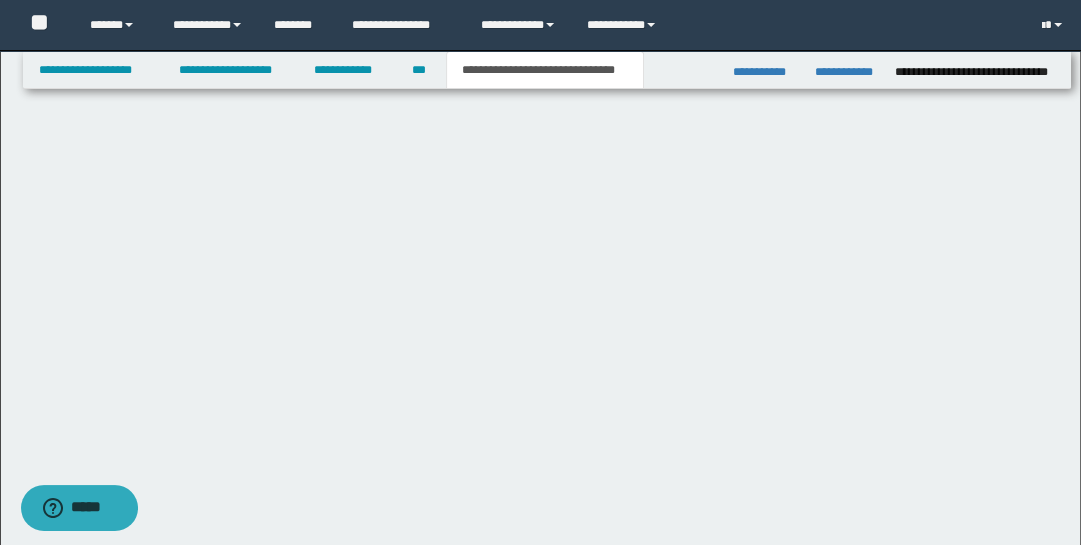 scroll, scrollTop: 0, scrollLeft: 0, axis: both 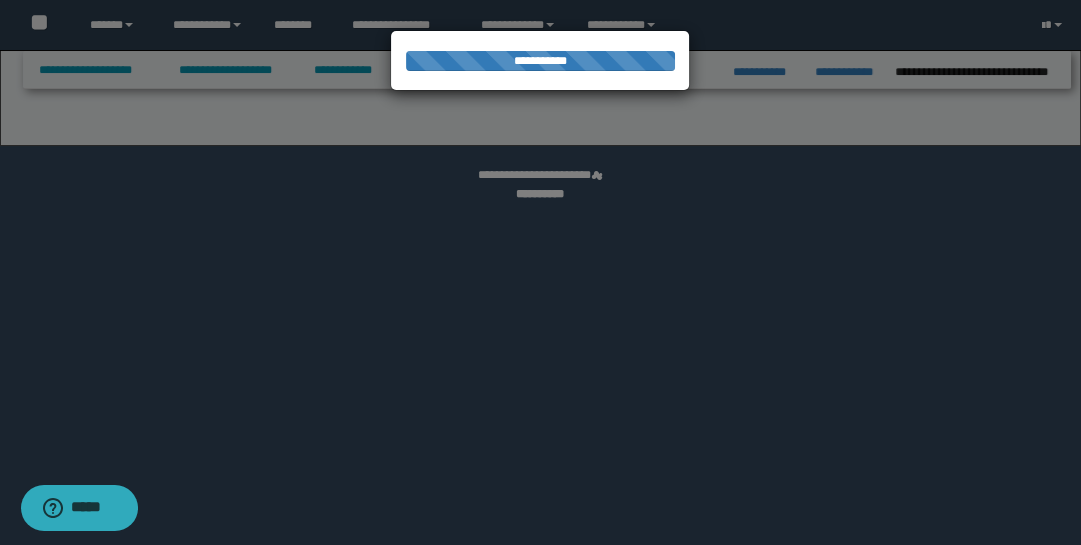 select on "*" 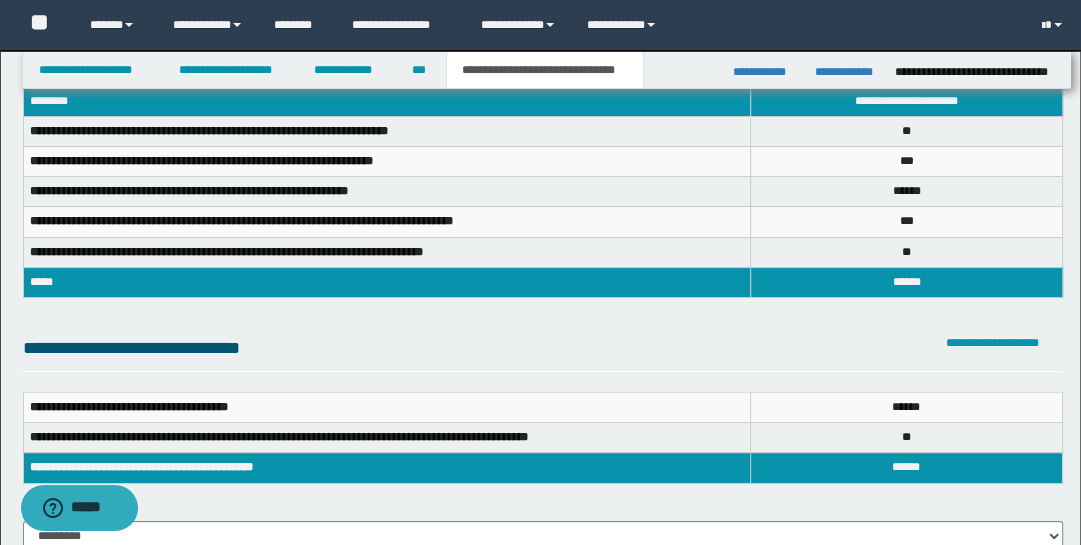 scroll, scrollTop: 113, scrollLeft: 0, axis: vertical 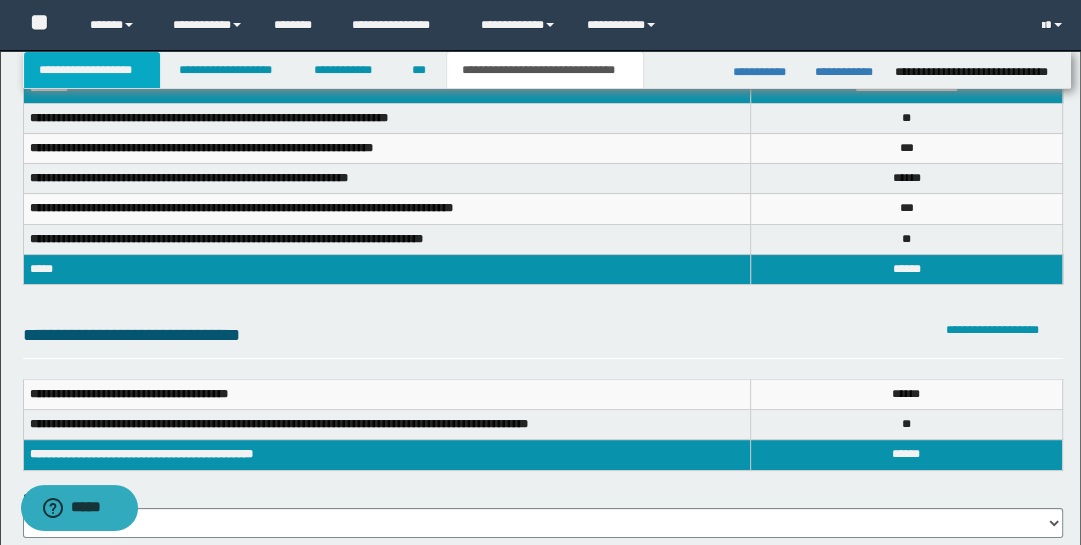 click on "**********" at bounding box center [92, 70] 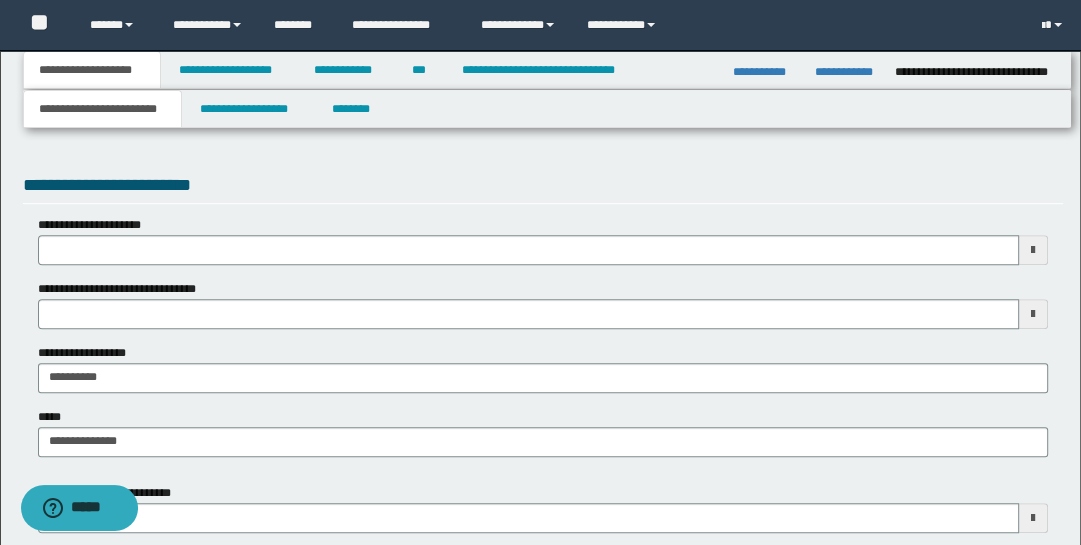 scroll, scrollTop: 709, scrollLeft: 0, axis: vertical 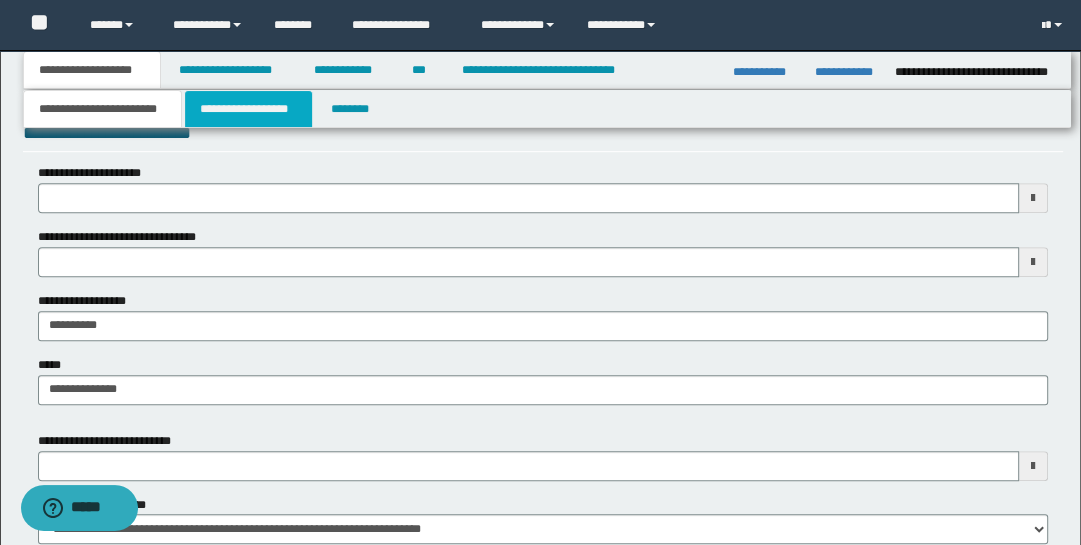 click on "**********" at bounding box center [249, 109] 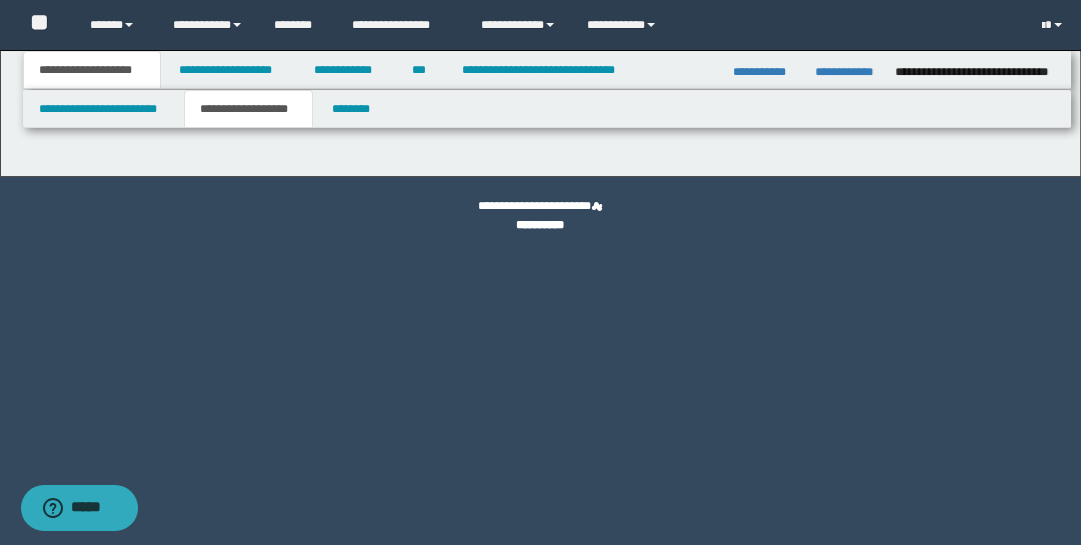 type on "********" 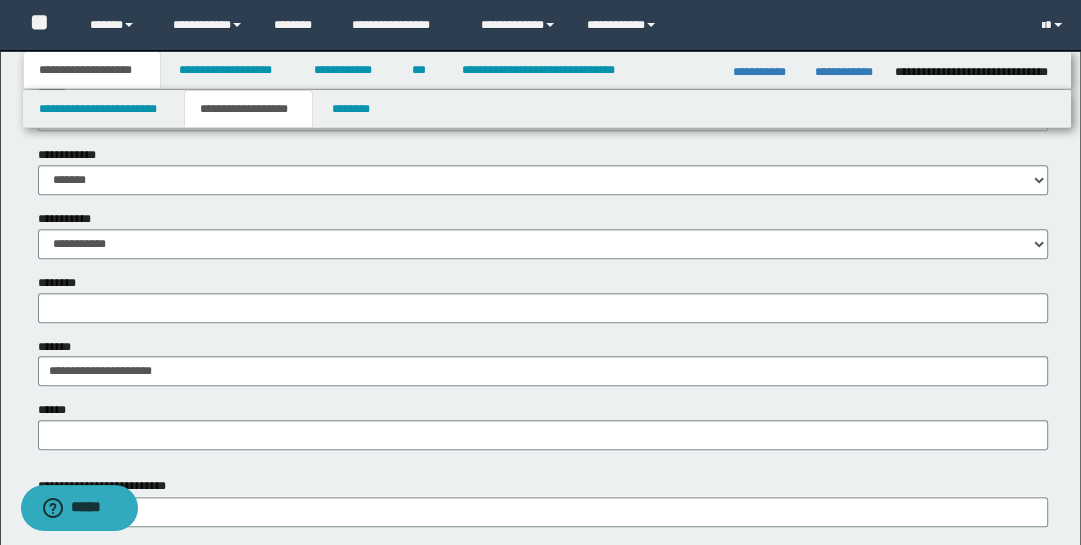 scroll, scrollTop: 874, scrollLeft: 0, axis: vertical 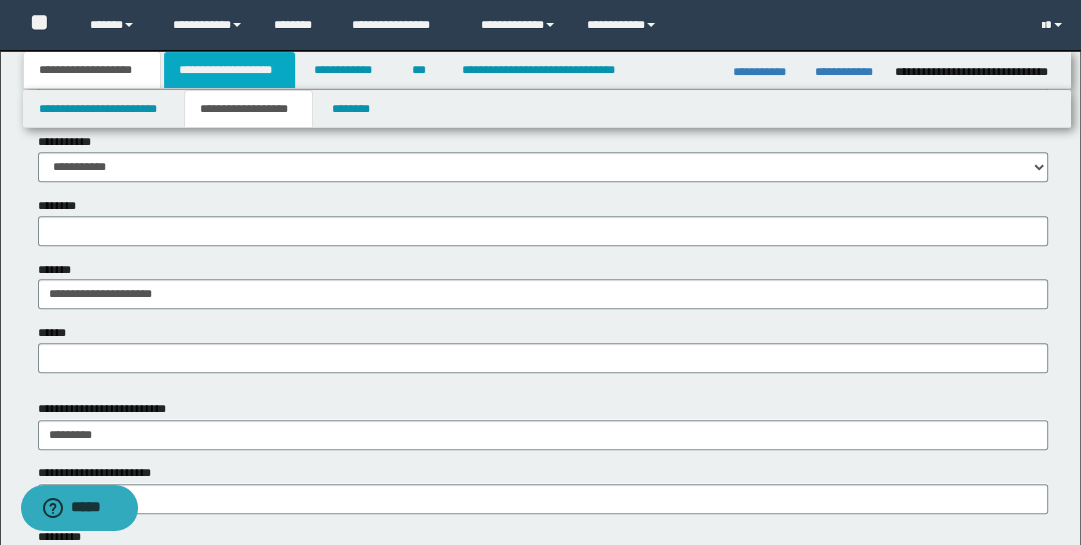 click on "**********" at bounding box center (229, 70) 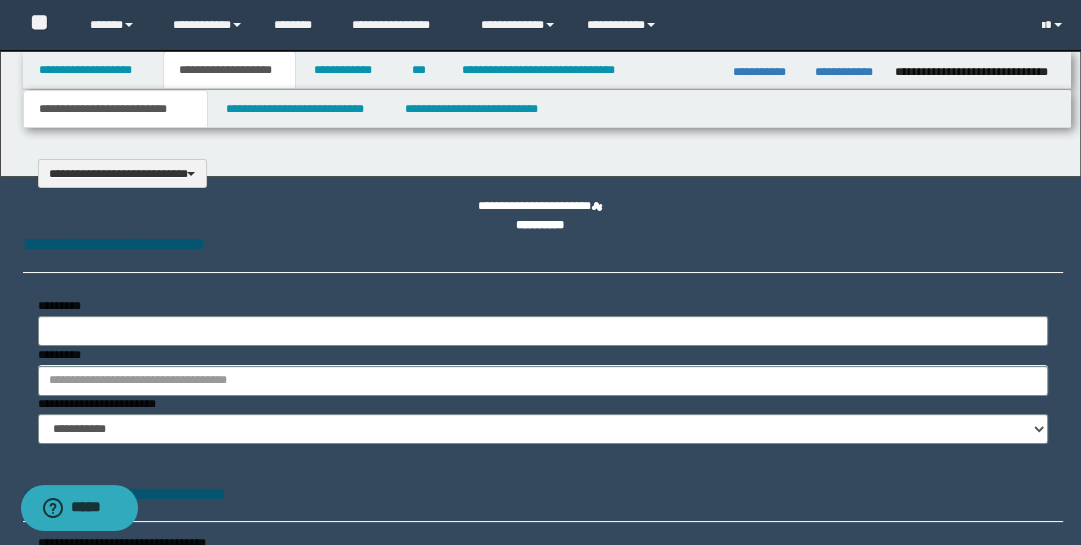 type on "**********" 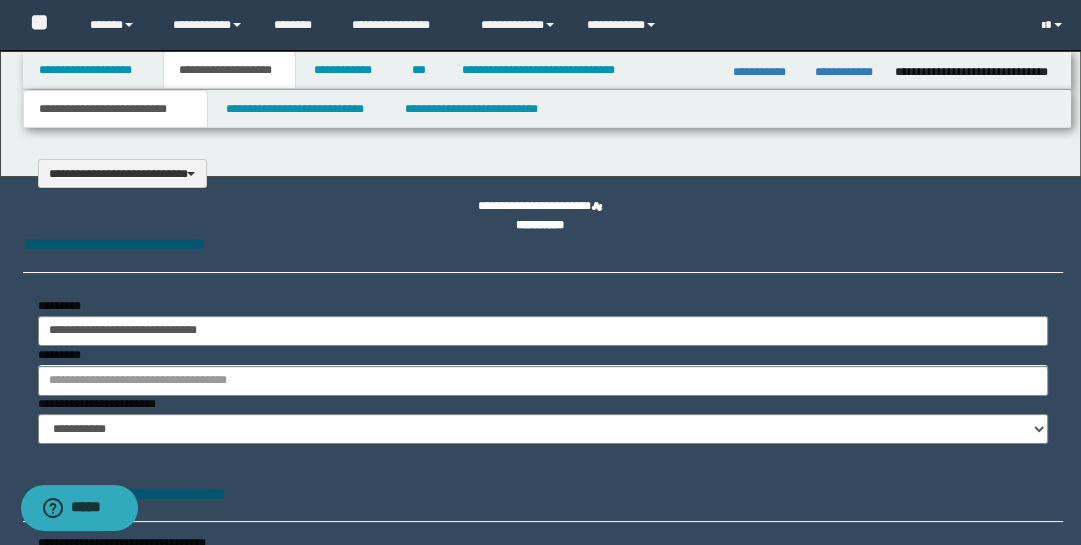 scroll, scrollTop: 0, scrollLeft: 0, axis: both 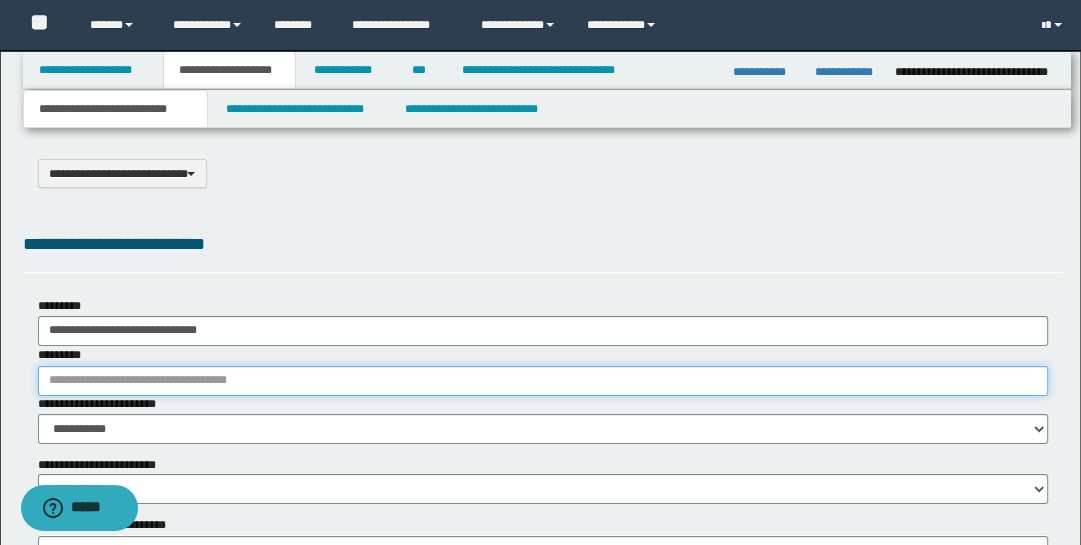 drag, startPoint x: 96, startPoint y: 378, endPoint x: 91, endPoint y: 337, distance: 41.303753 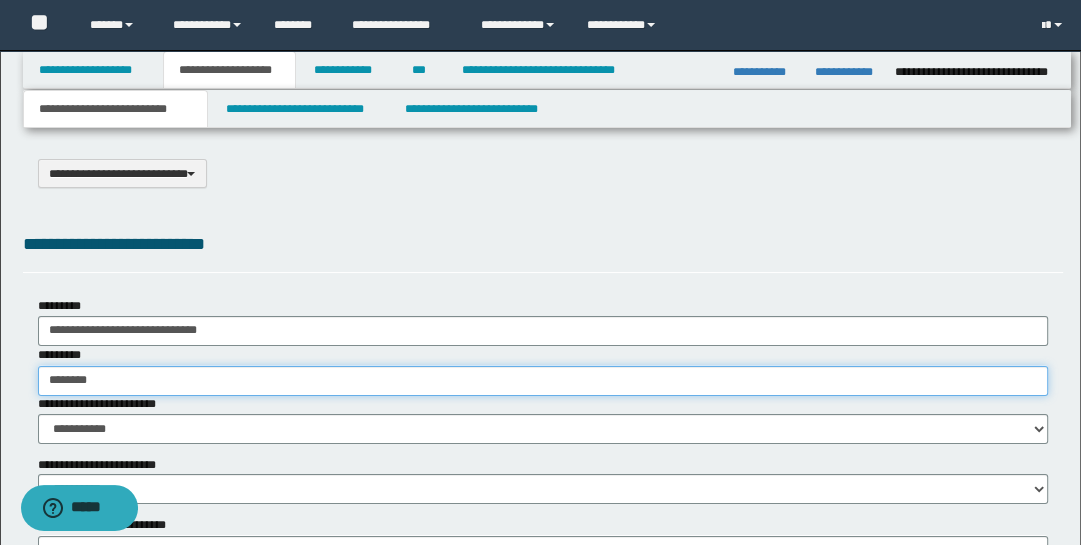 type on "*********" 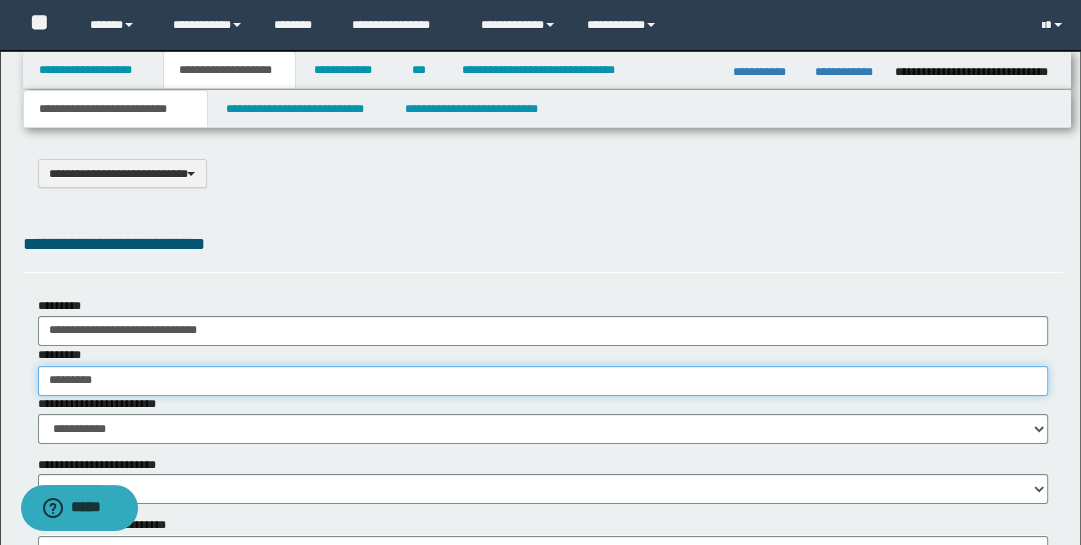 type on "**********" 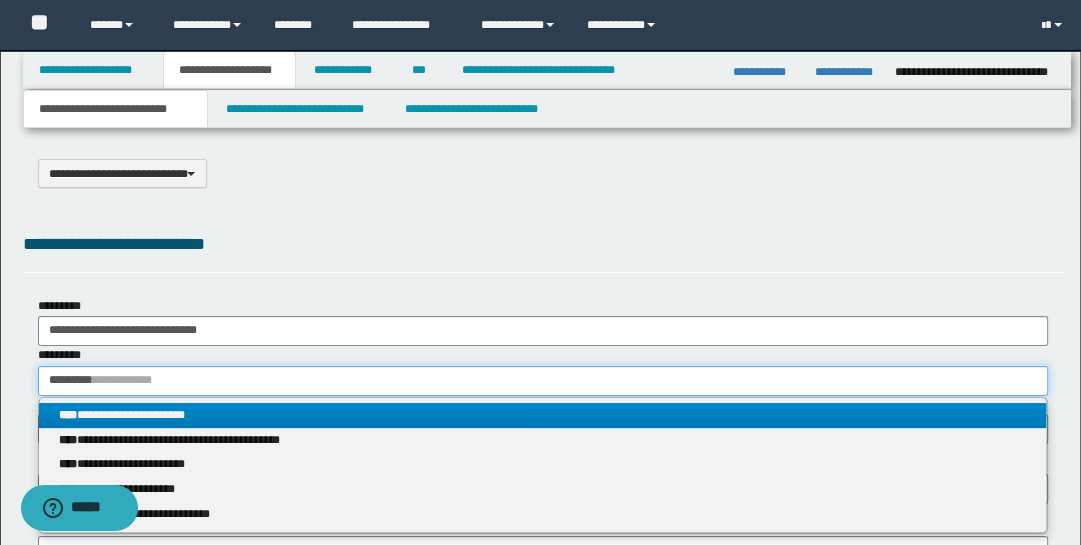 type on "*********" 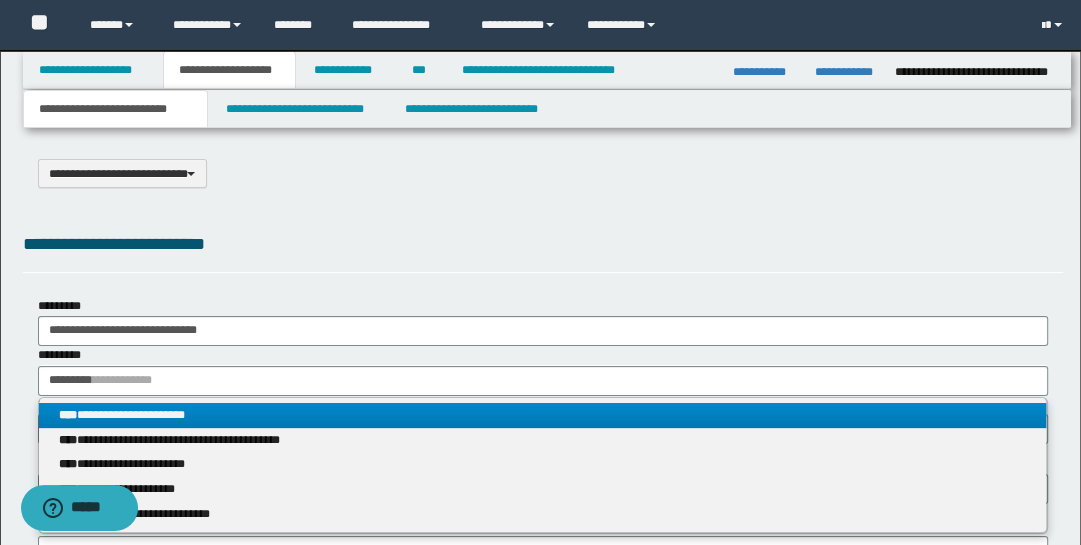 click on "**********" at bounding box center [543, 415] 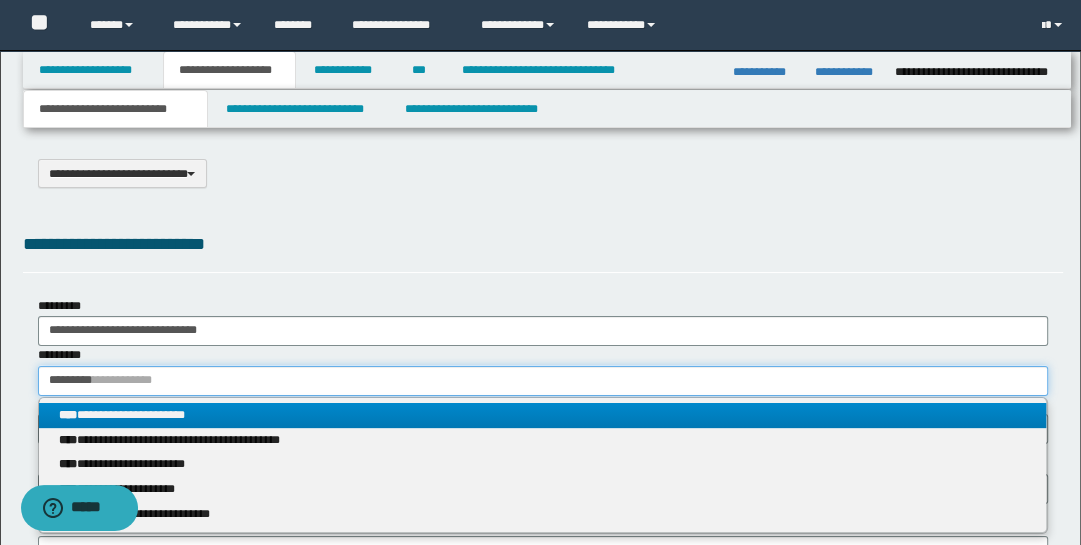type 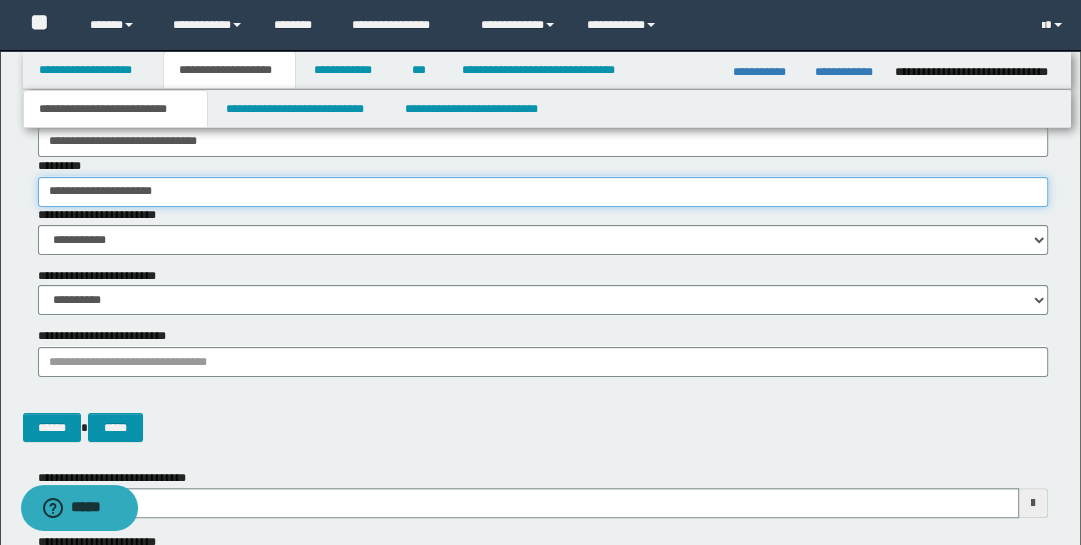 type 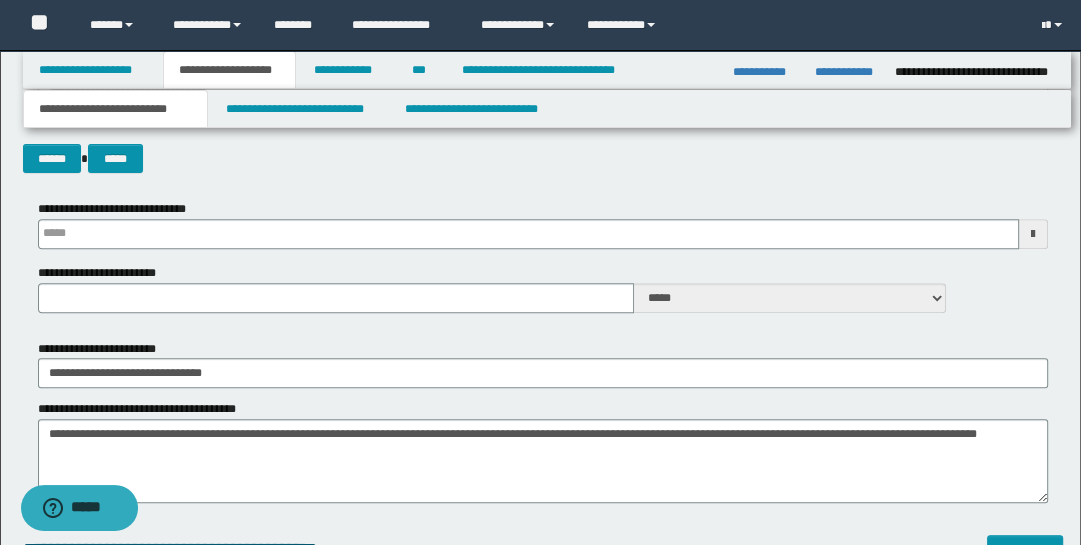 scroll, scrollTop: 501, scrollLeft: 0, axis: vertical 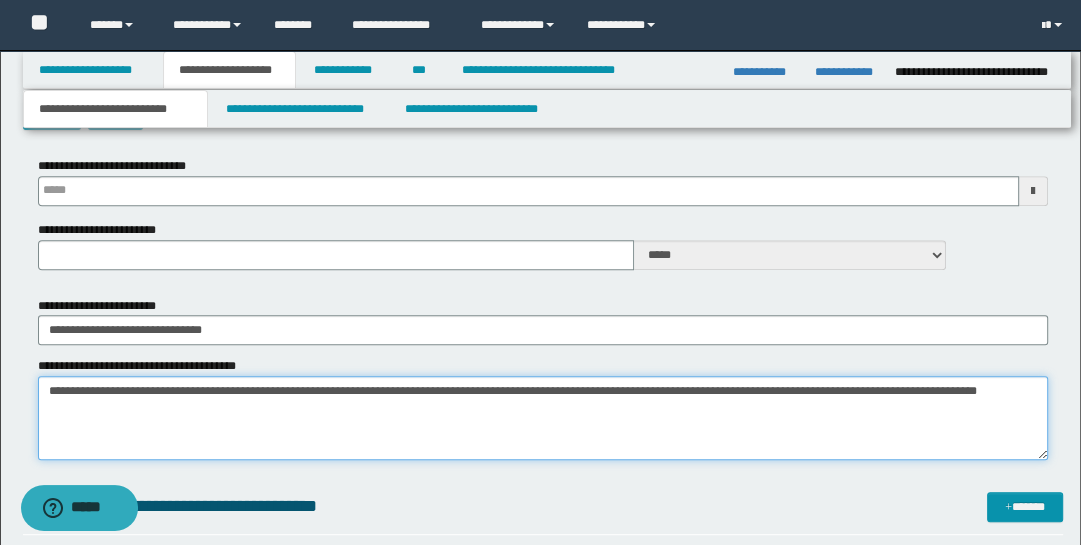 click on "**********" at bounding box center [543, 418] 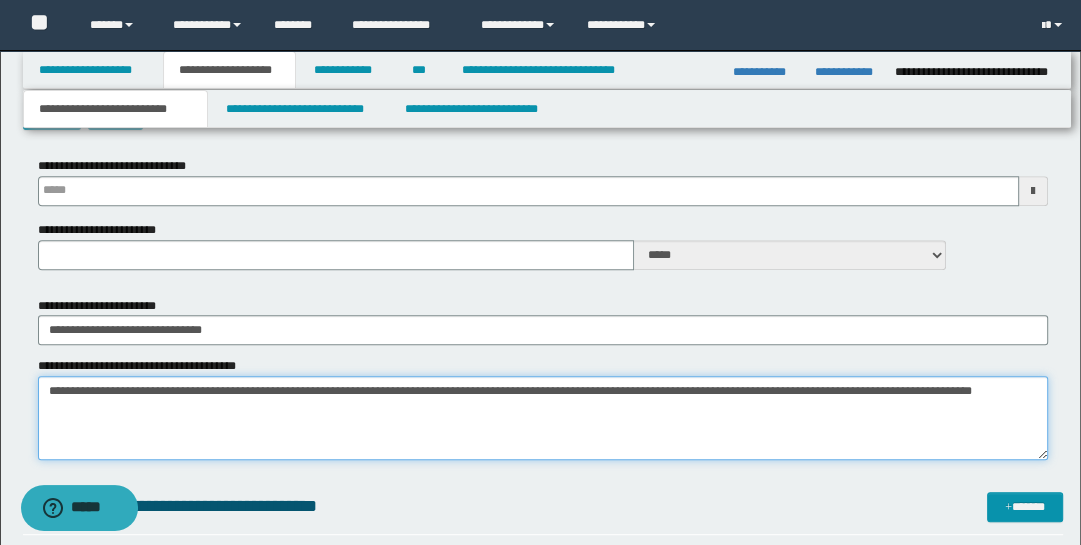 click on "**********" at bounding box center (543, 418) 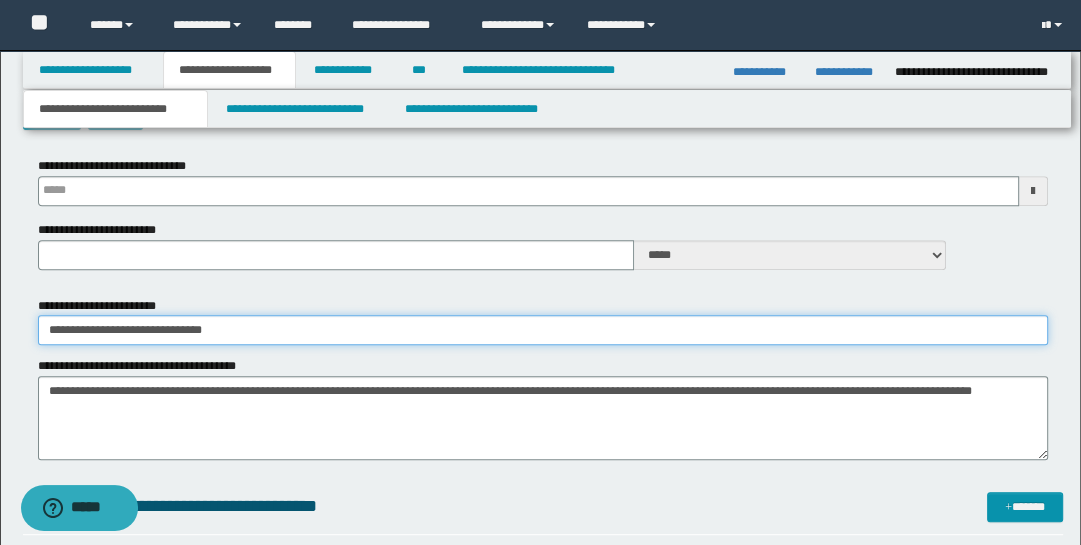 click on "**********" at bounding box center [543, 330] 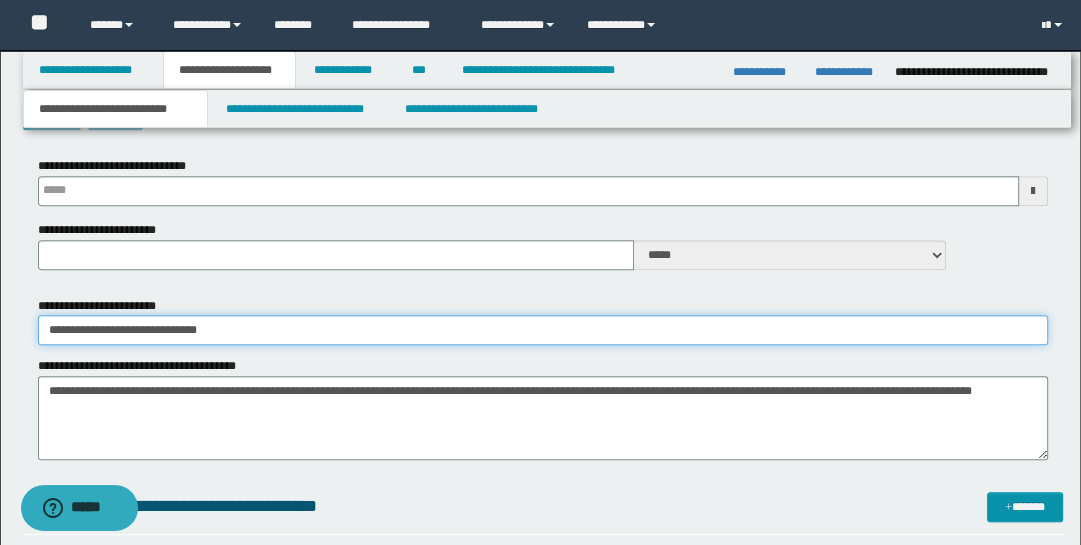 type on "**********" 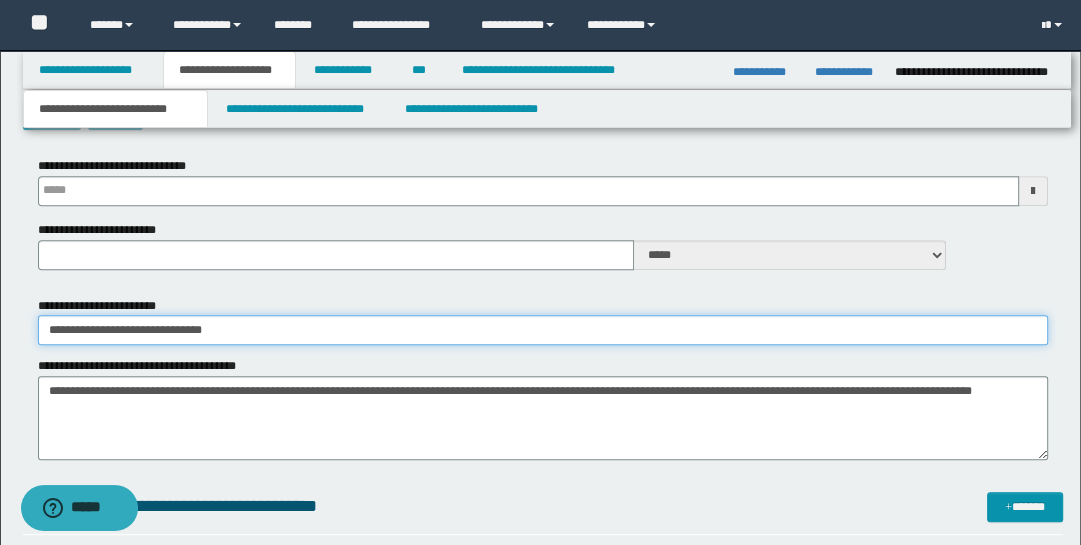 type 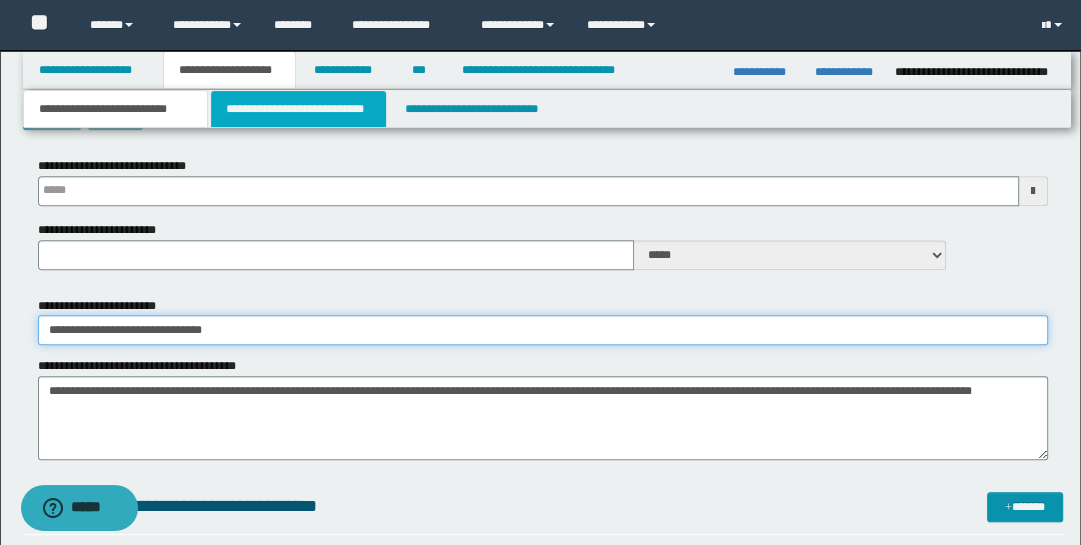 type on "**********" 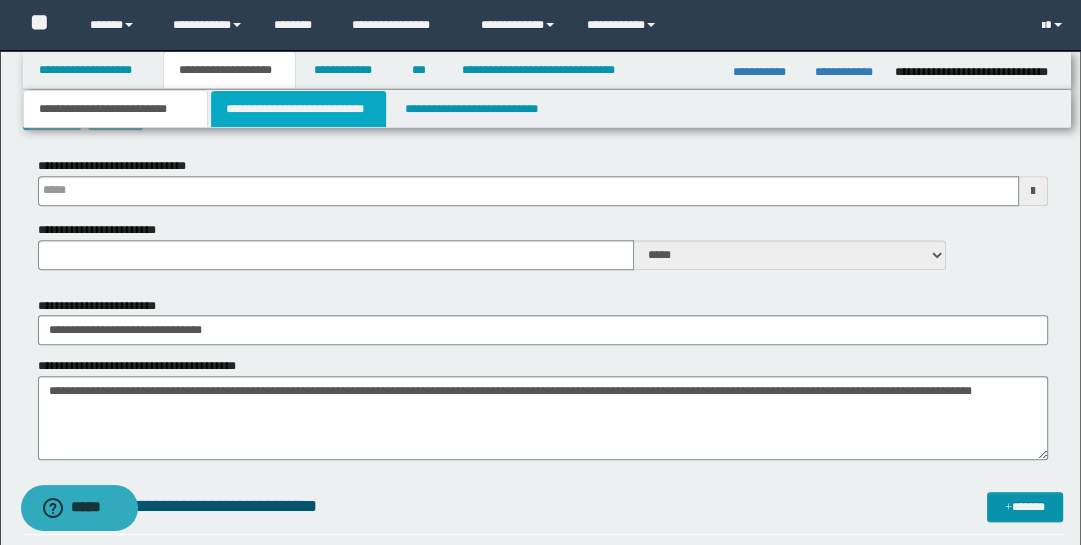click on "**********" at bounding box center [299, 109] 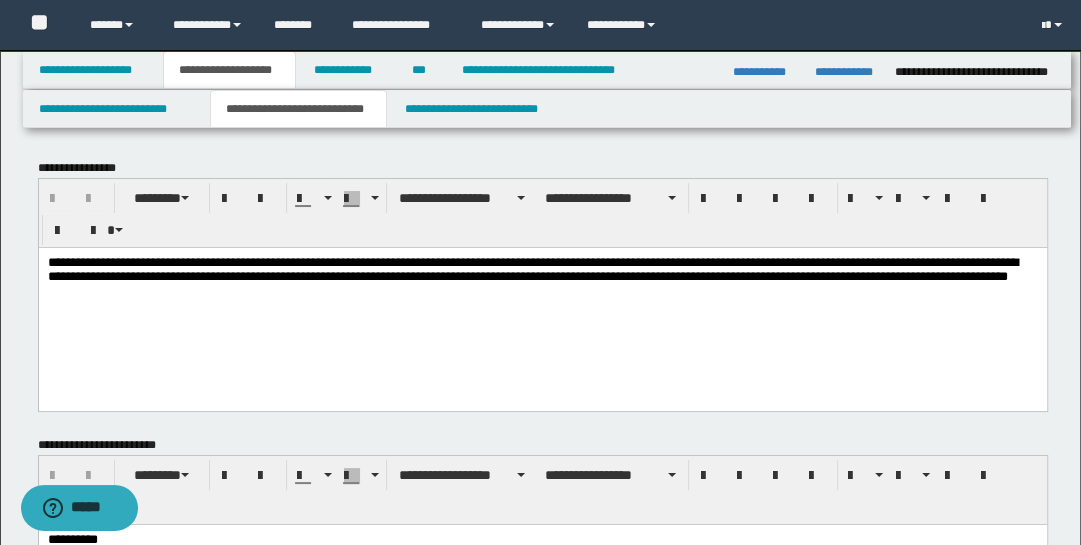 scroll, scrollTop: 0, scrollLeft: 0, axis: both 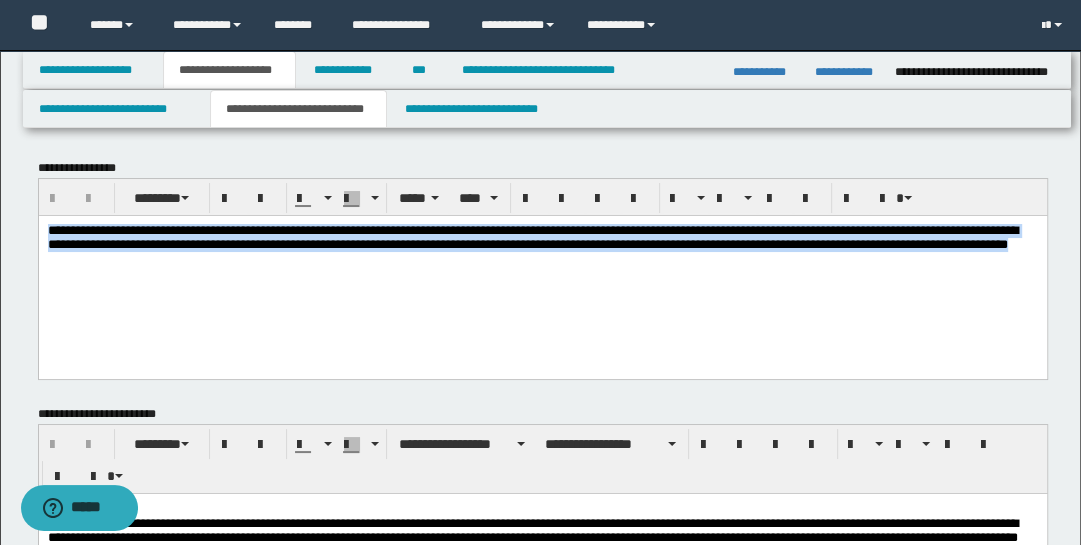 drag, startPoint x: 48, startPoint y: 259, endPoint x: 588, endPoint y: 246, distance: 540.15643 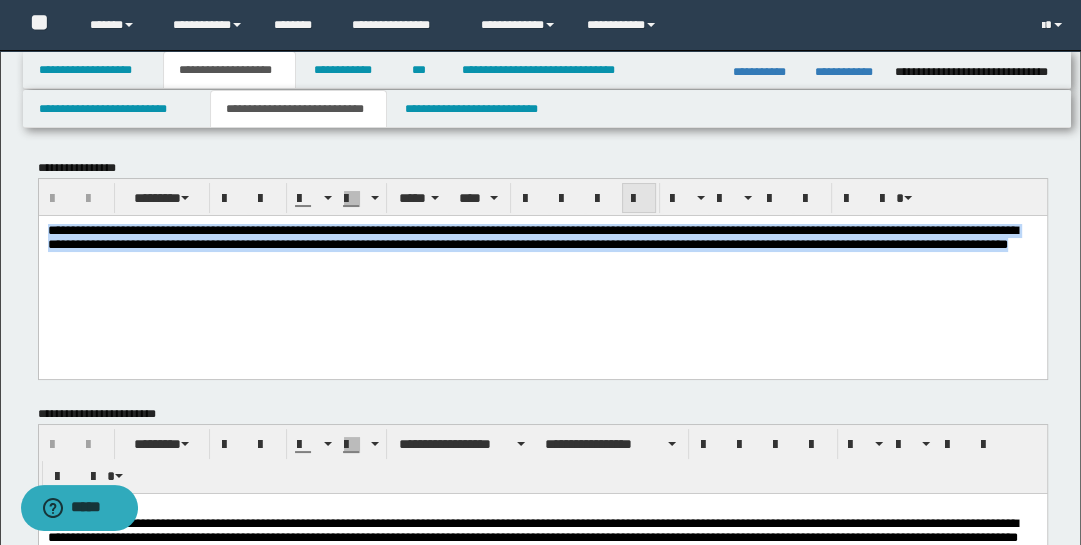 click at bounding box center (639, 199) 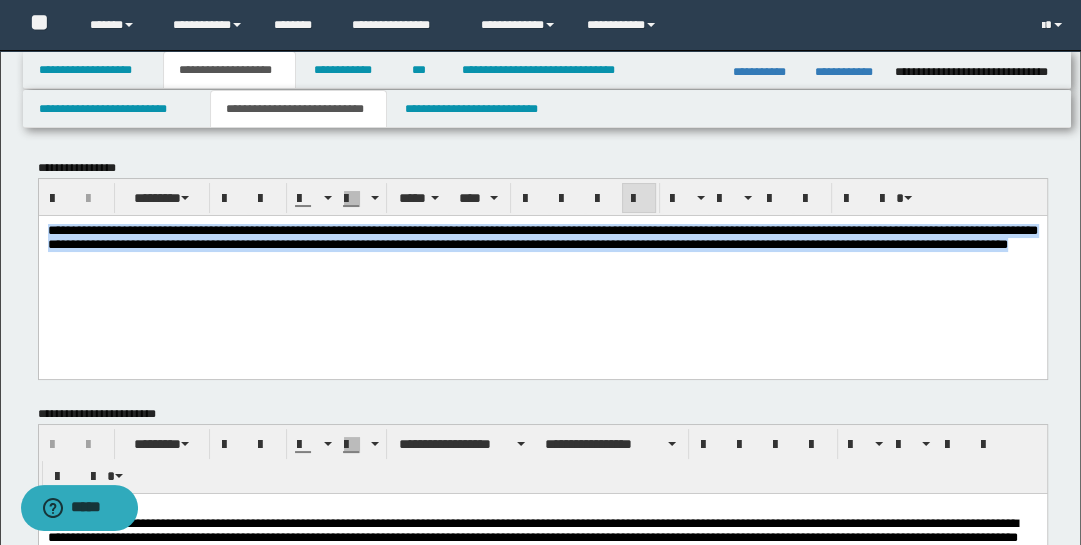 click on "**********" at bounding box center (542, 262) 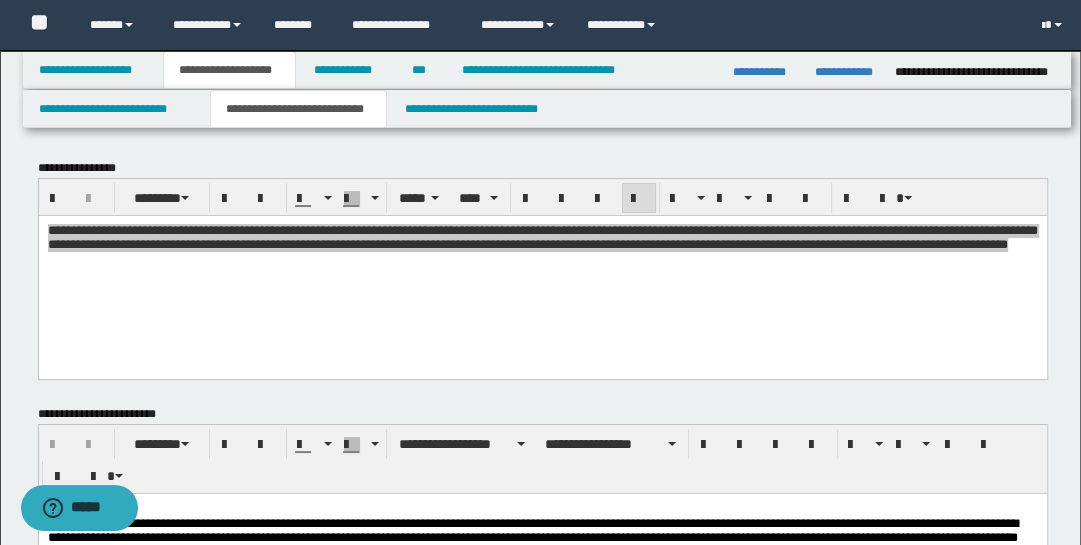 click on "**********" at bounding box center [540, 970] 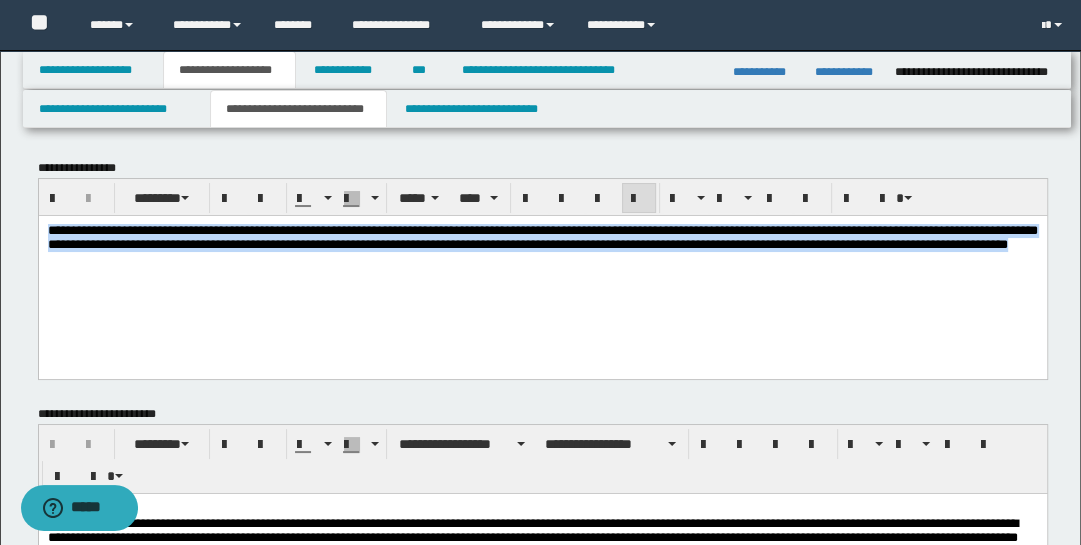 click on "**********" at bounding box center (542, 236) 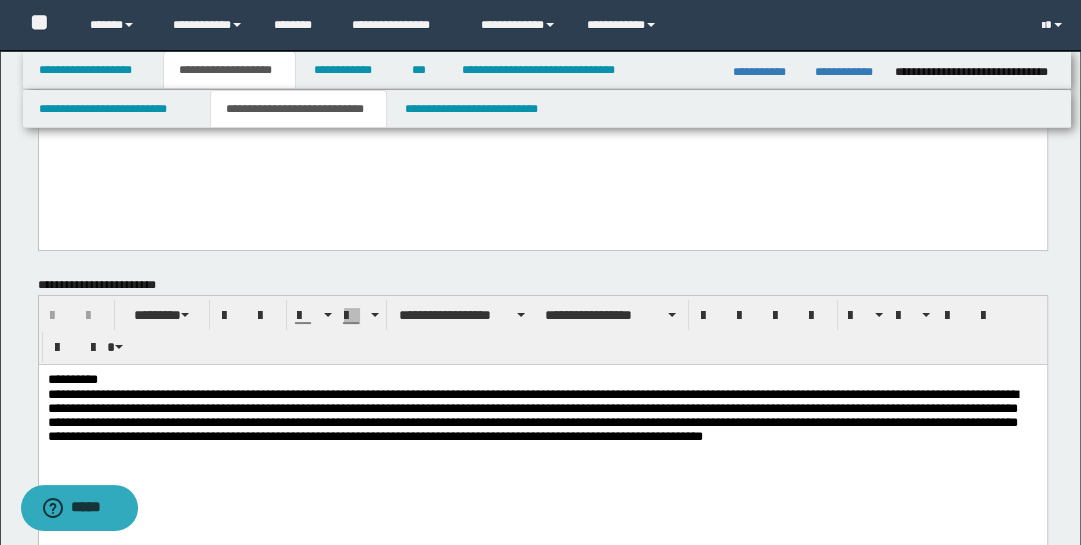 scroll, scrollTop: 147, scrollLeft: 0, axis: vertical 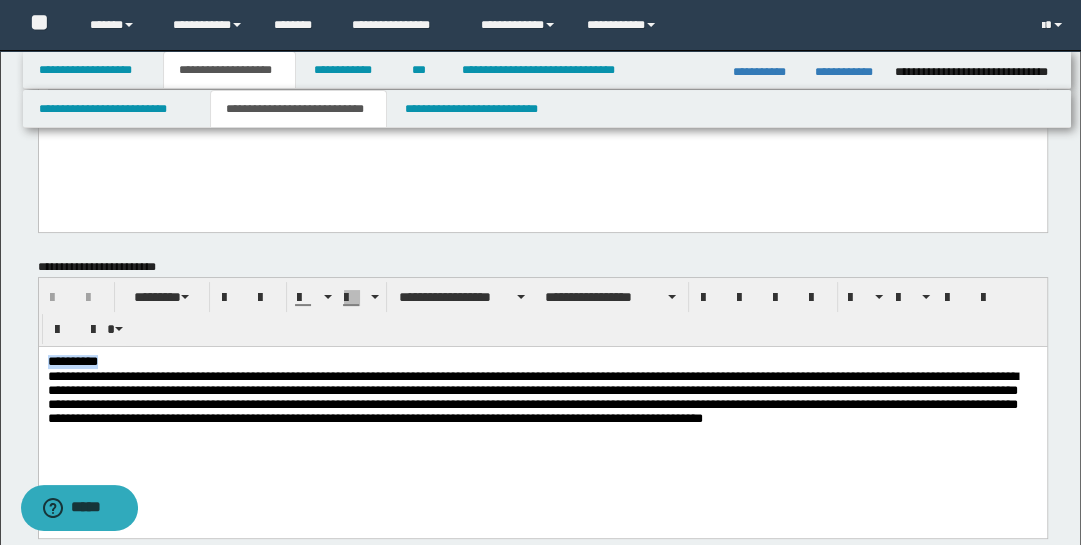 drag, startPoint x: 50, startPoint y: 355, endPoint x: 1043, endPoint y: 306, distance: 994.20825 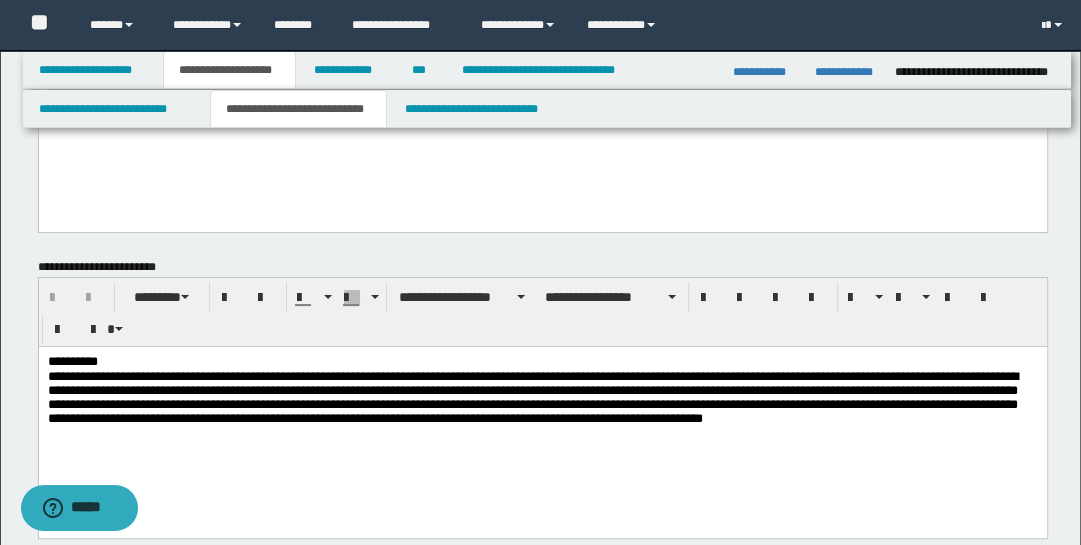 click on "**********" at bounding box center [542, 416] 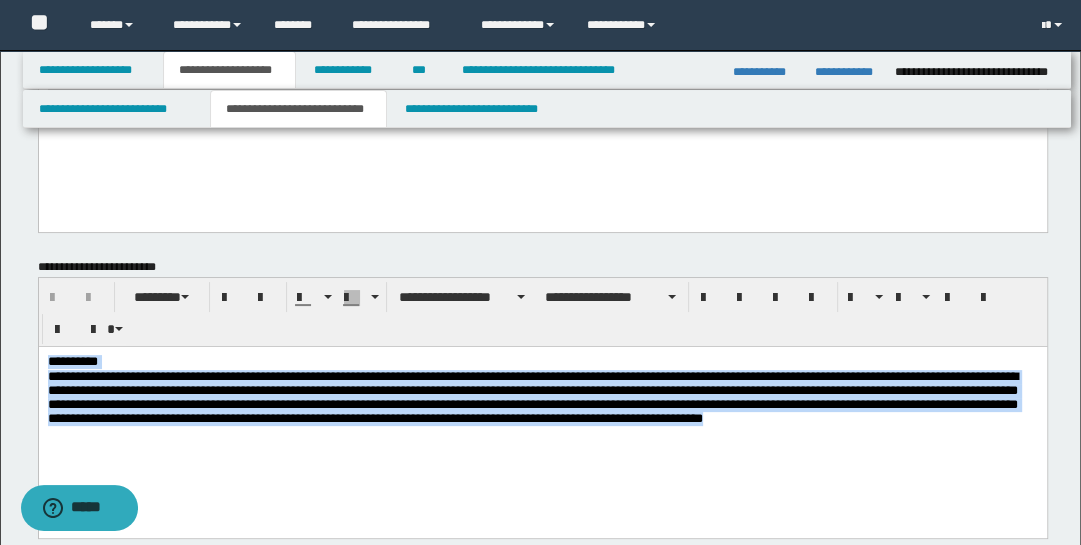 drag, startPoint x: 48, startPoint y: 354, endPoint x: 987, endPoint y: 427, distance: 941.8333 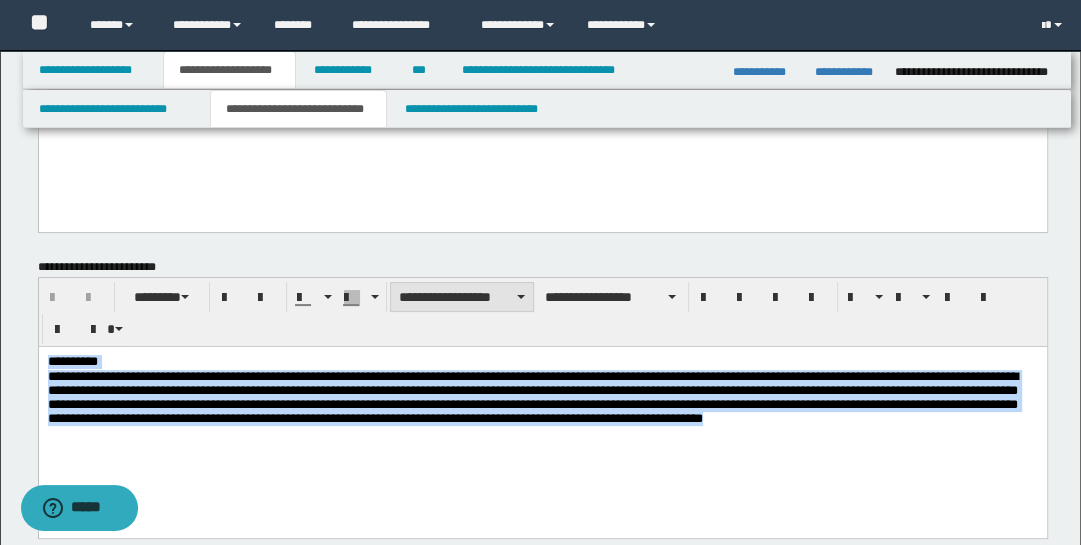 click at bounding box center (521, 297) 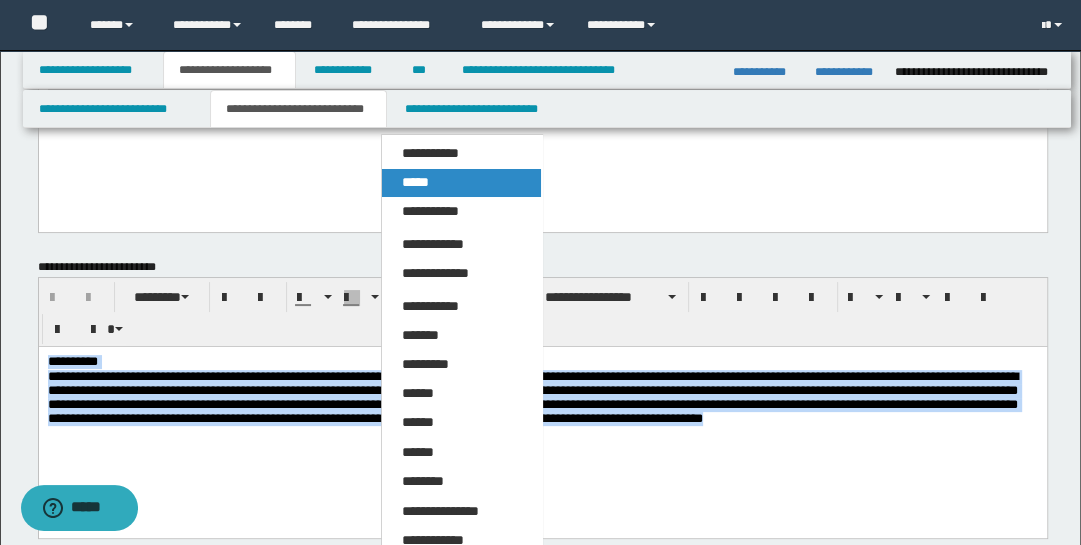 click on "*****" at bounding box center (461, 183) 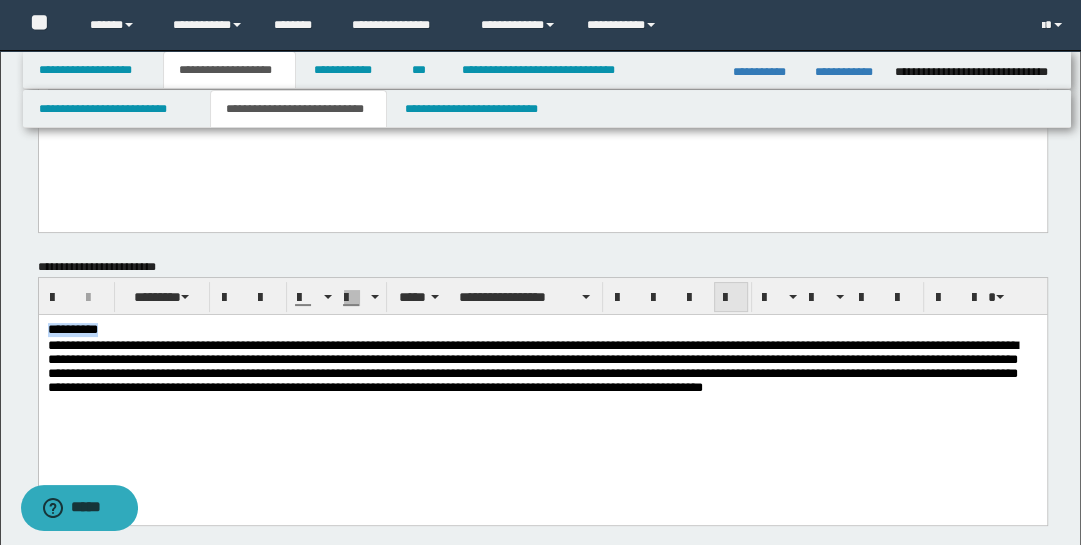 click at bounding box center [731, 298] 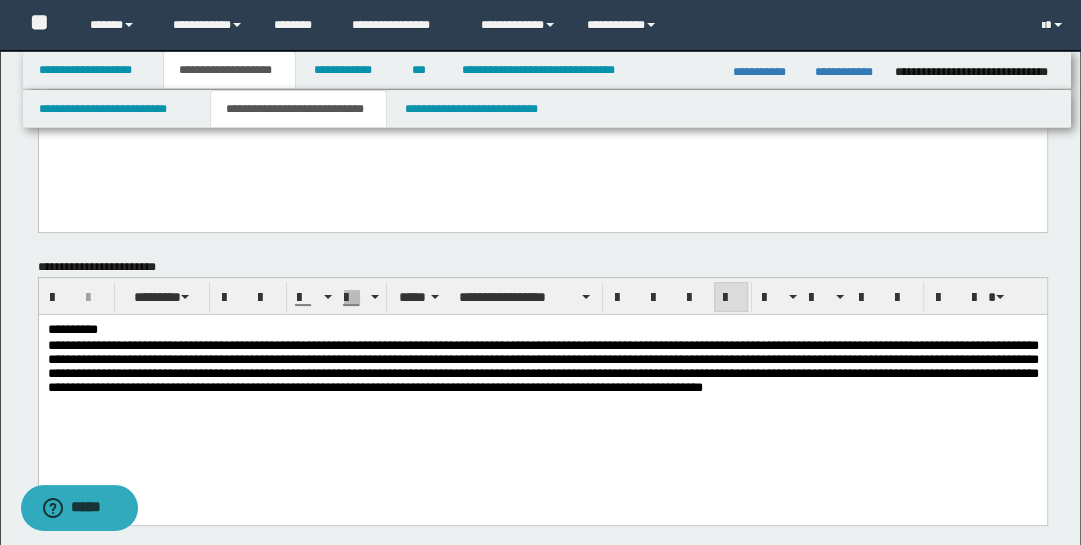 click on "**********" at bounding box center (542, 394) 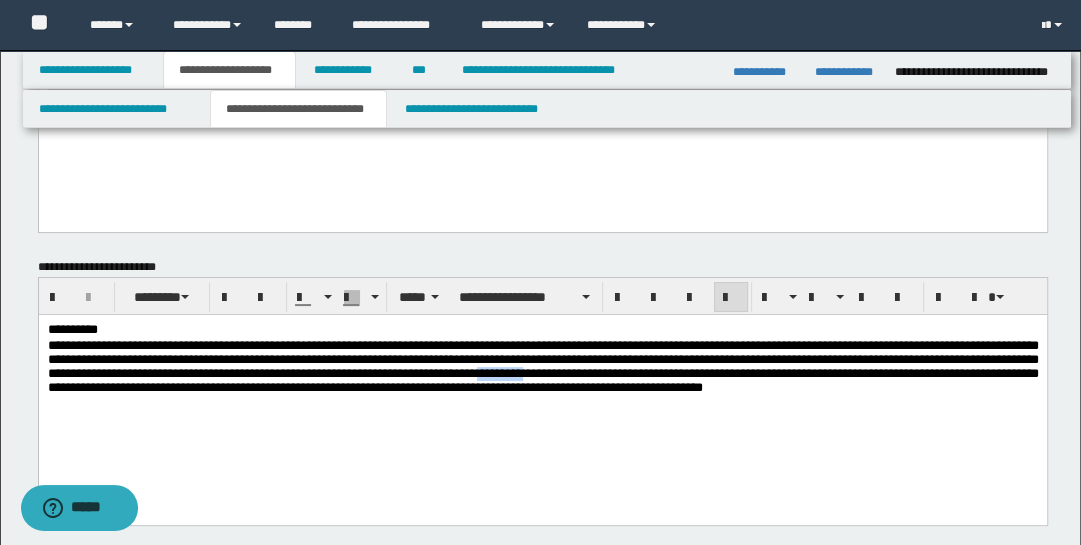 drag, startPoint x: 979, startPoint y: 382, endPoint x: 920, endPoint y: 491, distance: 123.943535 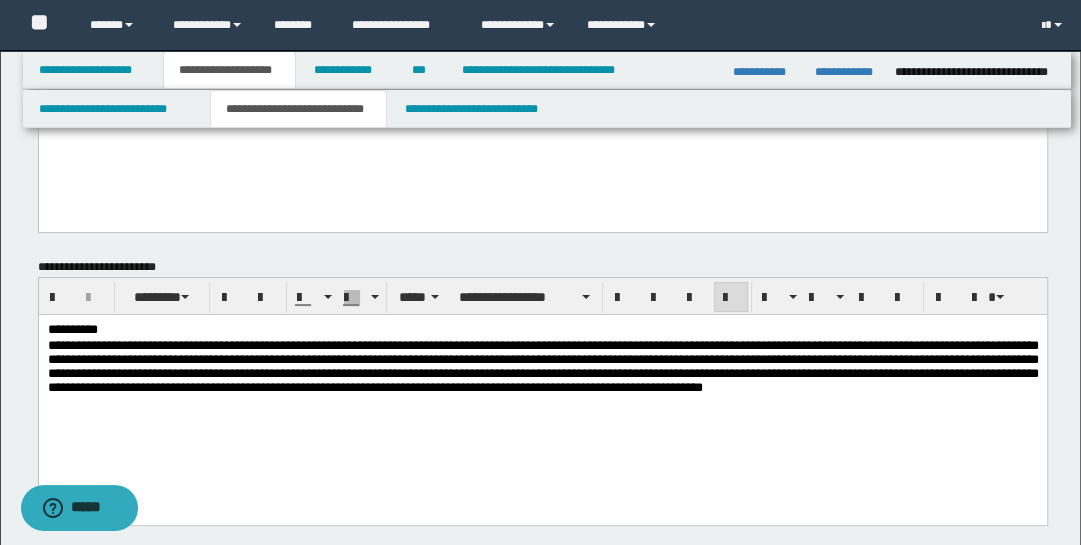 click on "**********" at bounding box center (542, 365) 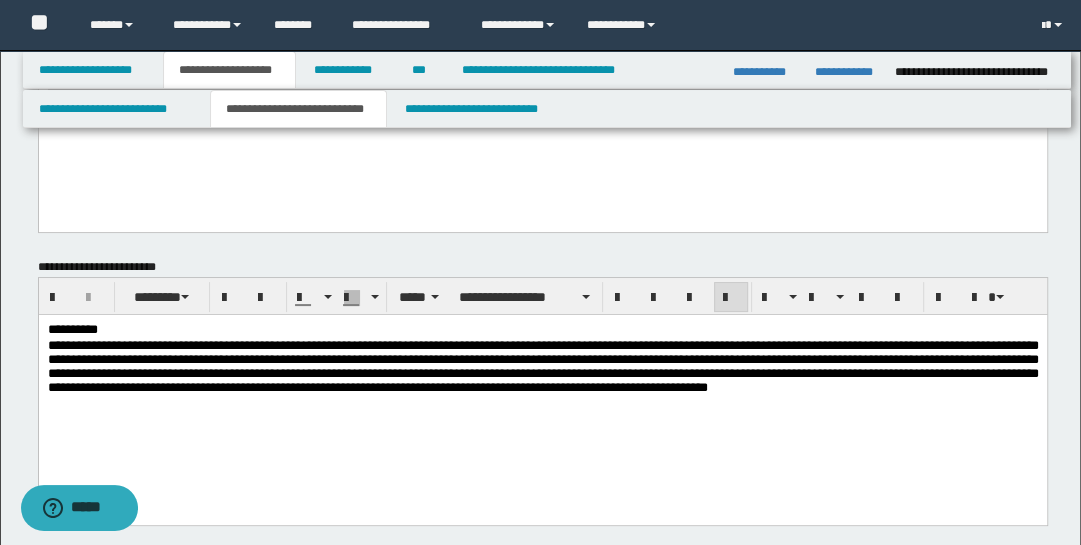 click on "**********" at bounding box center [542, 365] 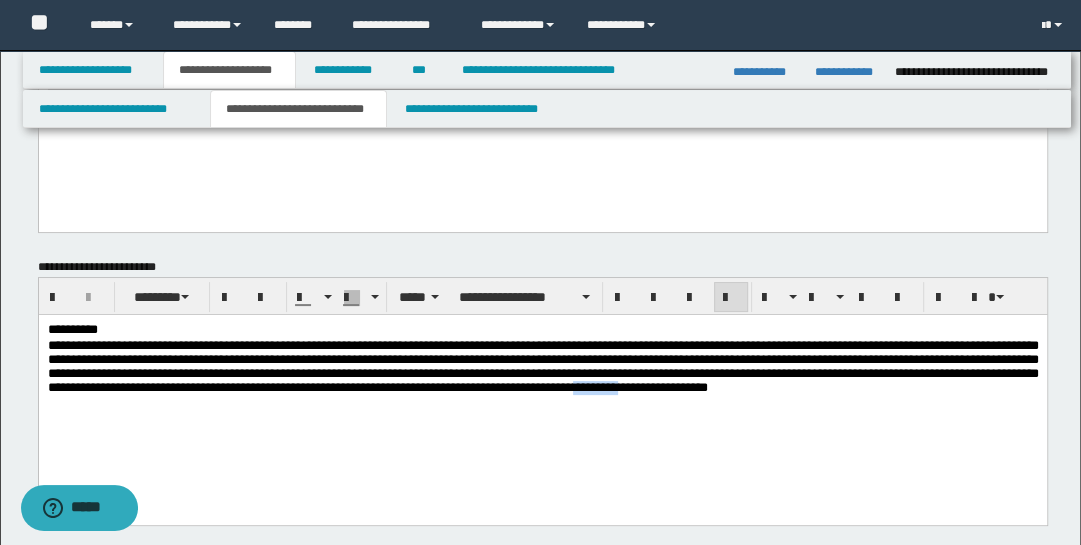 drag, startPoint x: 293, startPoint y: 413, endPoint x: 477, endPoint y: 440, distance: 185.97043 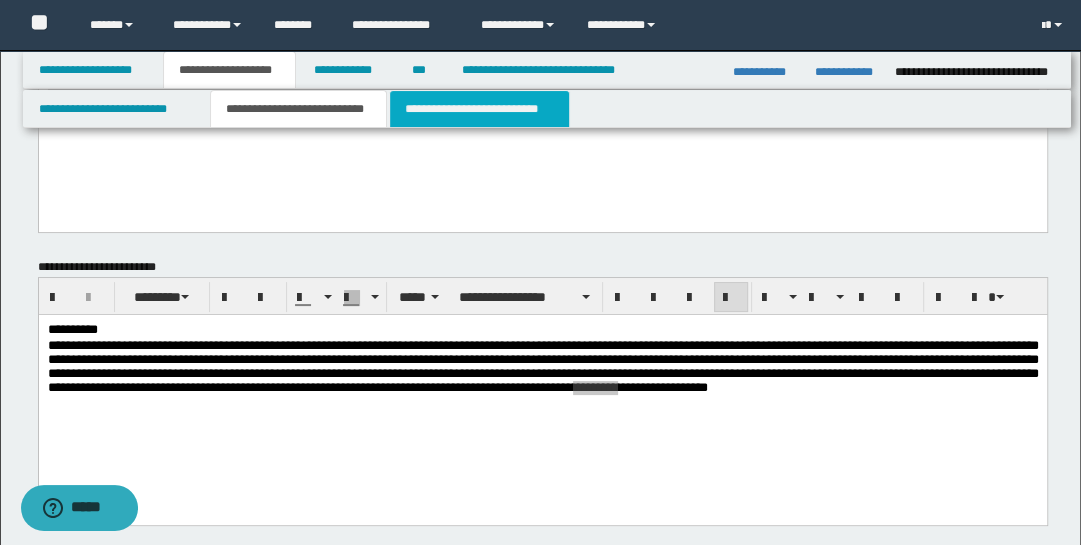 click on "**********" at bounding box center [479, 109] 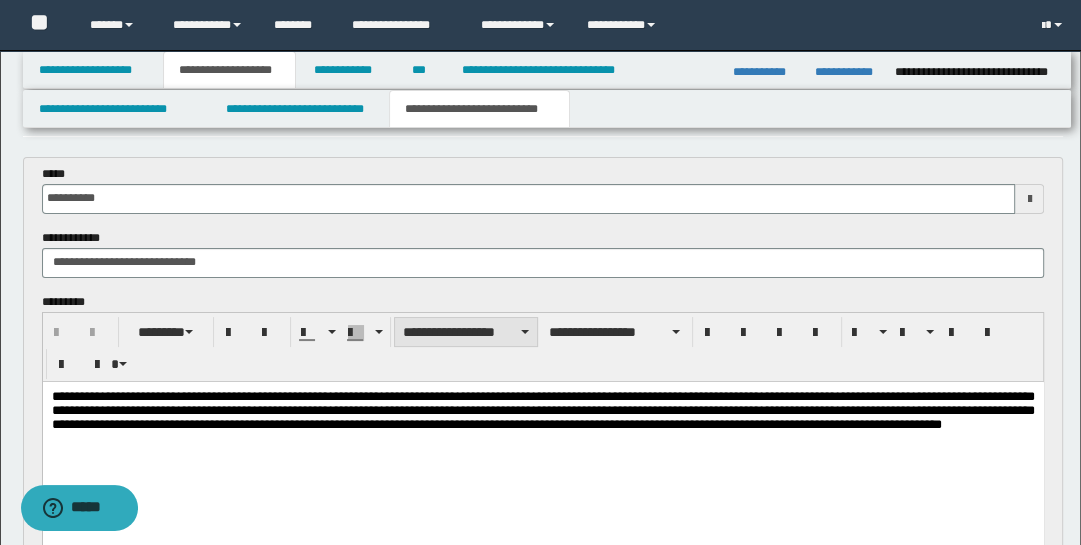 scroll, scrollTop: 205, scrollLeft: 0, axis: vertical 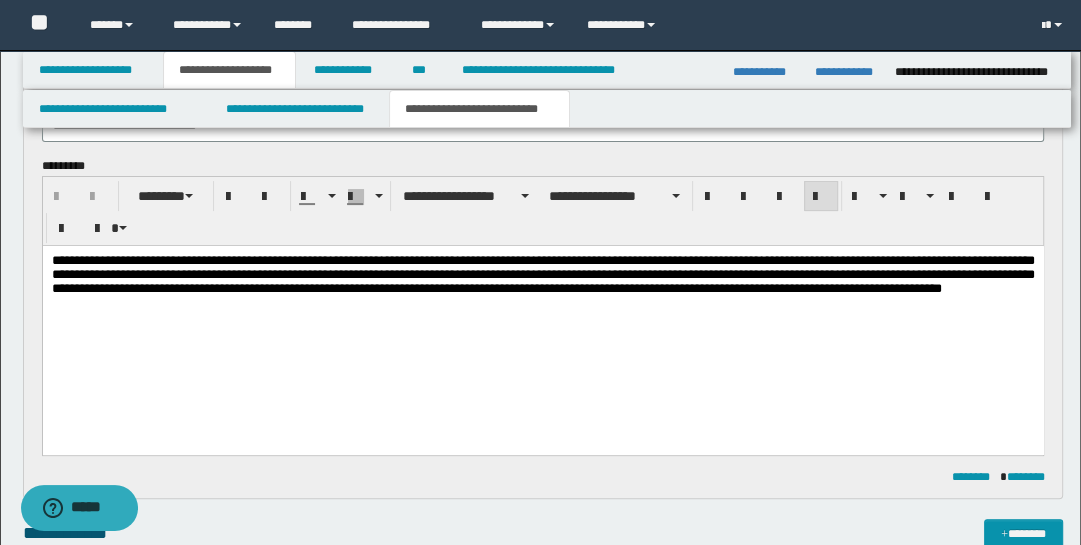 click on "**********" at bounding box center [542, 313] 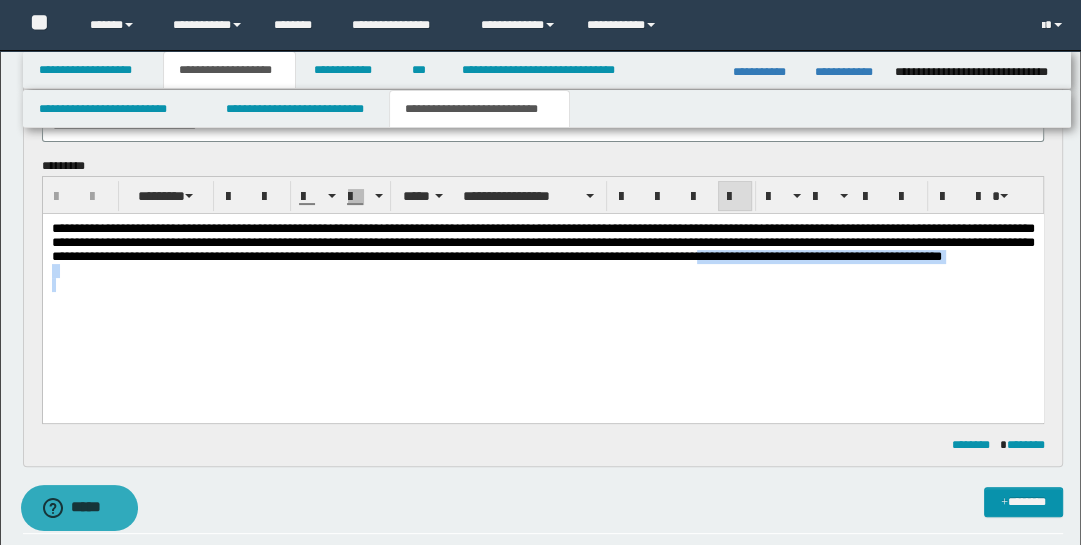 drag, startPoint x: 307, startPoint y: 276, endPoint x: 308, endPoint y: 308, distance: 32.01562 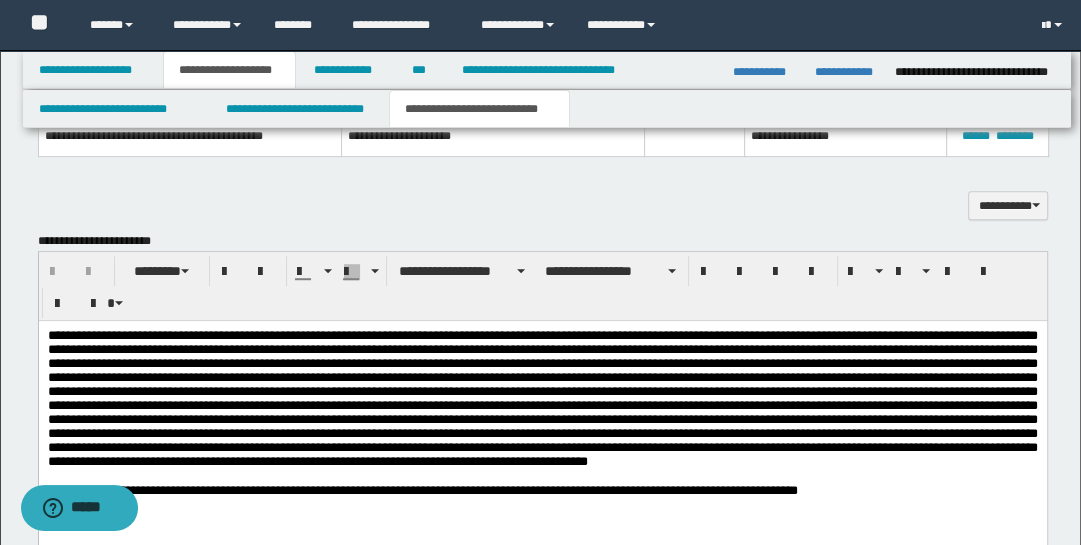 scroll, scrollTop: 918, scrollLeft: 0, axis: vertical 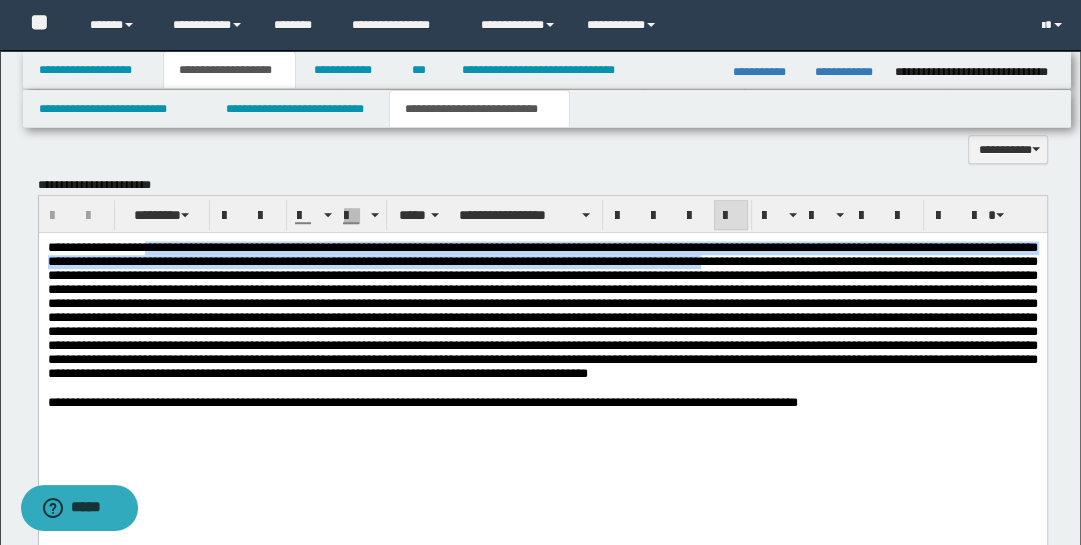 drag, startPoint x: 163, startPoint y: 245, endPoint x: 169, endPoint y: 274, distance: 29.614185 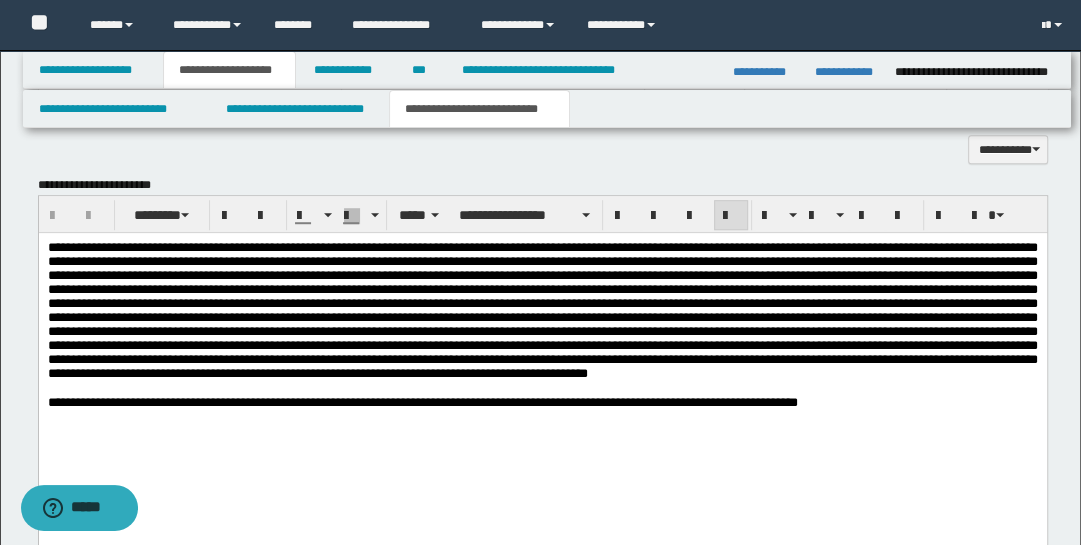 click at bounding box center (542, 309) 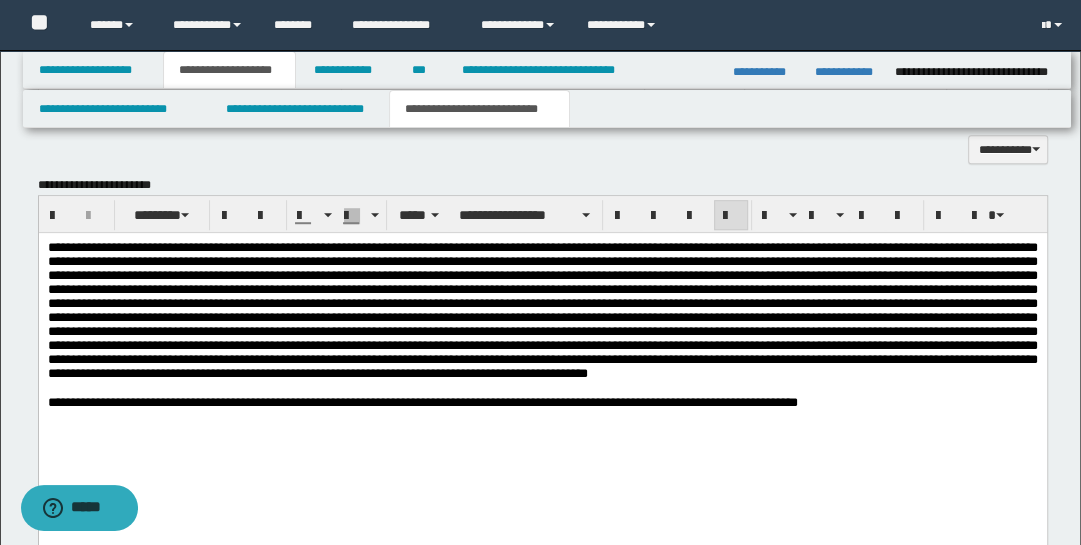 type 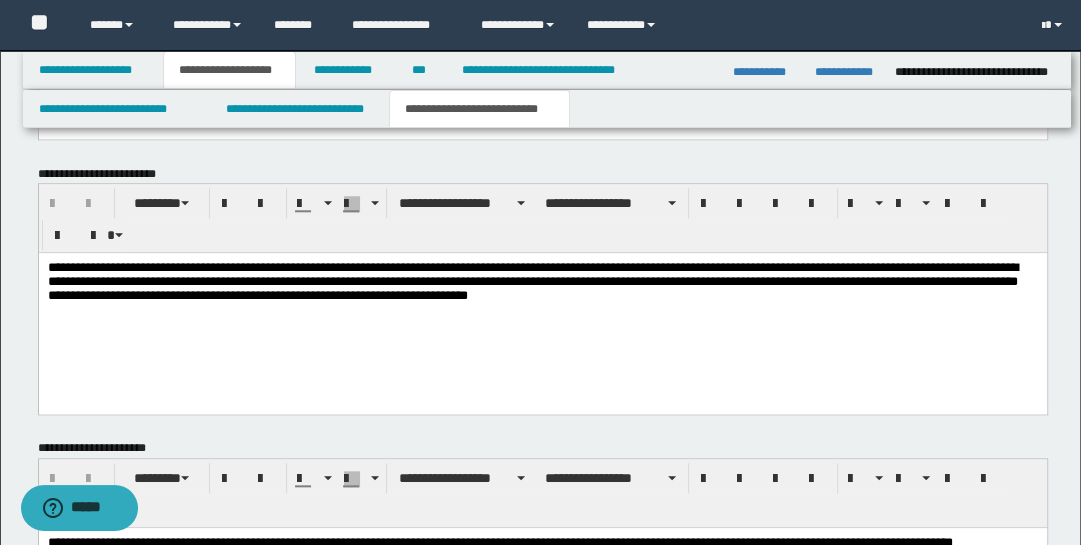 scroll, scrollTop: 1334, scrollLeft: 0, axis: vertical 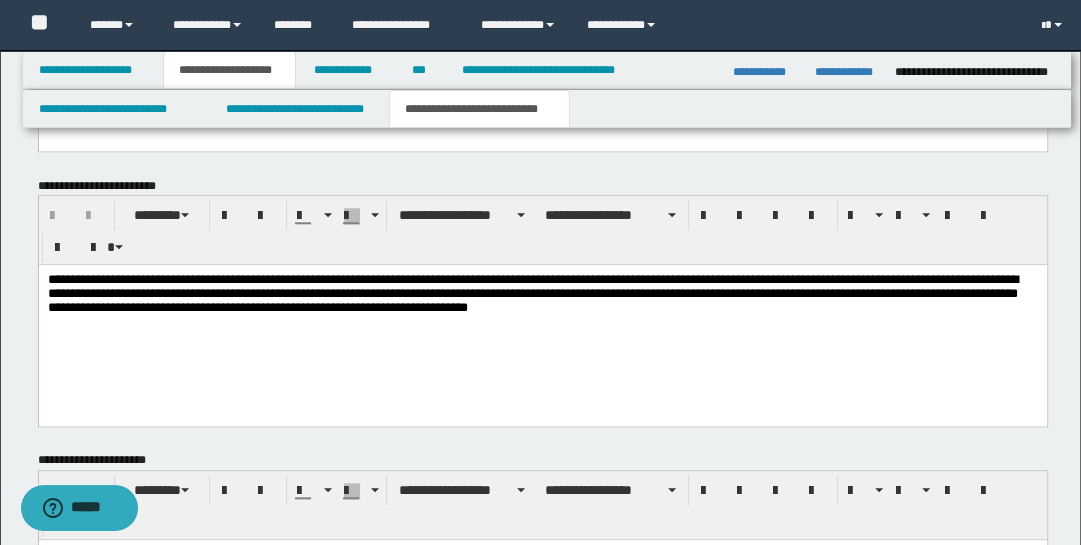 click on "**********" at bounding box center (542, 295) 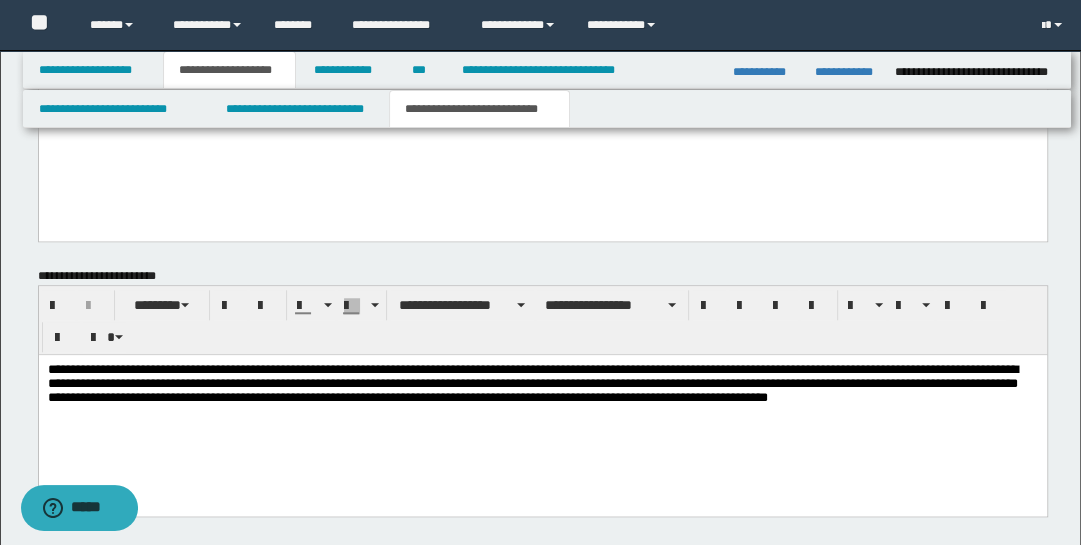 scroll, scrollTop: 1280, scrollLeft: 0, axis: vertical 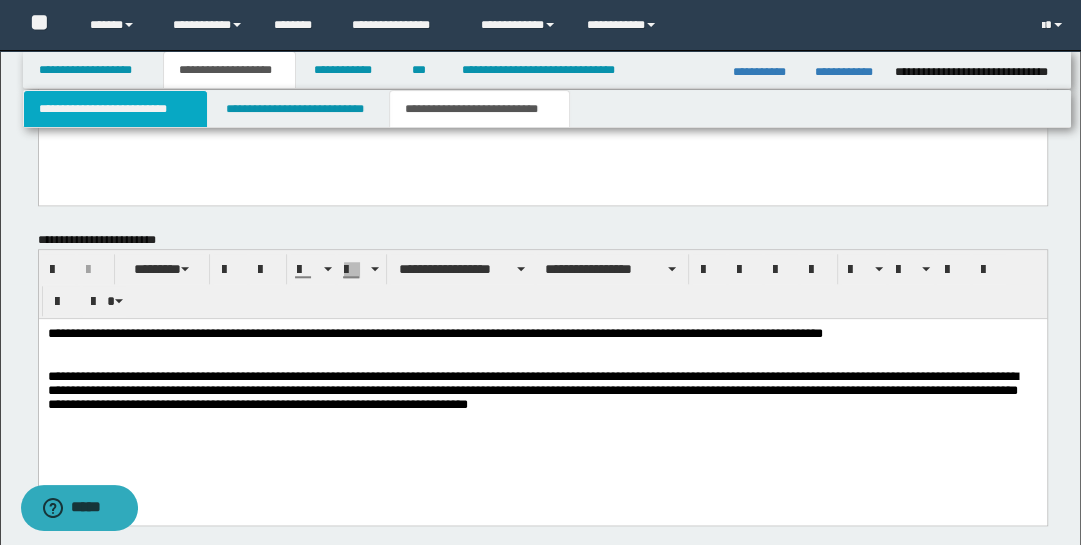 click on "**********" at bounding box center (115, 109) 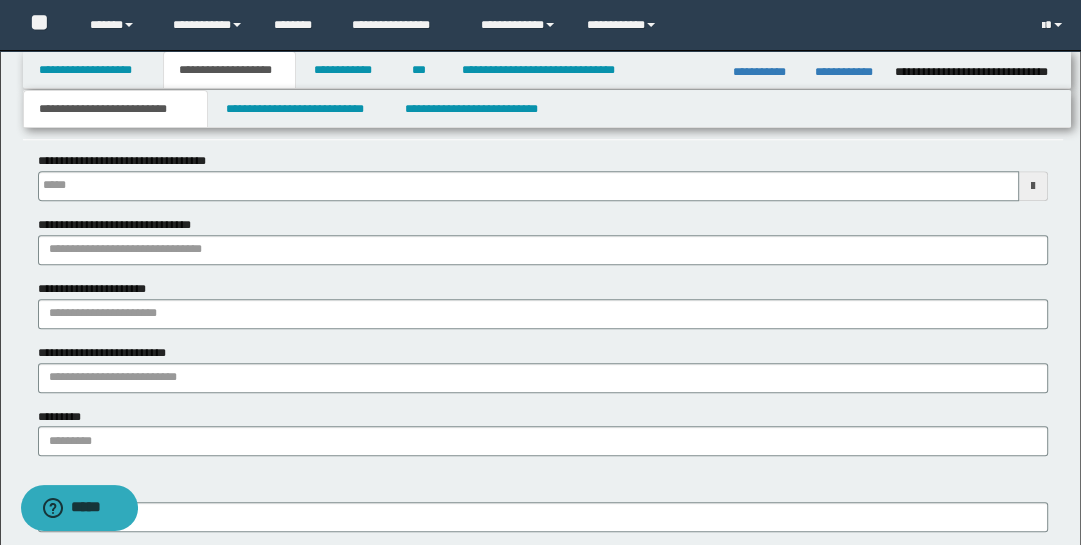 type 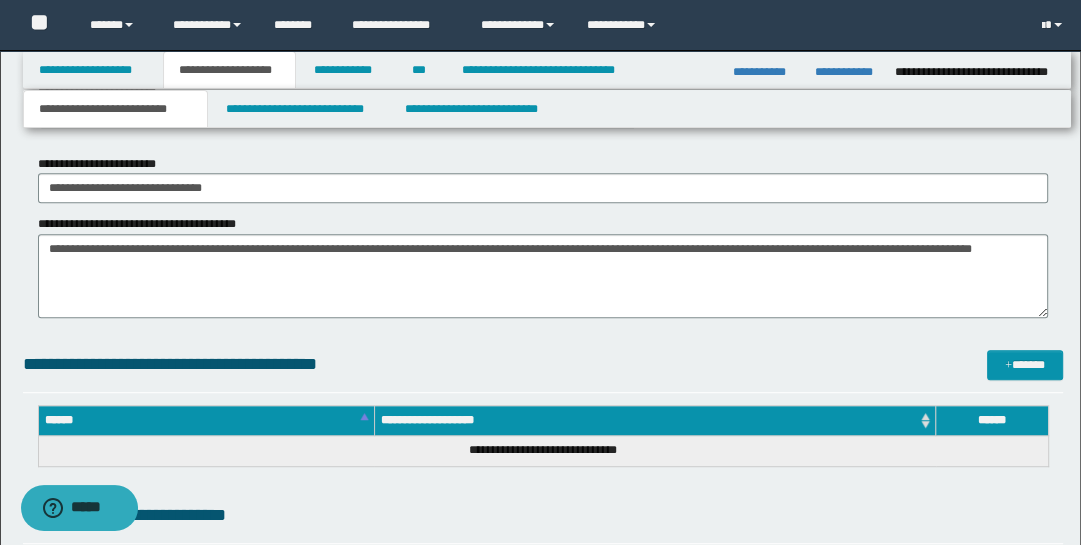 scroll, scrollTop: 642, scrollLeft: 0, axis: vertical 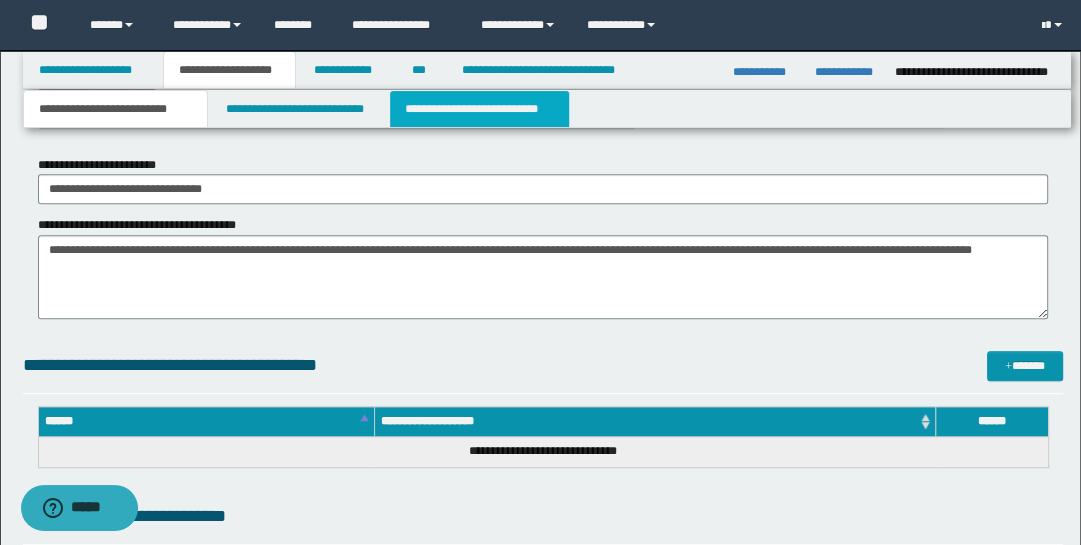 click on "**********" at bounding box center (479, 109) 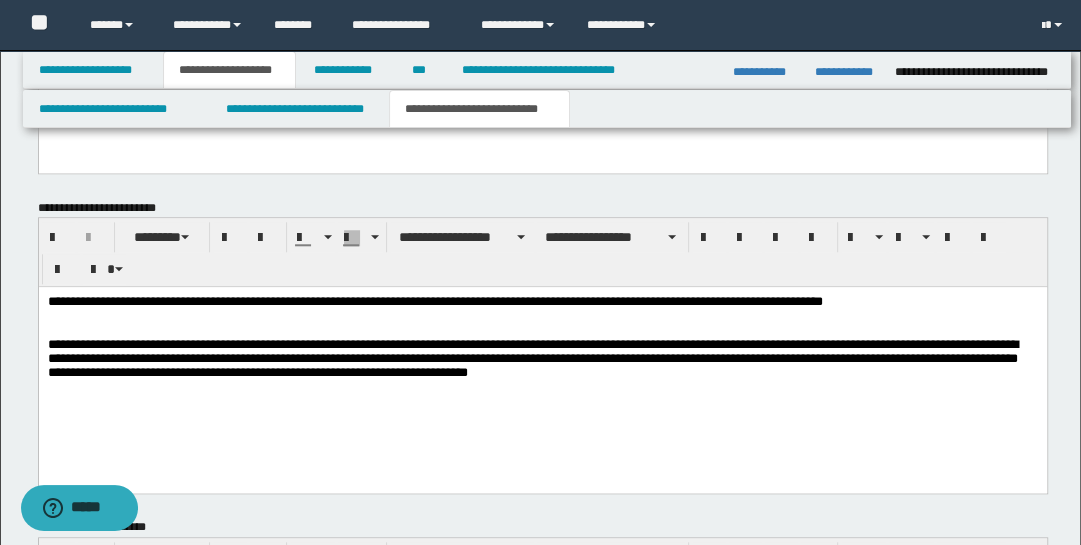 scroll, scrollTop: 1323, scrollLeft: 0, axis: vertical 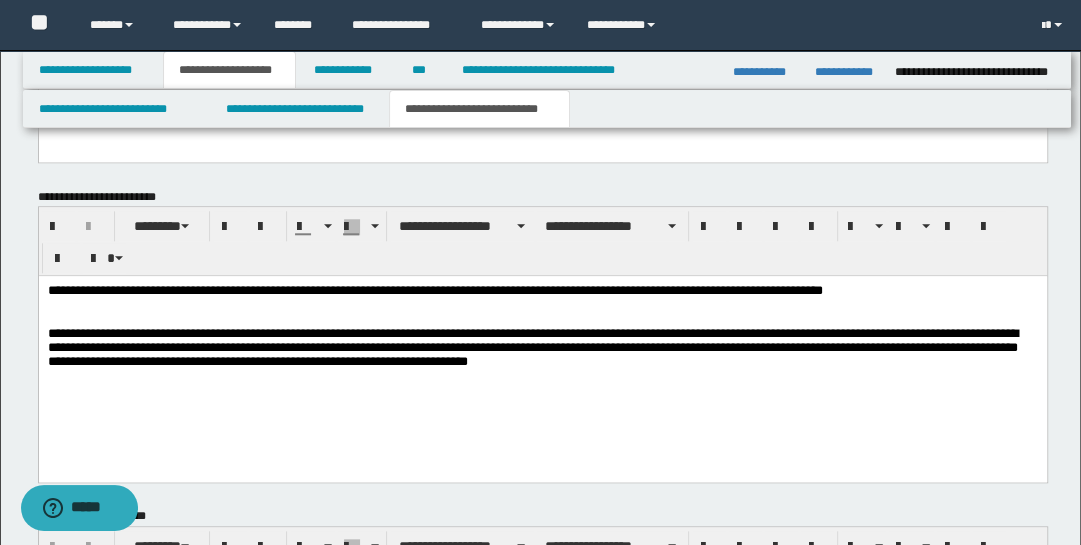 click on "**********" at bounding box center [542, 291] 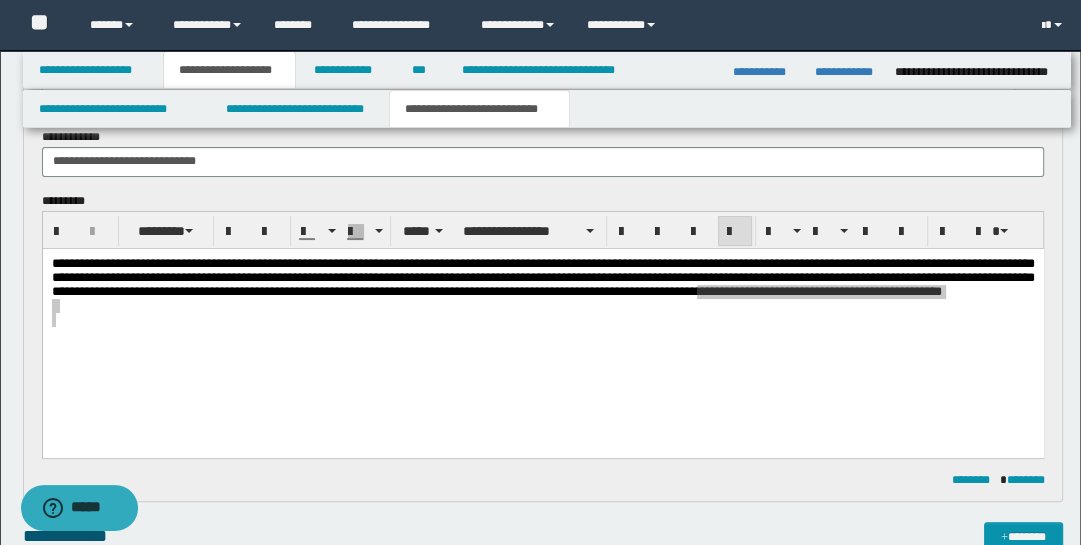 scroll, scrollTop: 167, scrollLeft: 0, axis: vertical 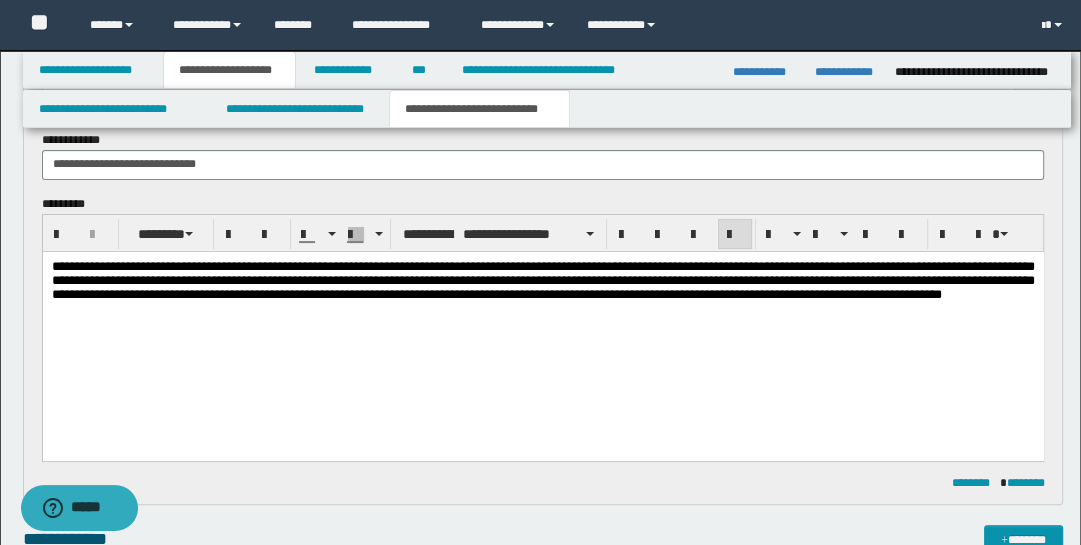 drag, startPoint x: 704, startPoint y: 417, endPoint x: 704, endPoint y: 387, distance: 30 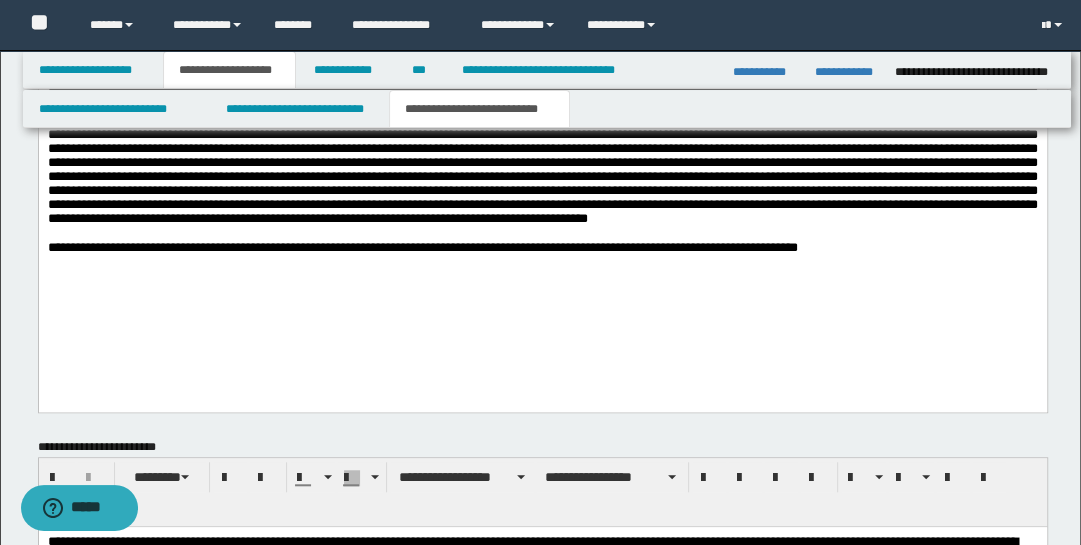 scroll, scrollTop: 1251, scrollLeft: 0, axis: vertical 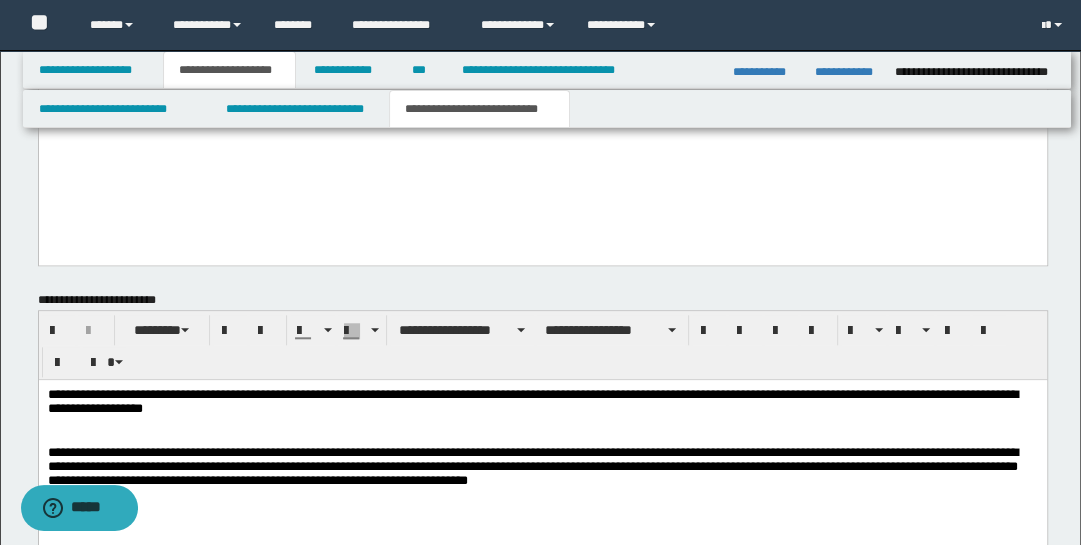 click on "**********" at bounding box center (542, 402) 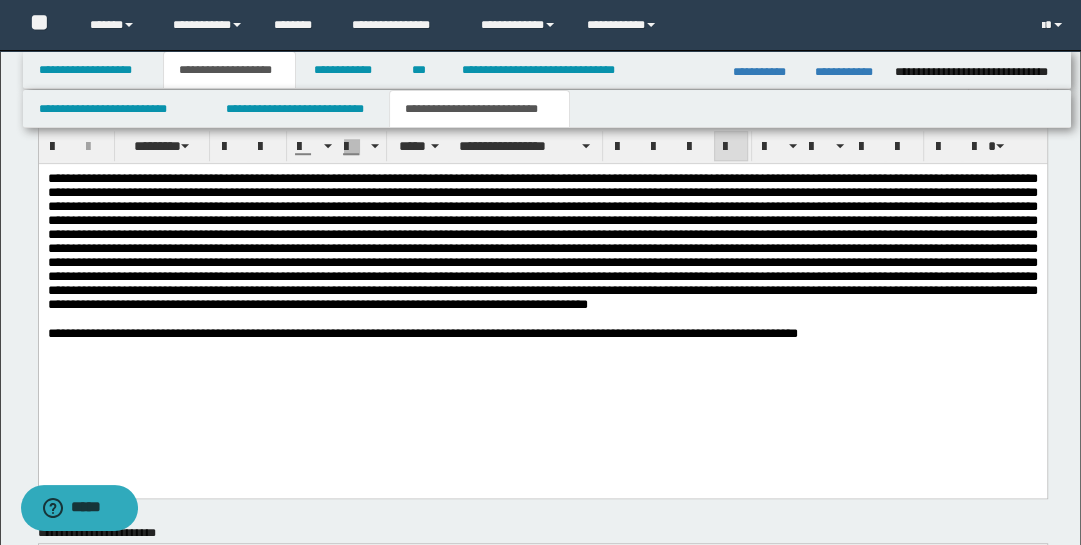 scroll, scrollTop: 913, scrollLeft: 0, axis: vertical 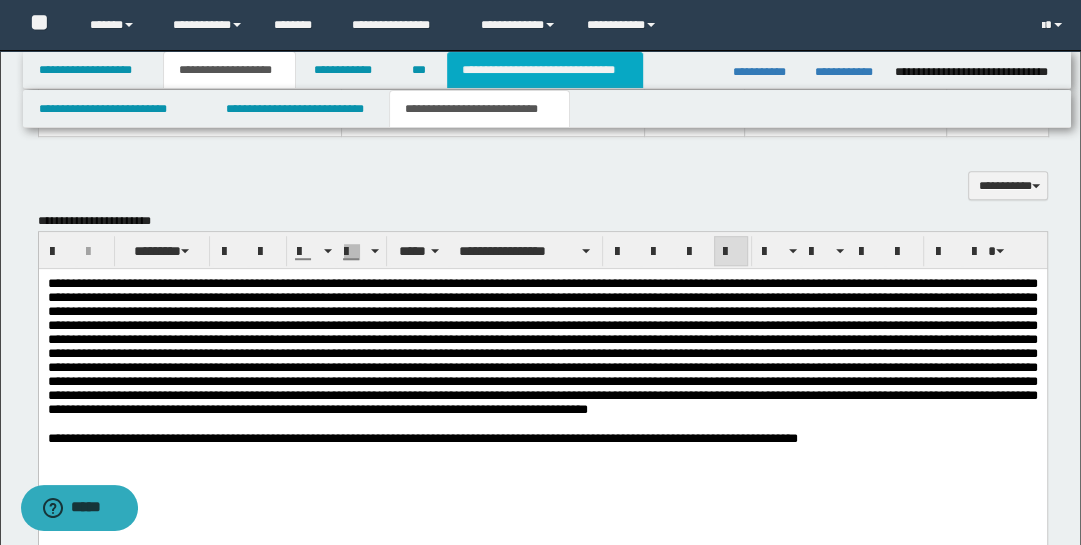 click on "**********" at bounding box center [545, 70] 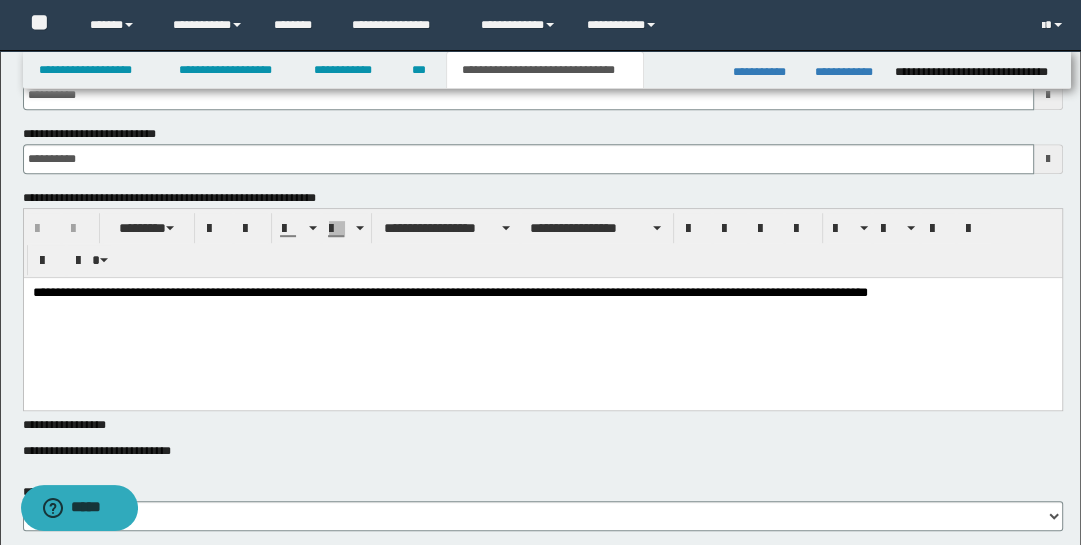 scroll, scrollTop: 666, scrollLeft: 0, axis: vertical 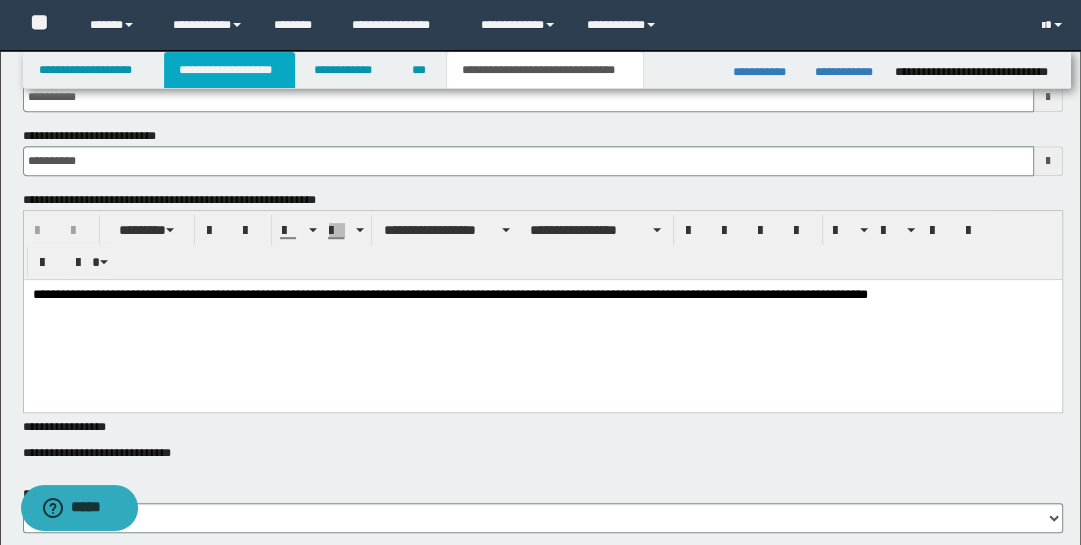 click on "**********" at bounding box center (229, 70) 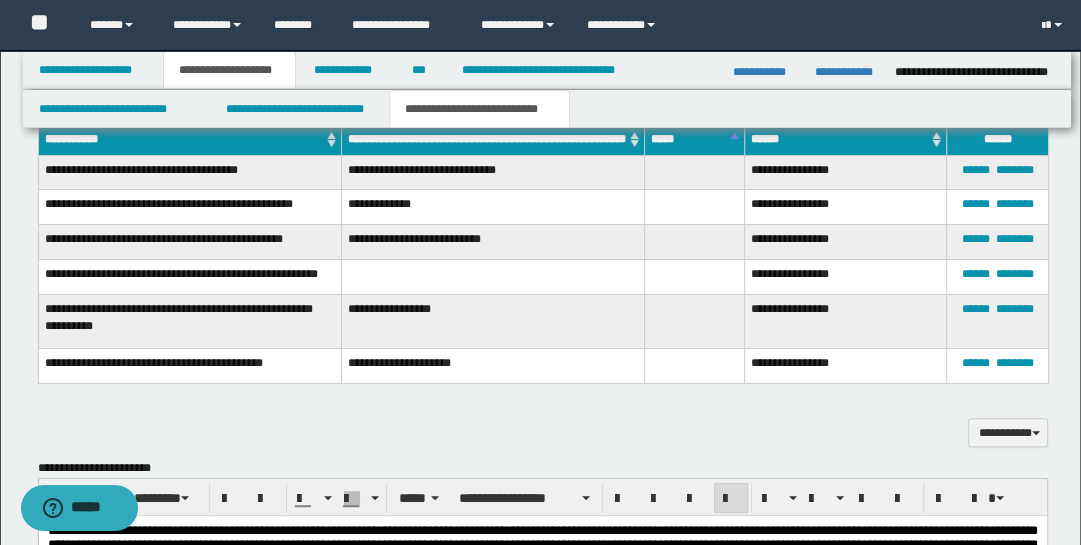 scroll, scrollTop: 697, scrollLeft: 0, axis: vertical 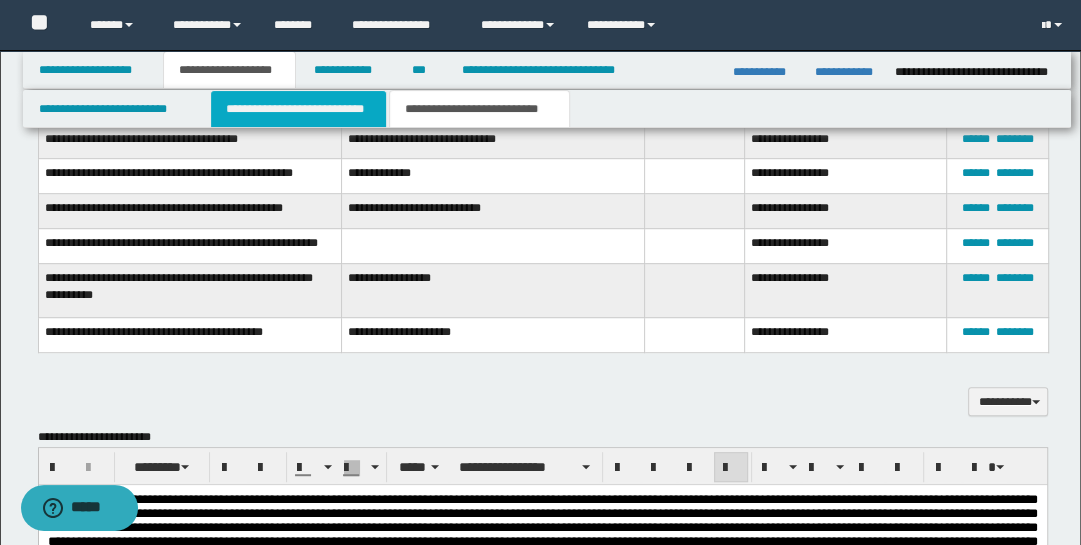 click on "**********" at bounding box center (299, 109) 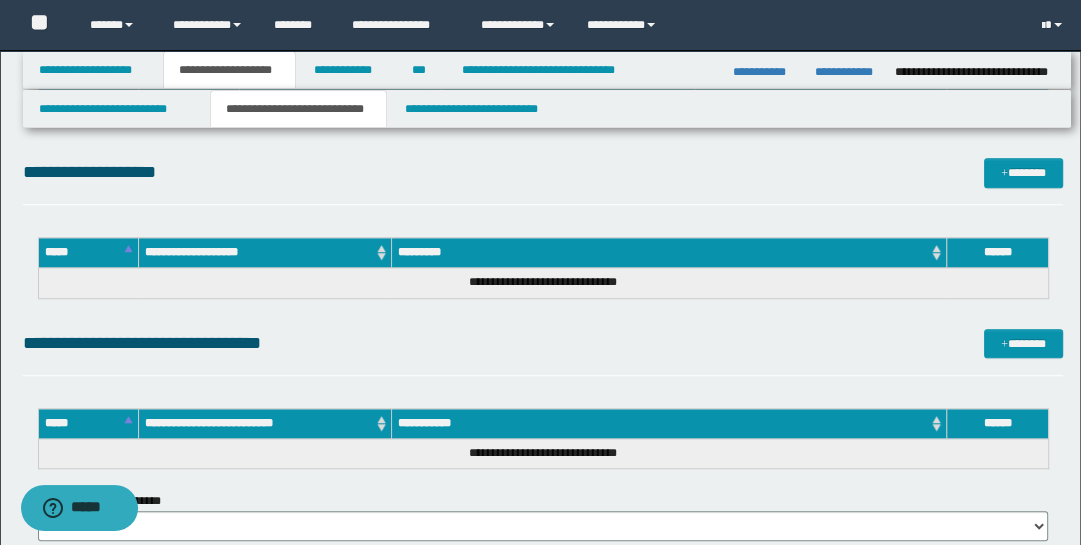 scroll, scrollTop: 1138, scrollLeft: 0, axis: vertical 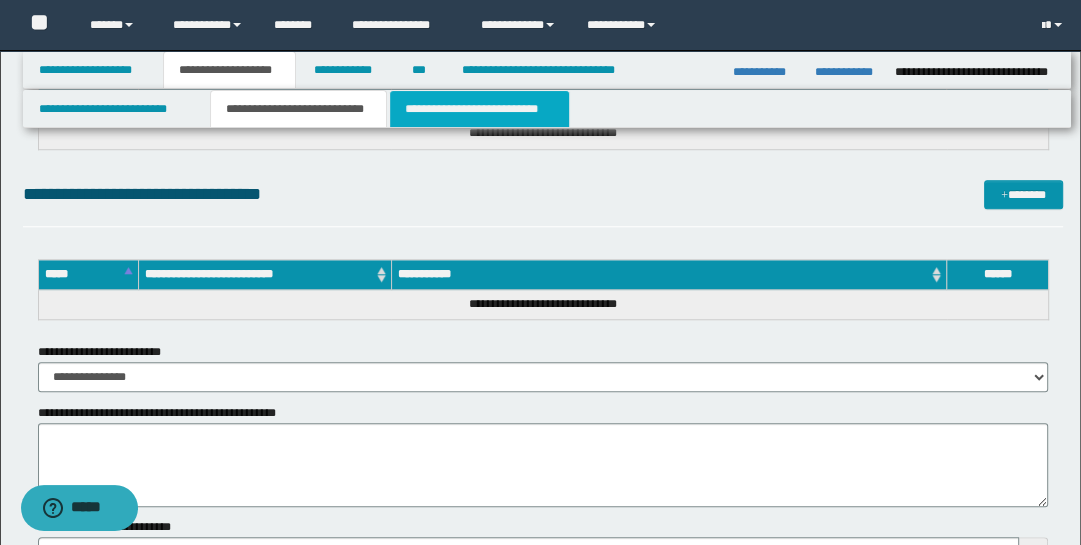 click on "**********" at bounding box center [479, 109] 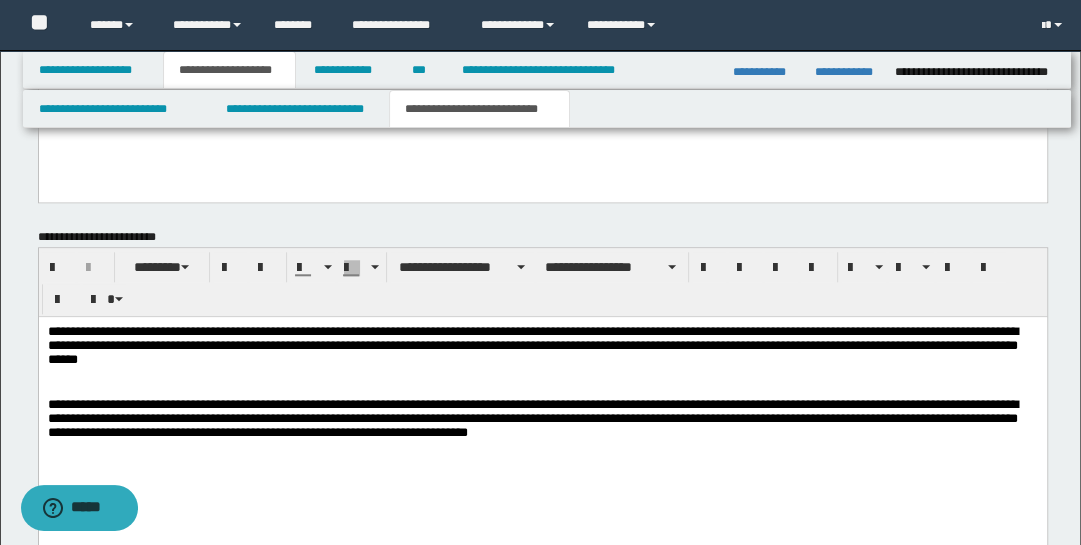 scroll, scrollTop: 1317, scrollLeft: 0, axis: vertical 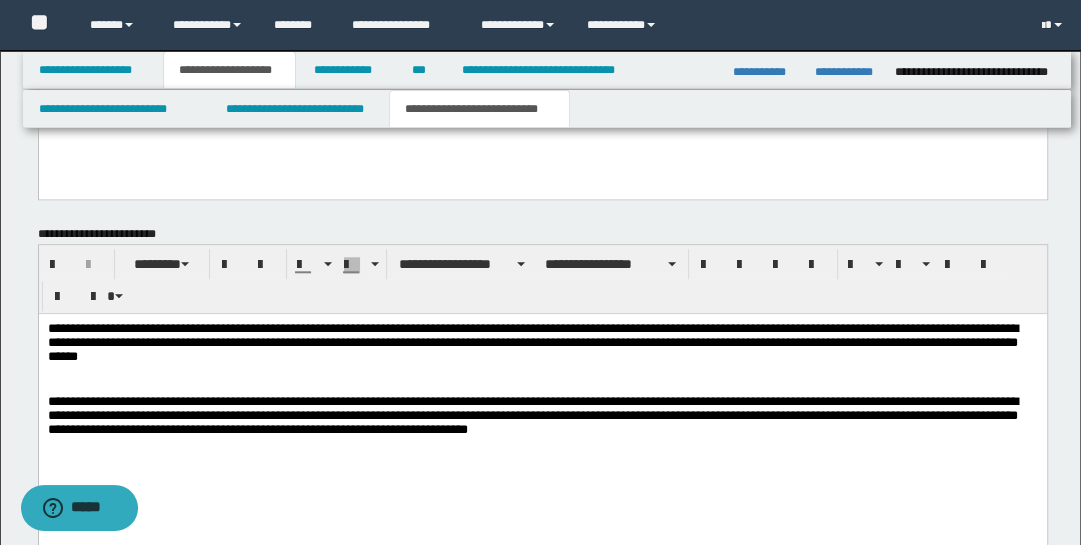 click on "**********" at bounding box center [542, 343] 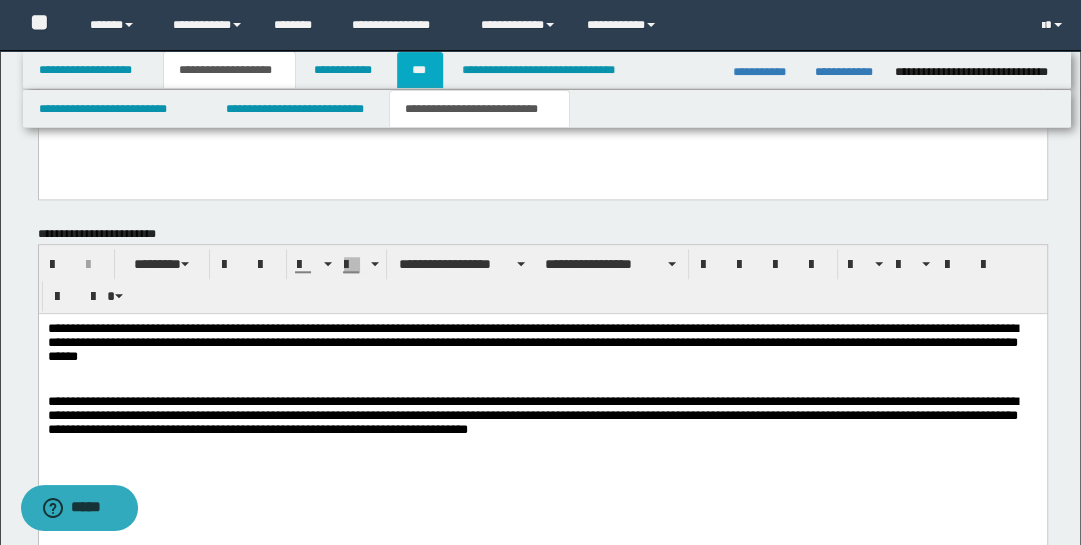 click on "***" at bounding box center (420, 70) 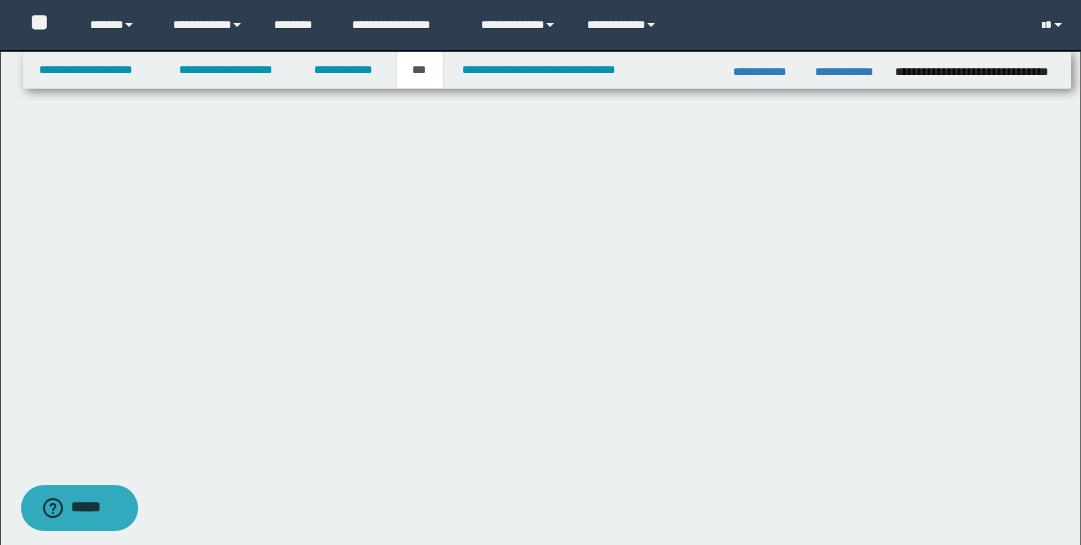 scroll, scrollTop: 0, scrollLeft: 0, axis: both 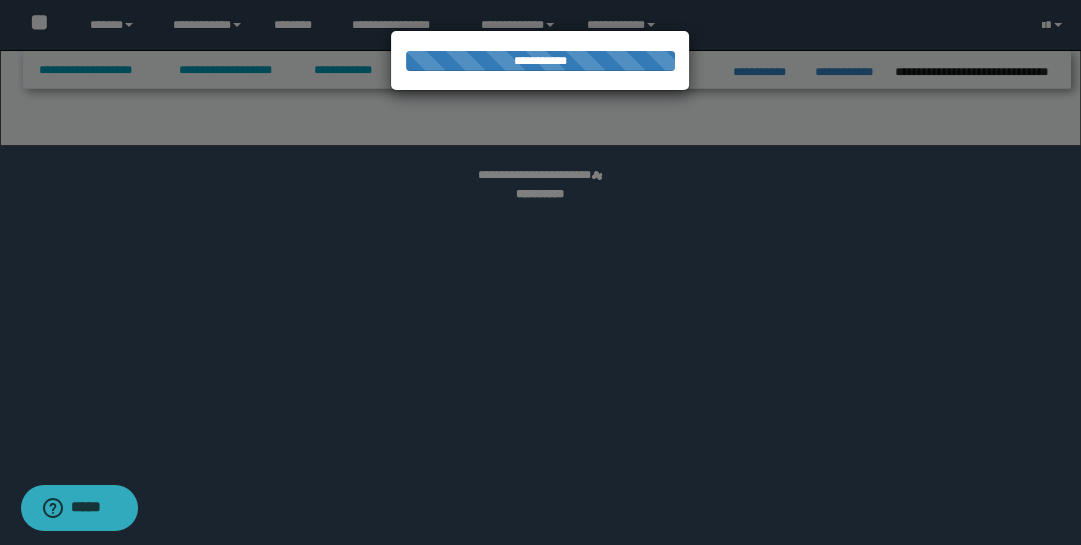 select on "*" 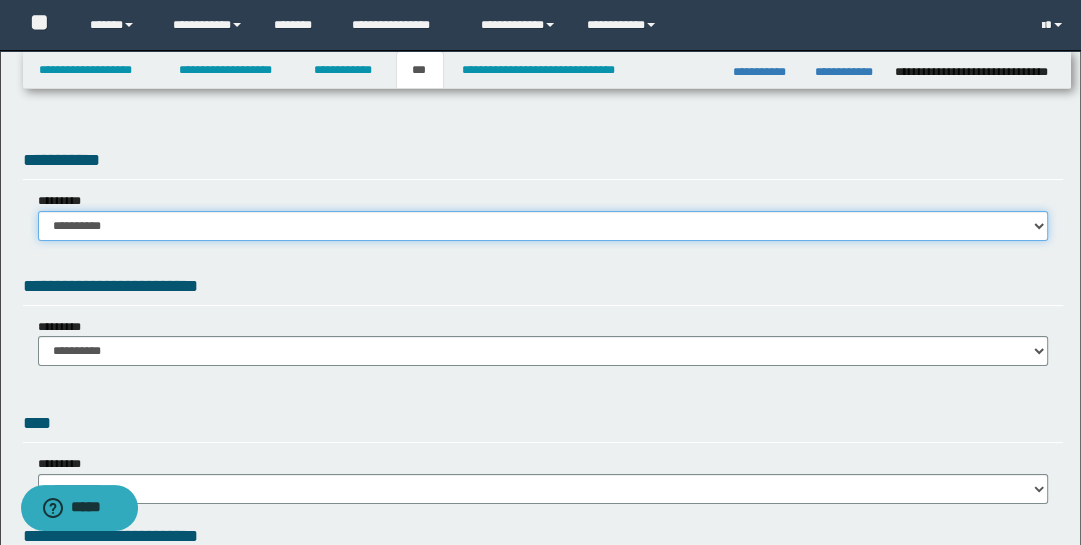 click on "**********" at bounding box center [543, 226] 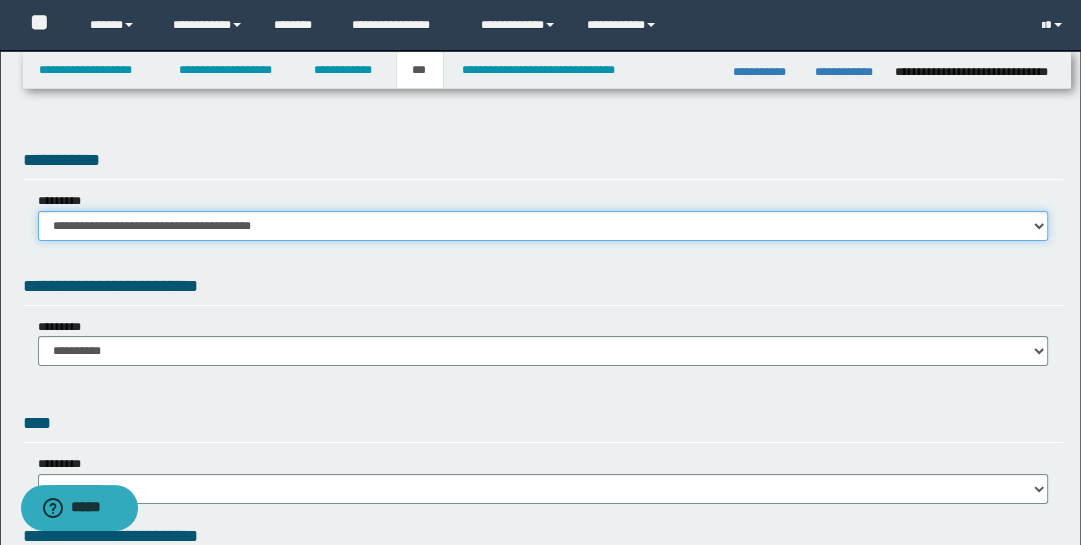 click on "**********" at bounding box center (543, 226) 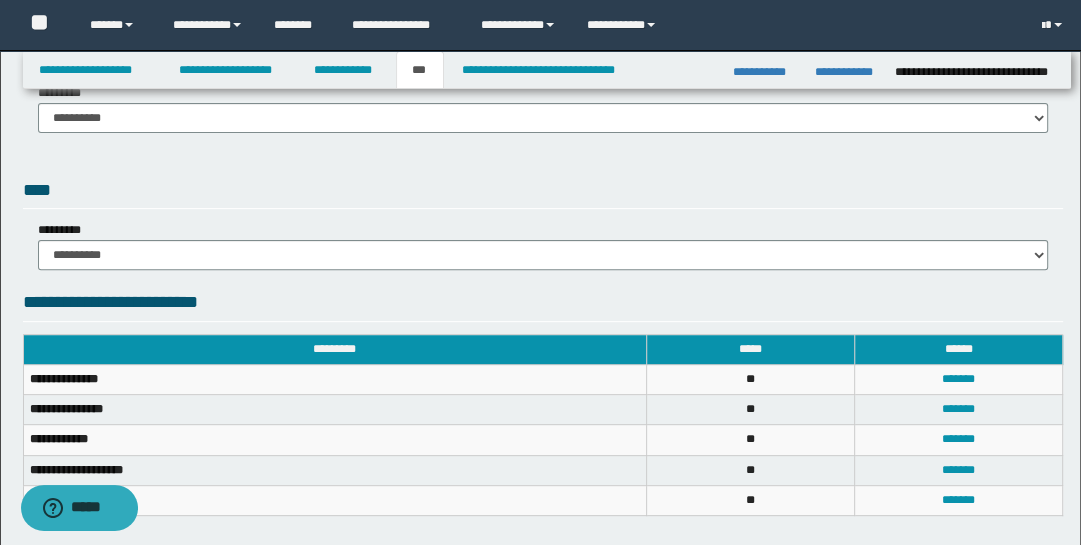 scroll, scrollTop: 238, scrollLeft: 0, axis: vertical 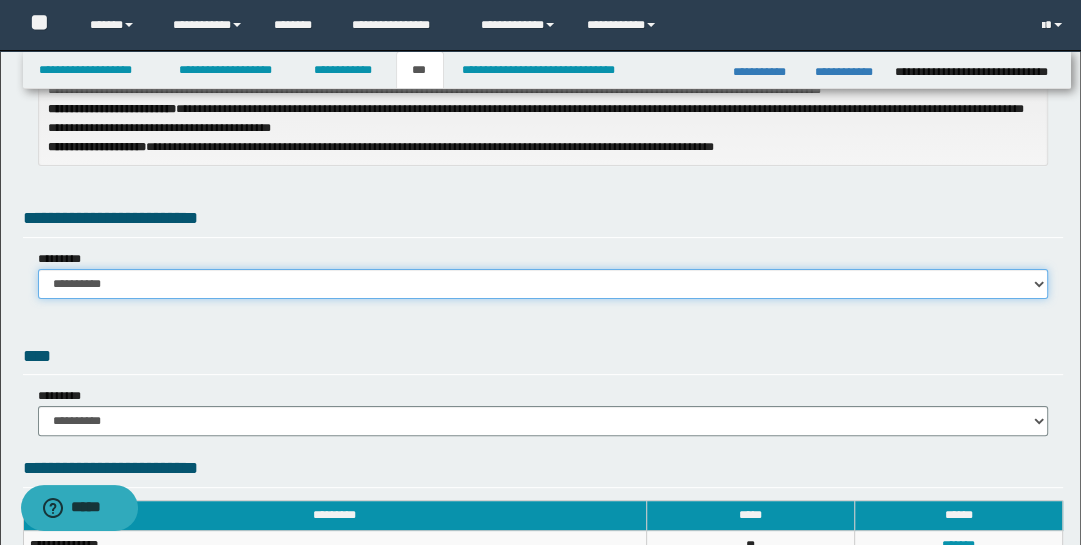 click on "**********" at bounding box center (543, 284) 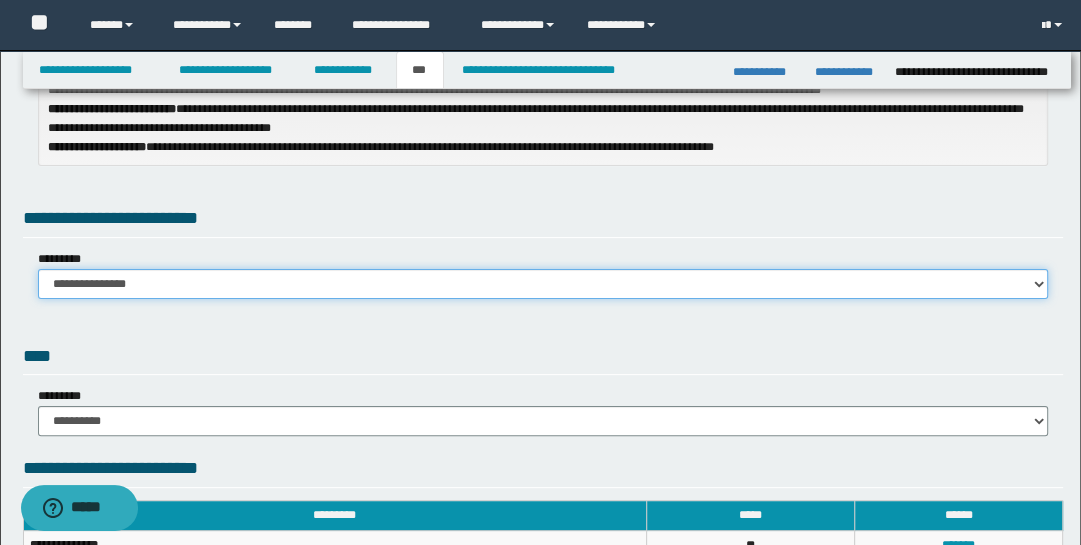 click on "**********" at bounding box center (543, 284) 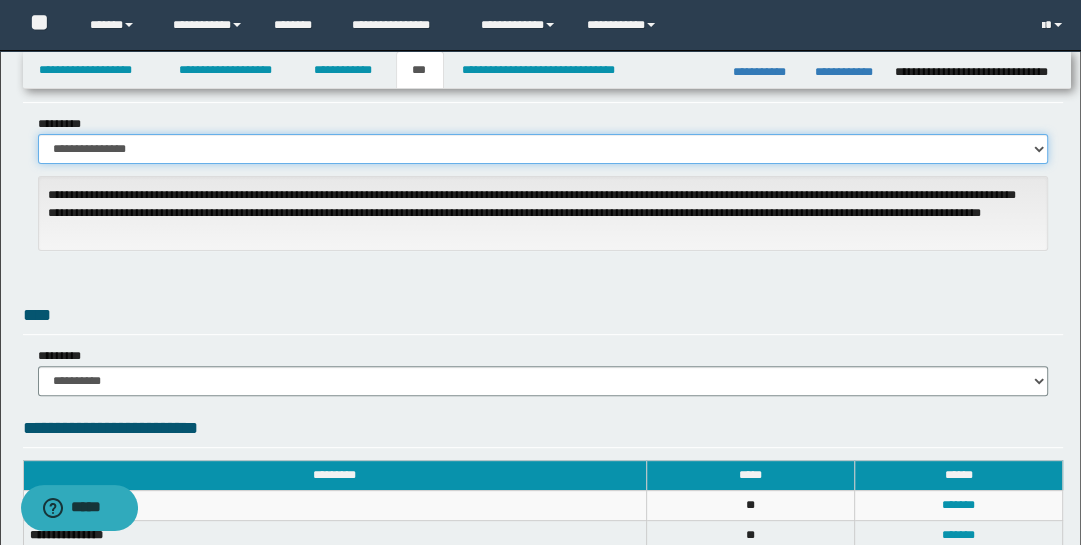 scroll, scrollTop: 540, scrollLeft: 0, axis: vertical 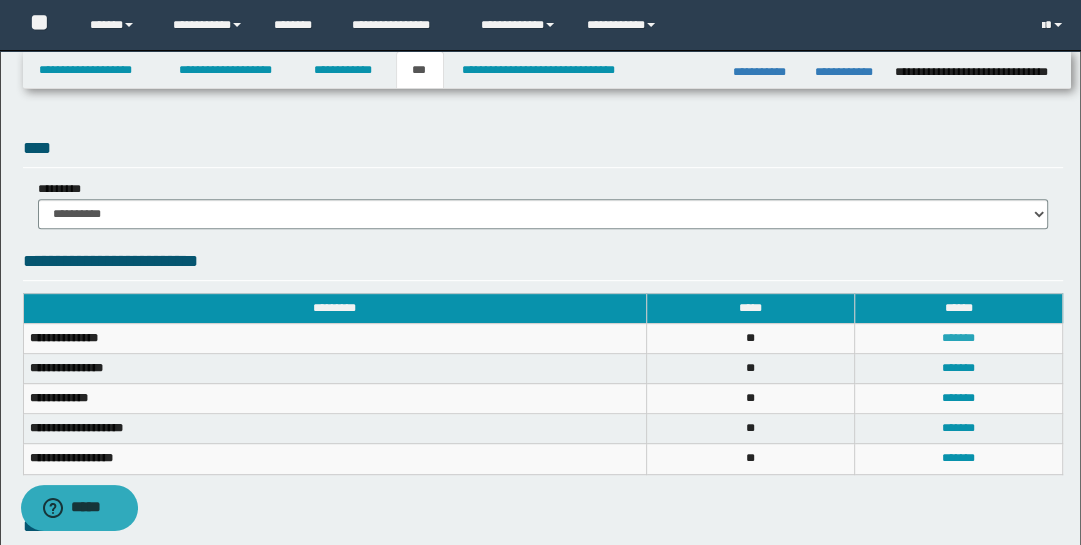 click on "*******" at bounding box center [958, 338] 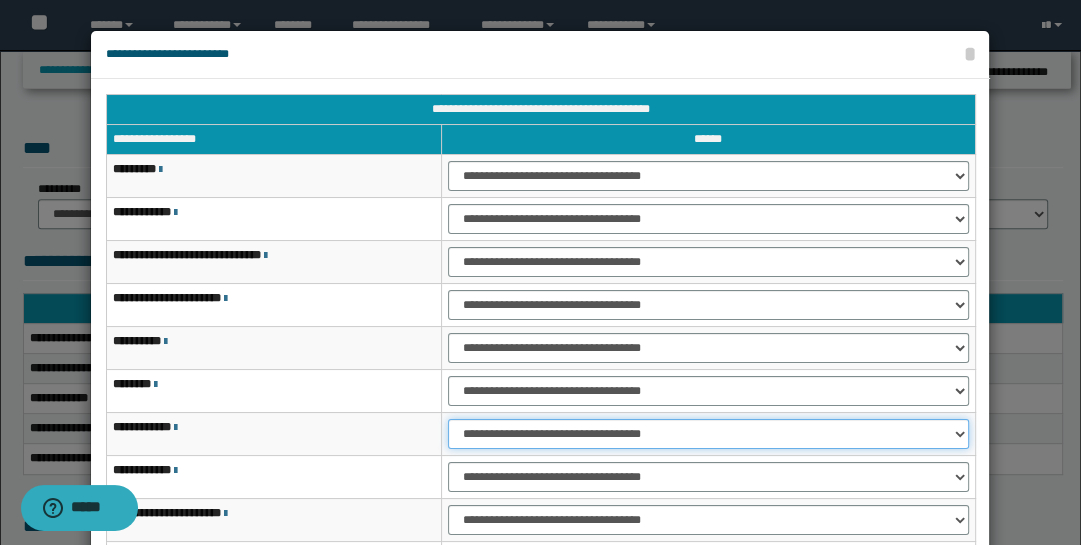 drag, startPoint x: 959, startPoint y: 432, endPoint x: 951, endPoint y: 442, distance: 12.806249 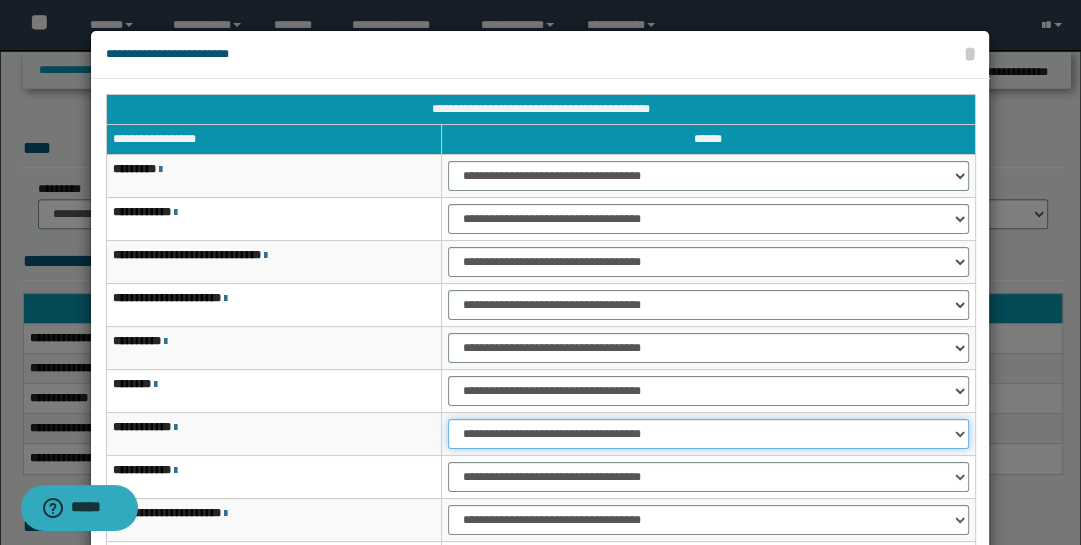 scroll, scrollTop: 115, scrollLeft: 0, axis: vertical 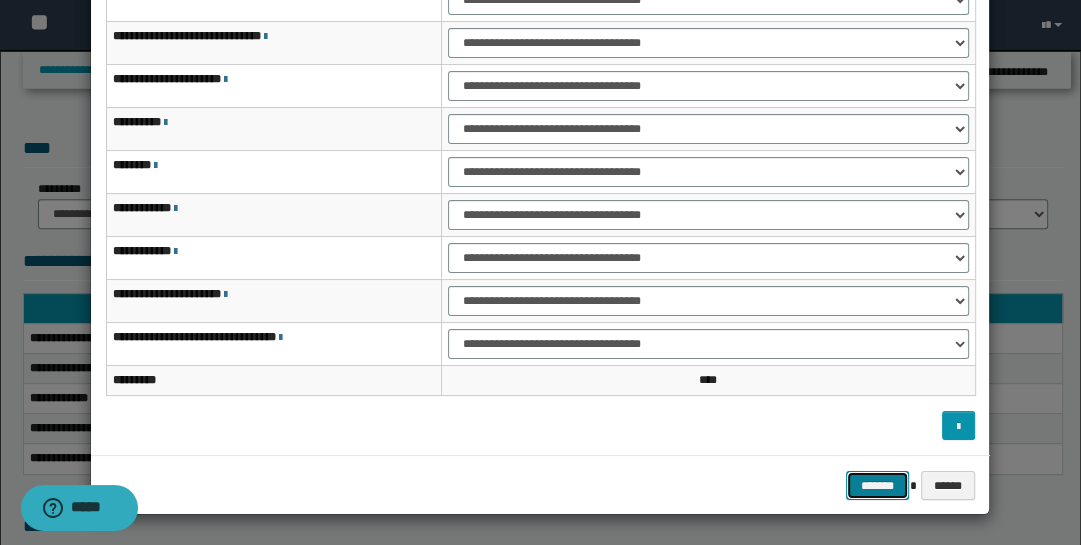 click on "*******" at bounding box center (878, 485) 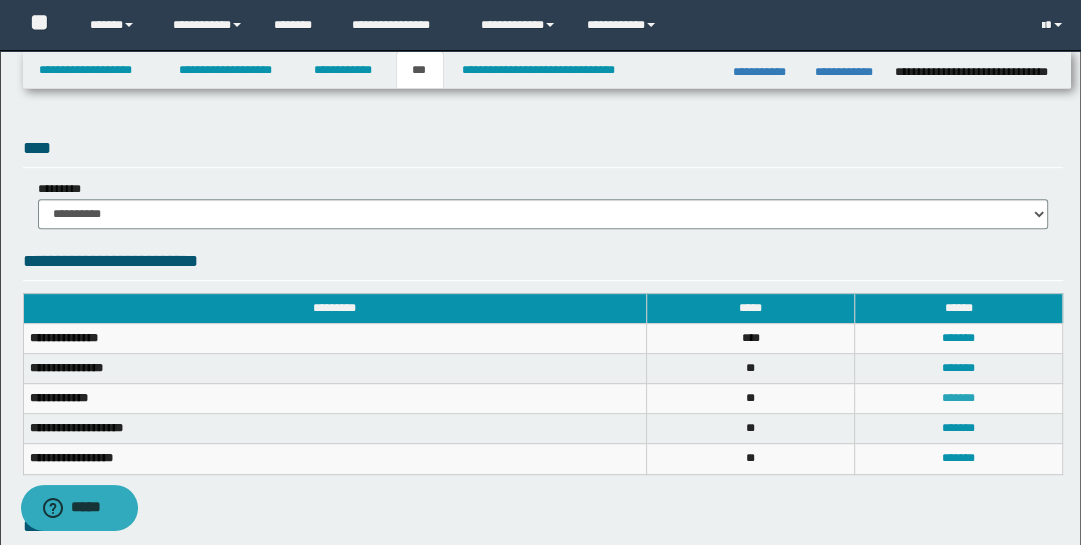 click on "*******" at bounding box center (958, 398) 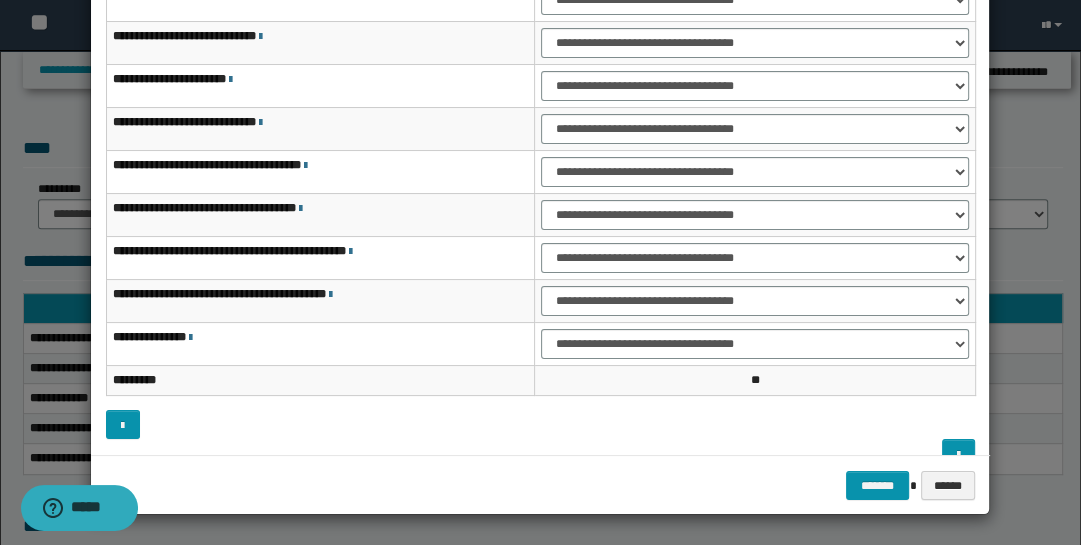 scroll, scrollTop: 0, scrollLeft: 0, axis: both 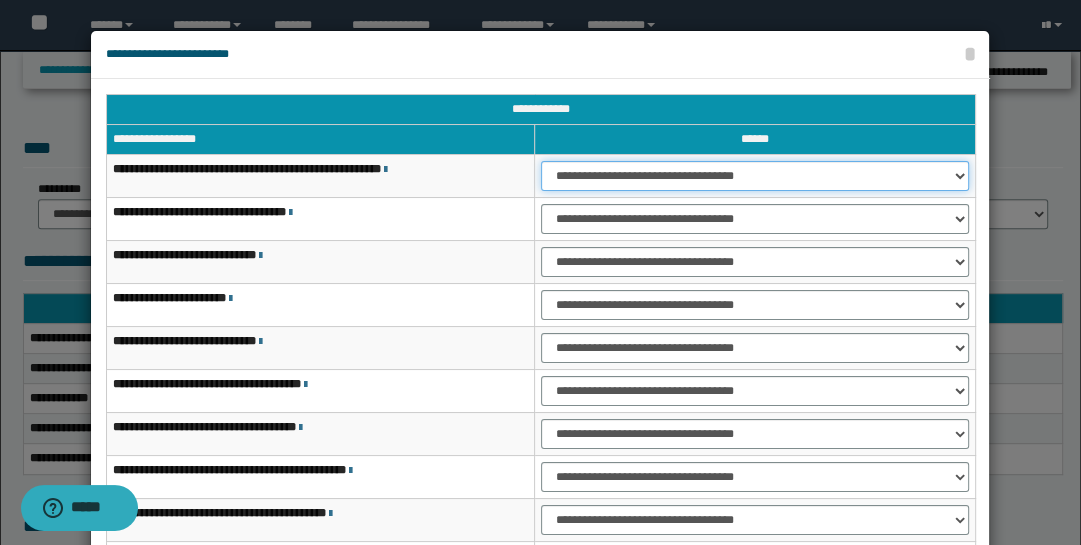 click on "**********" at bounding box center (755, 176) 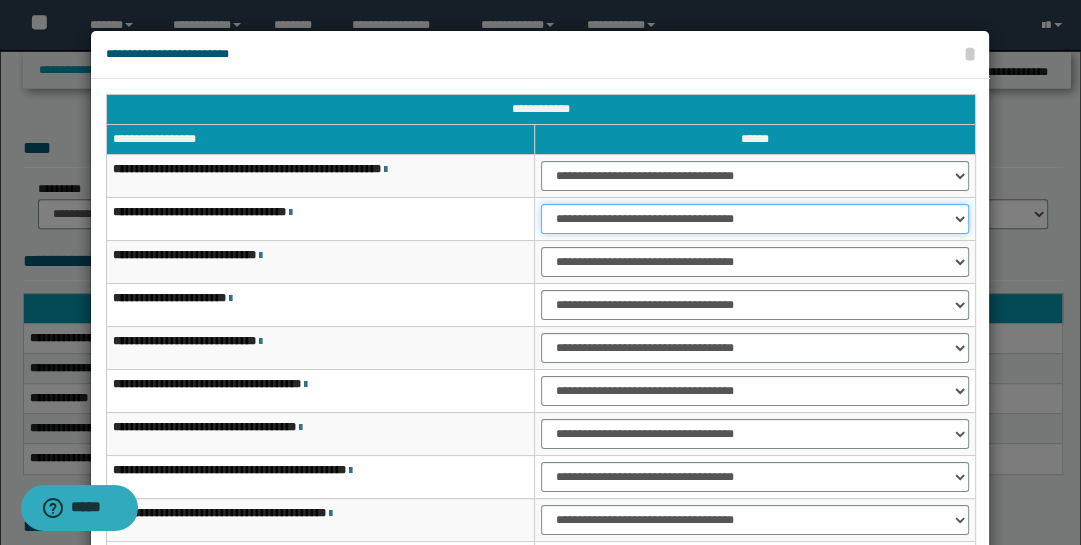 click on "**********" at bounding box center (755, 219) 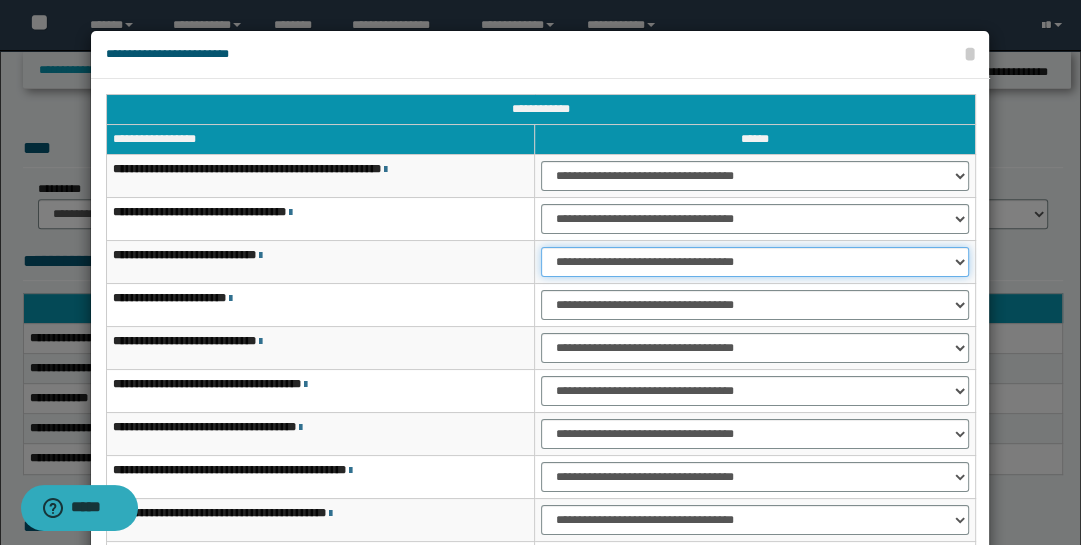 click on "**********" at bounding box center (755, 262) 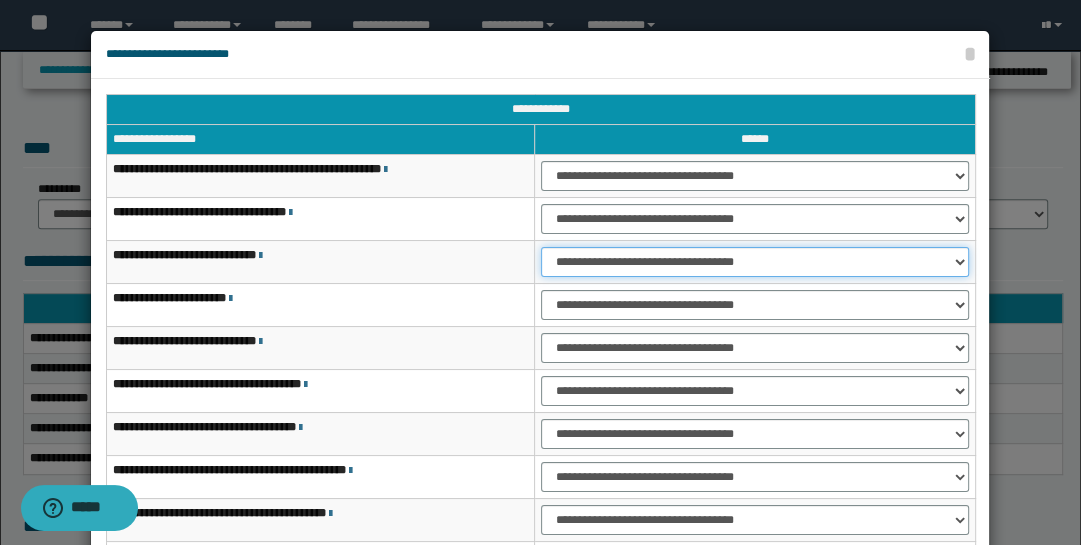 select on "***" 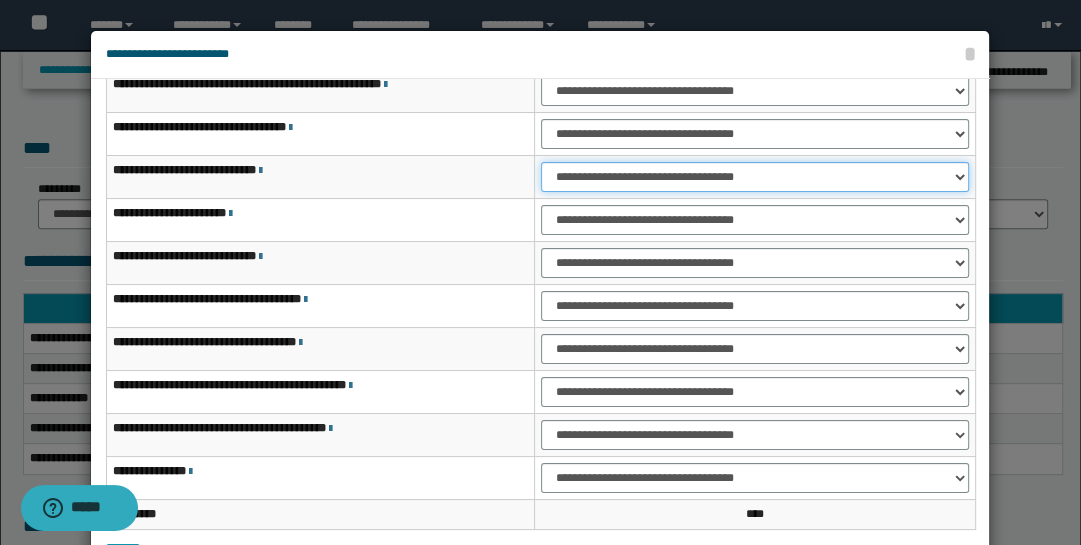 scroll, scrollTop: 133, scrollLeft: 0, axis: vertical 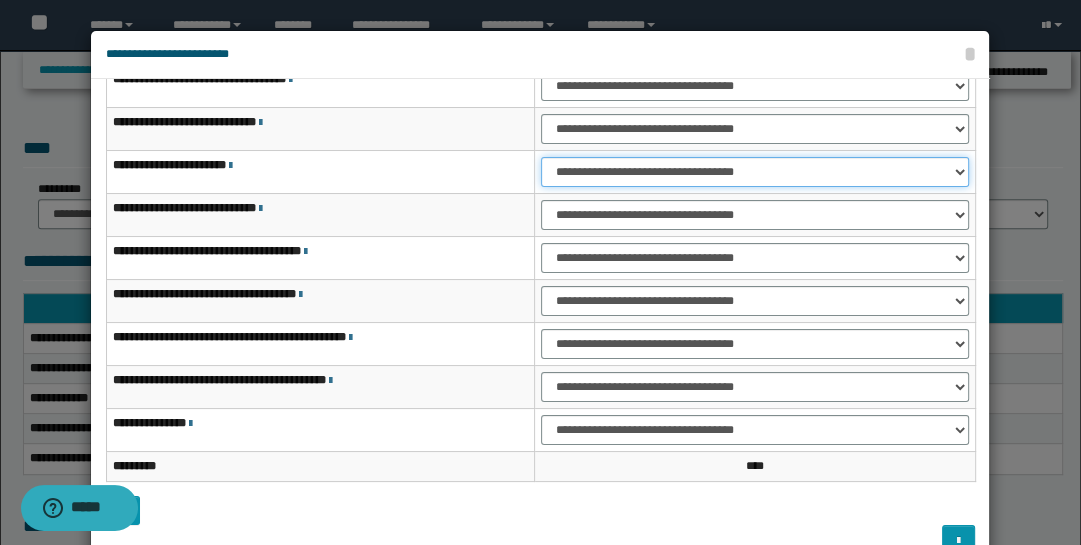 click on "**********" at bounding box center [755, 172] 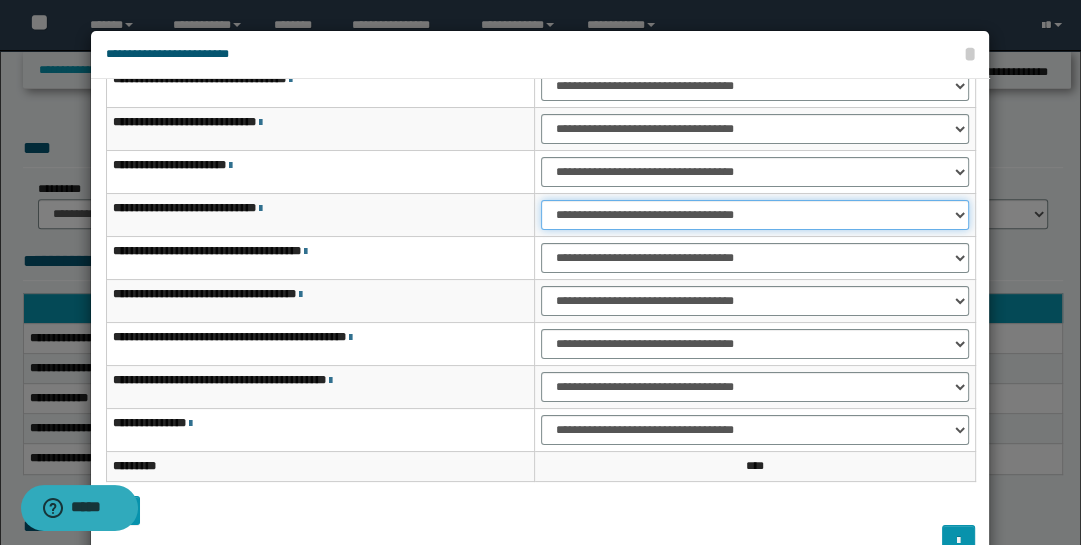 click on "**********" at bounding box center [755, 215] 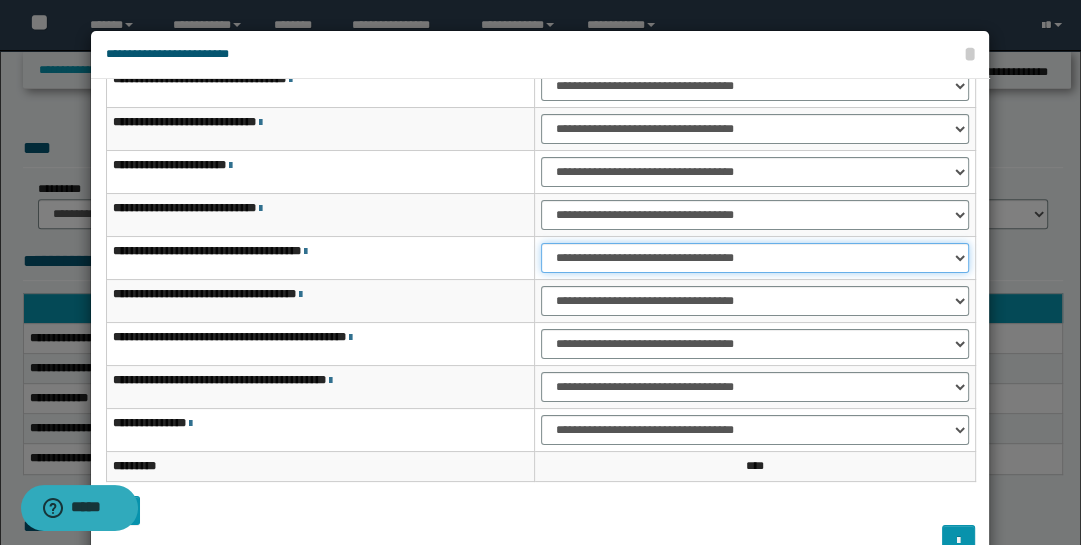 click on "**********" at bounding box center (755, 258) 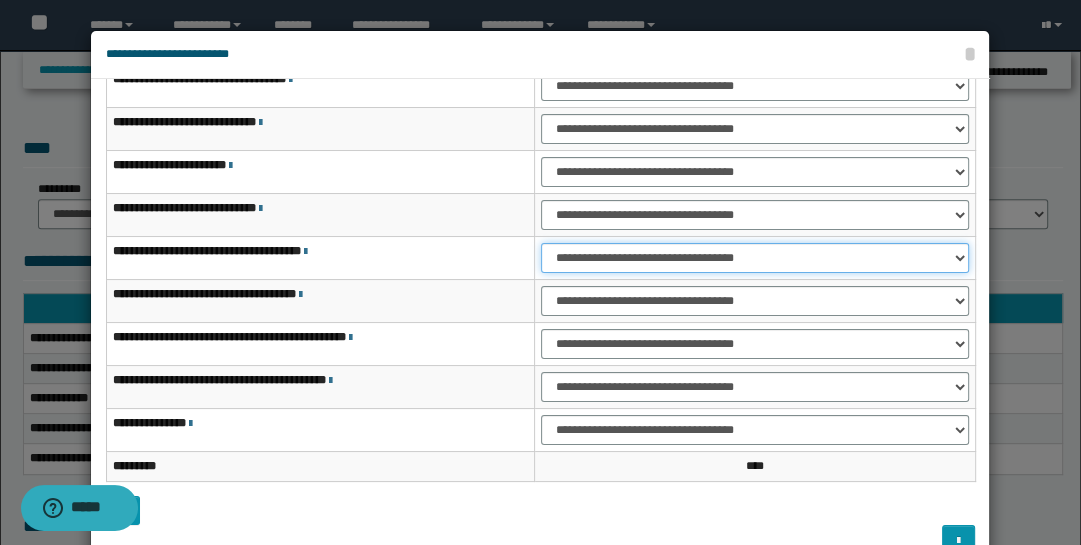 select on "***" 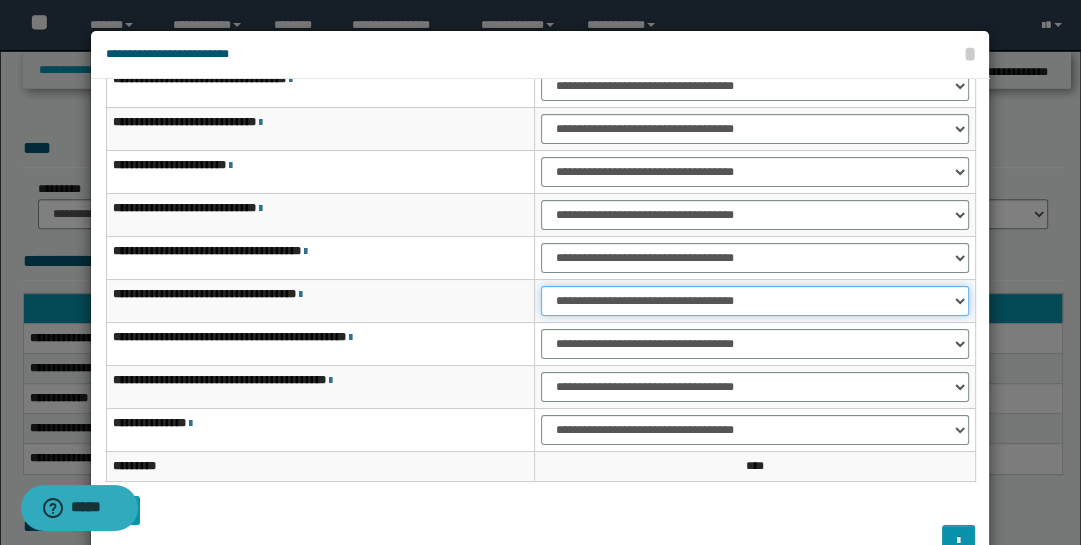click on "**********" at bounding box center [755, 301] 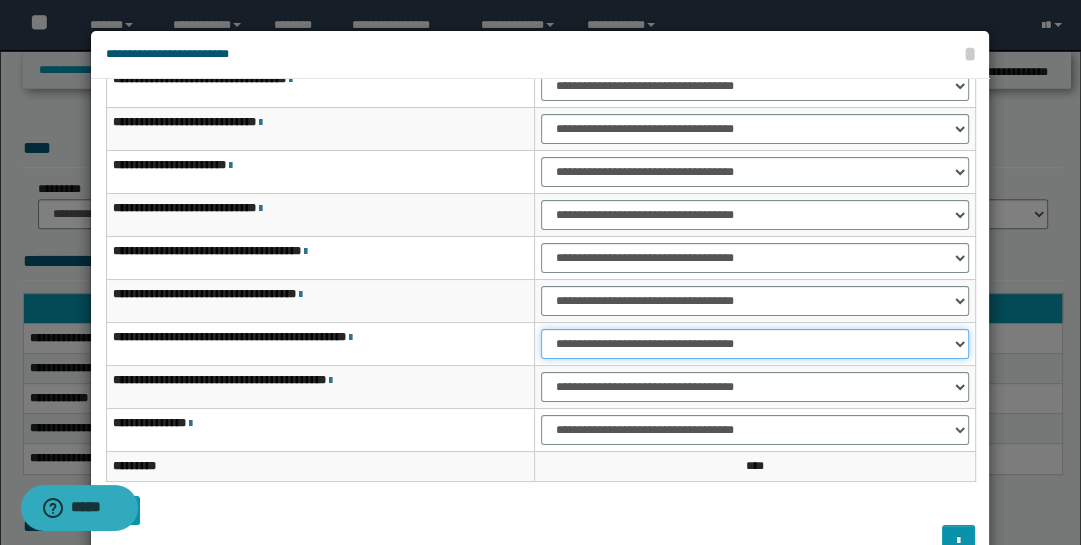 click on "**********" at bounding box center [755, 344] 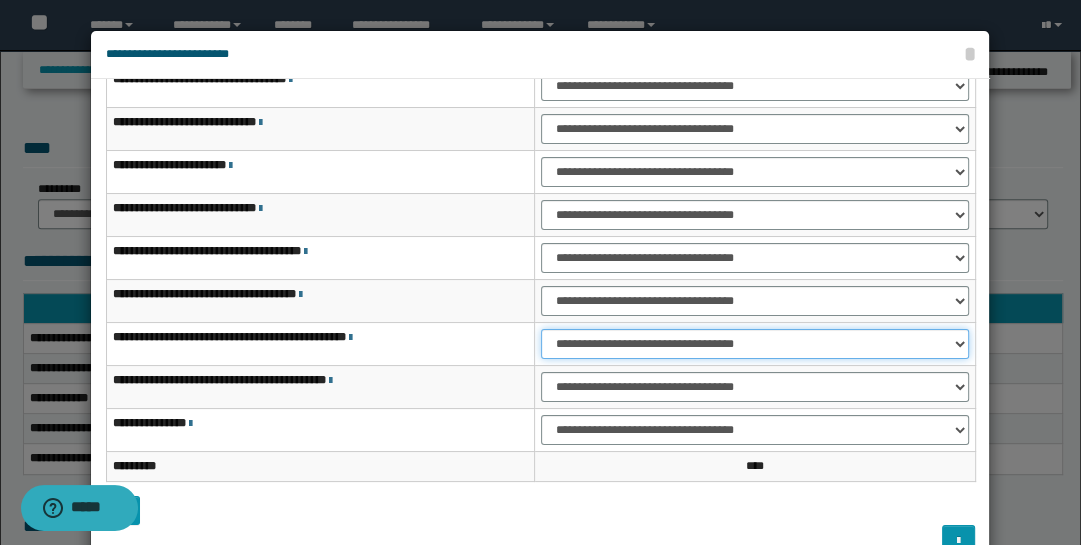 select on "***" 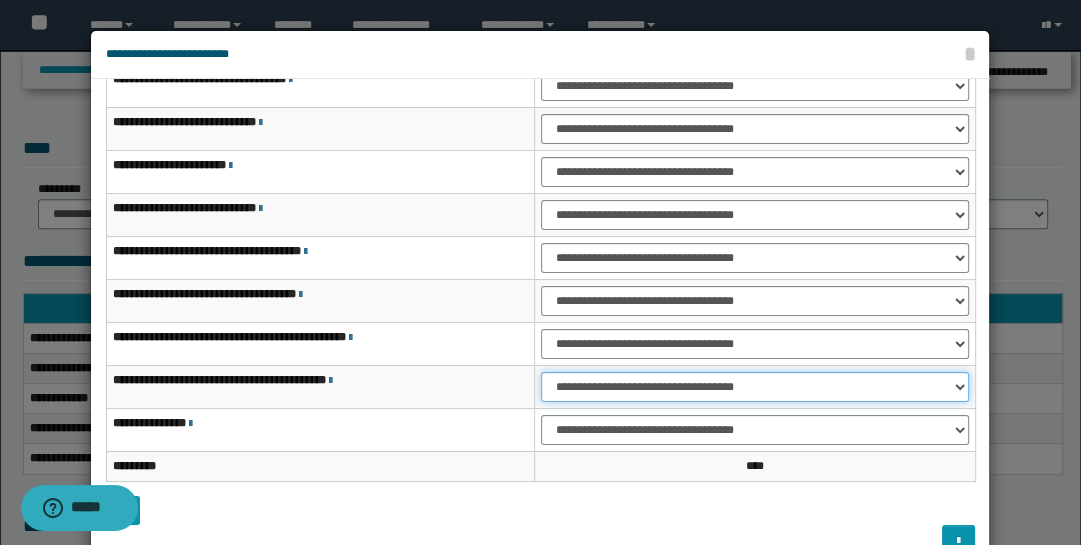 click on "**********" at bounding box center (755, 387) 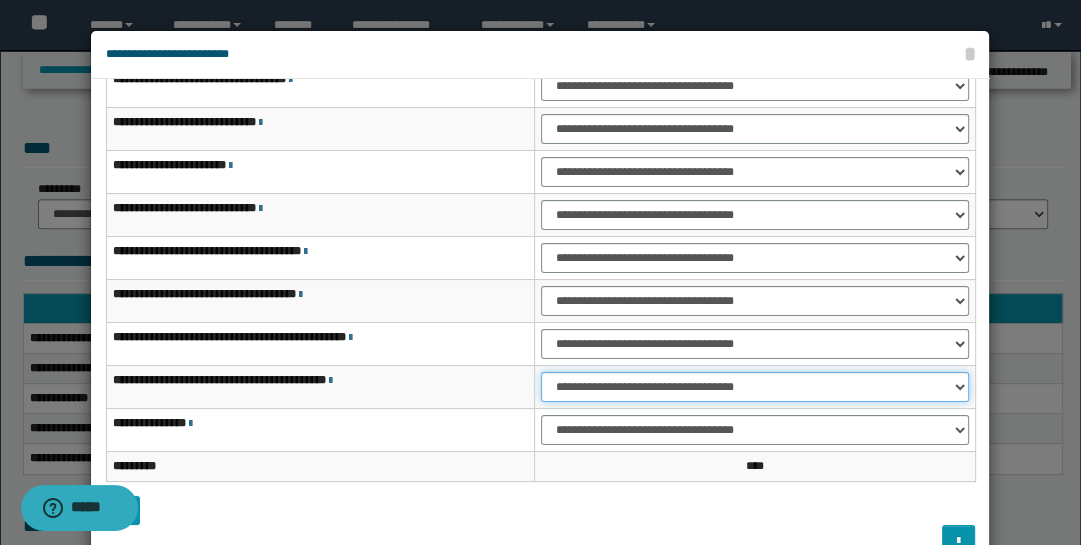 click on "**********" at bounding box center (755, 387) 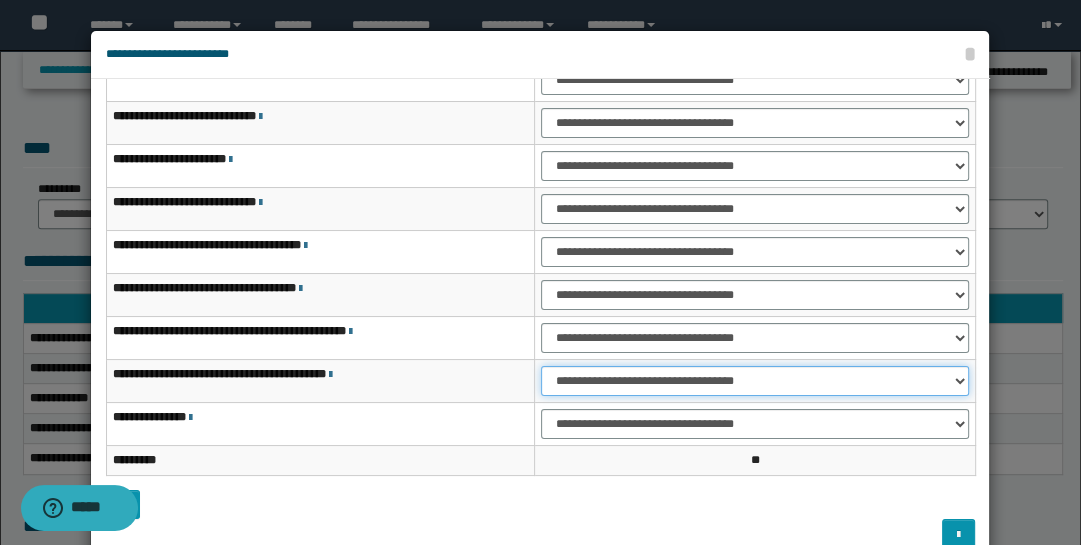 scroll, scrollTop: 143, scrollLeft: 0, axis: vertical 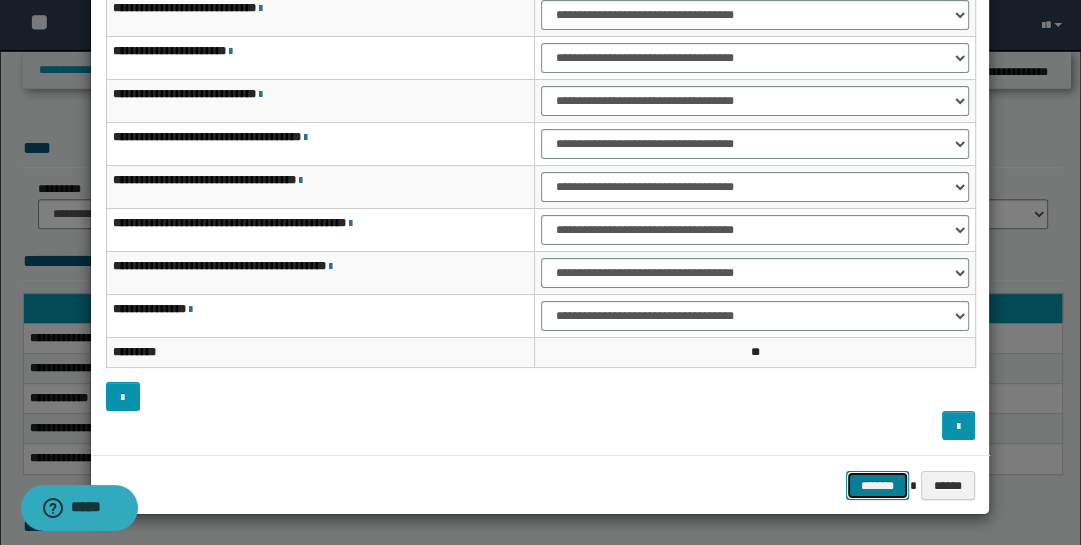 click on "*******" at bounding box center [878, 485] 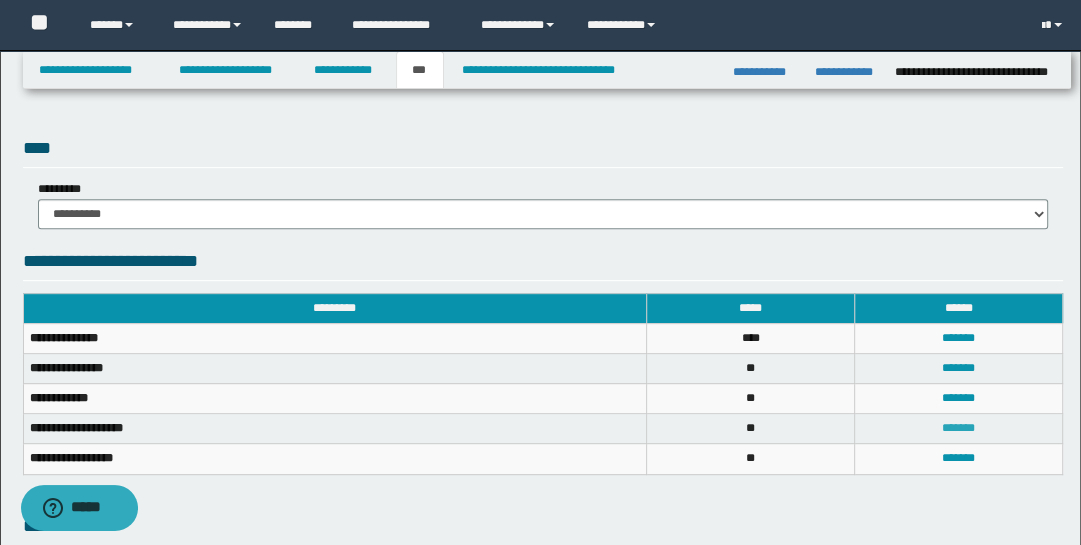 click on "*******" at bounding box center (958, 428) 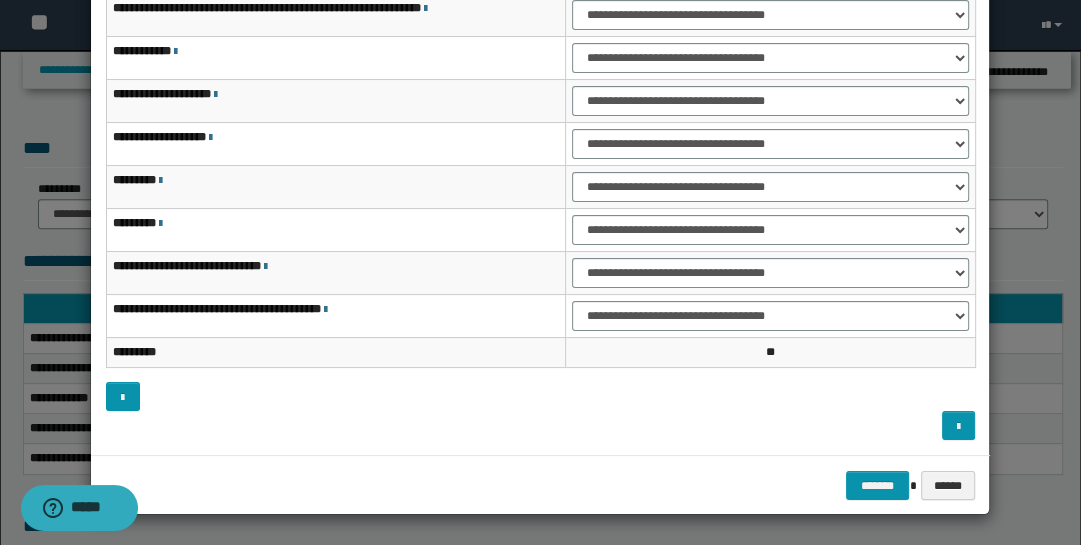 scroll, scrollTop: 0, scrollLeft: 0, axis: both 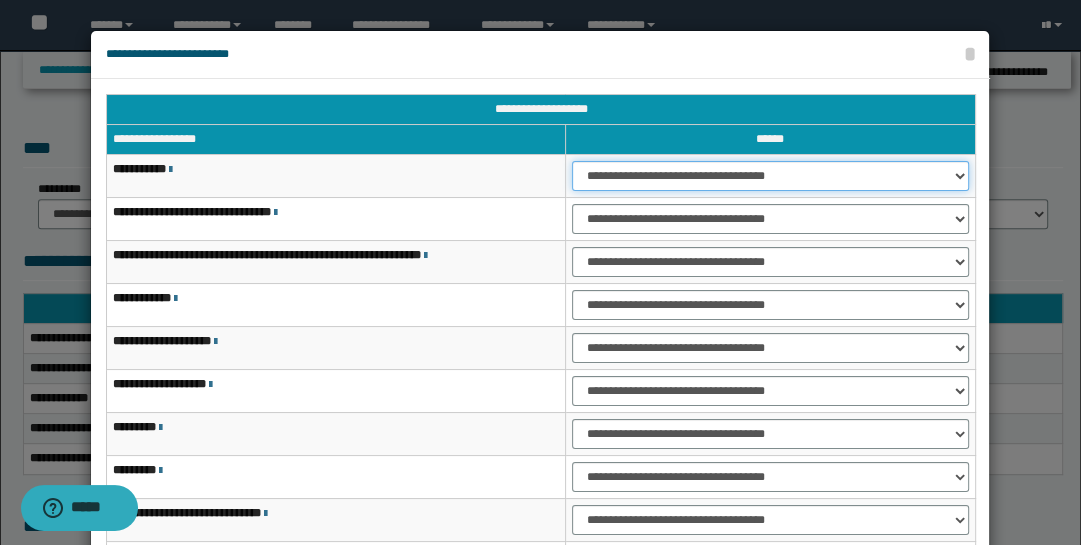 click on "**********" at bounding box center (771, 176) 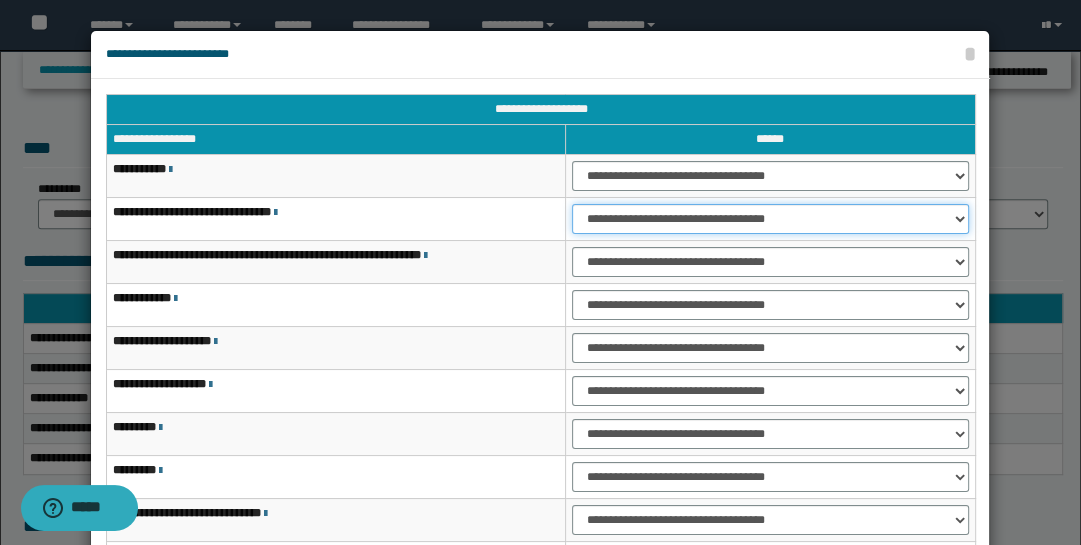 click on "**********" at bounding box center [771, 219] 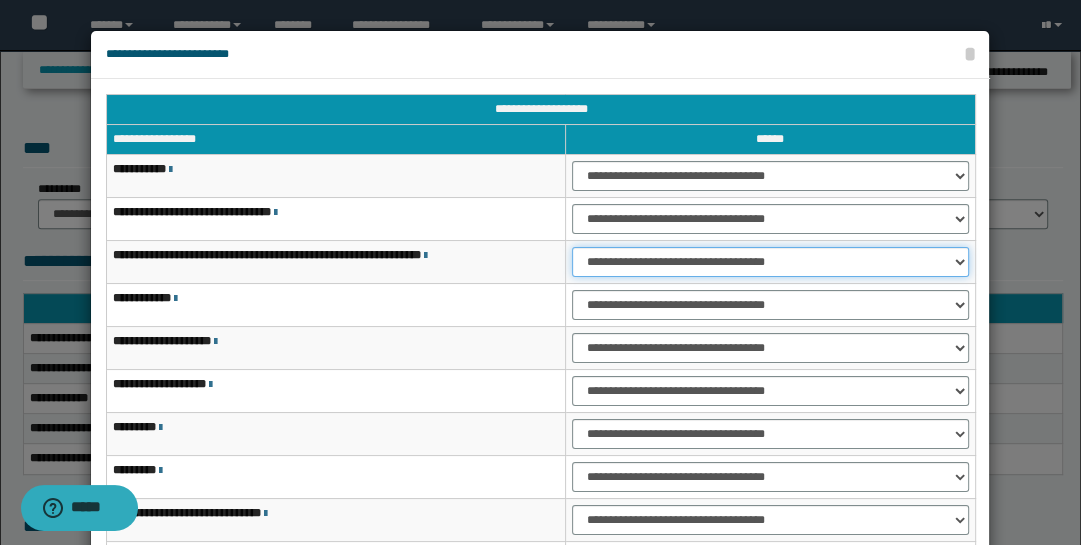 click on "**********" at bounding box center [771, 262] 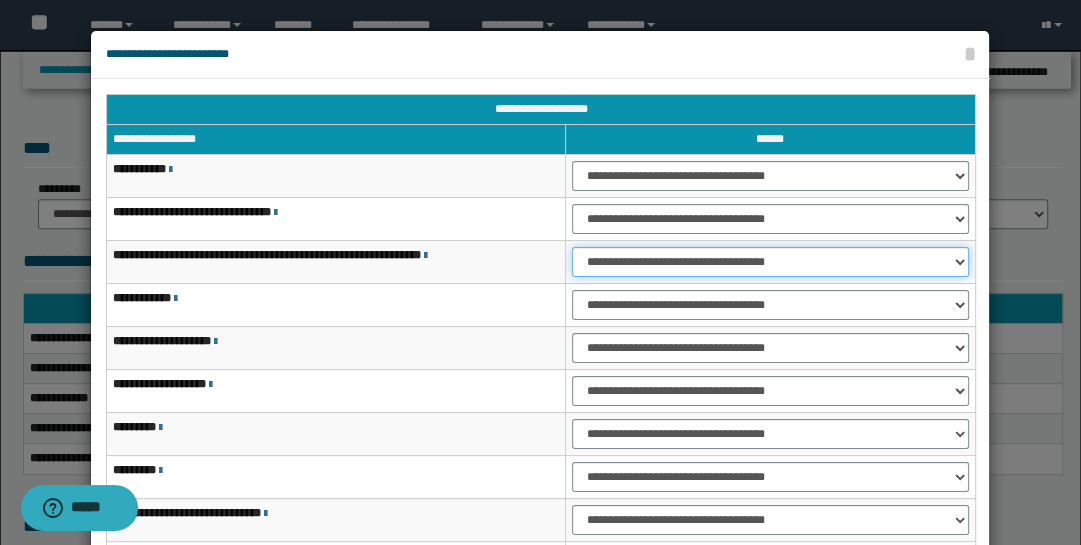 select on "***" 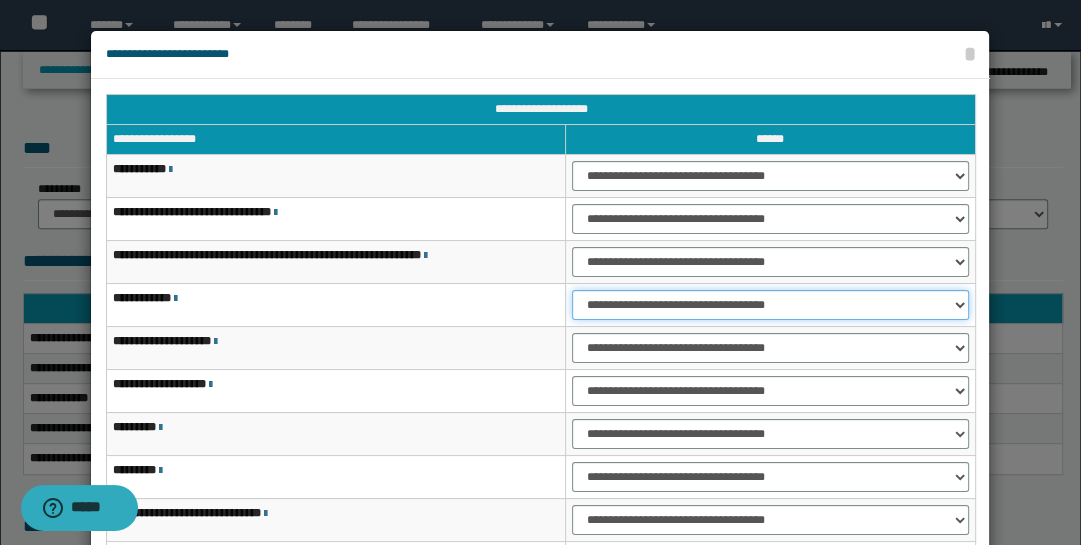 click on "**********" at bounding box center [771, 305] 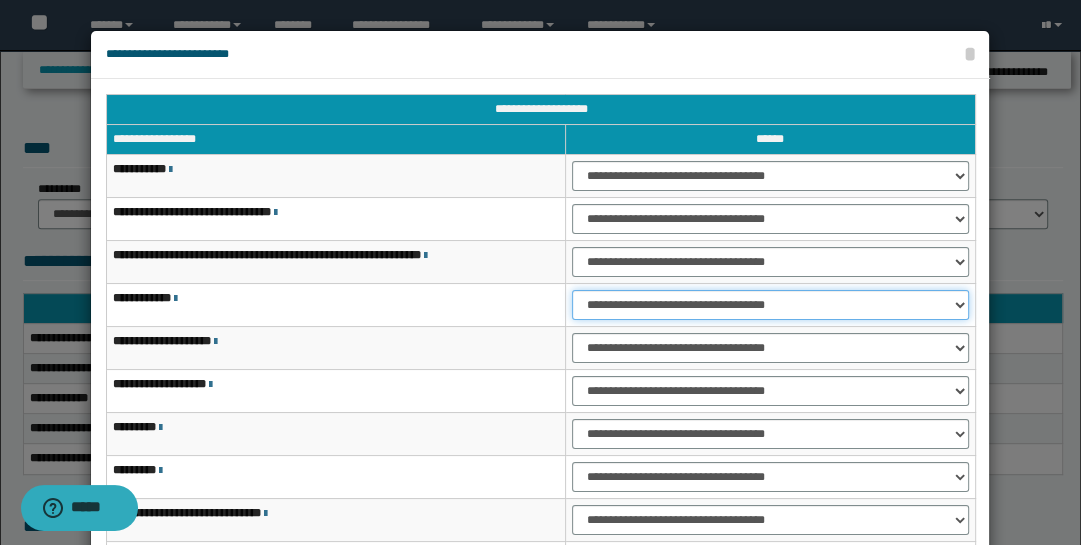 select on "***" 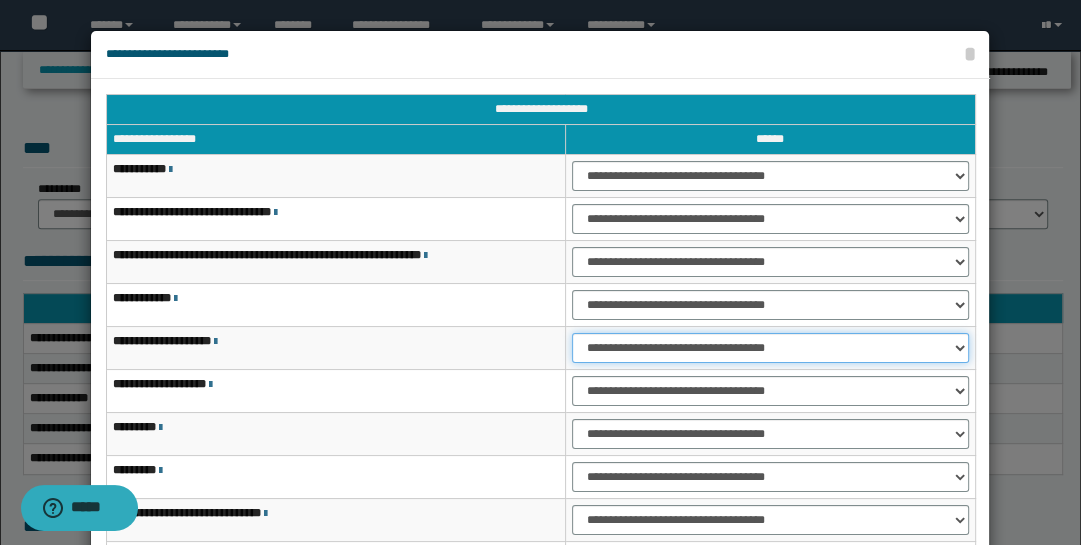 click on "**********" at bounding box center [771, 348] 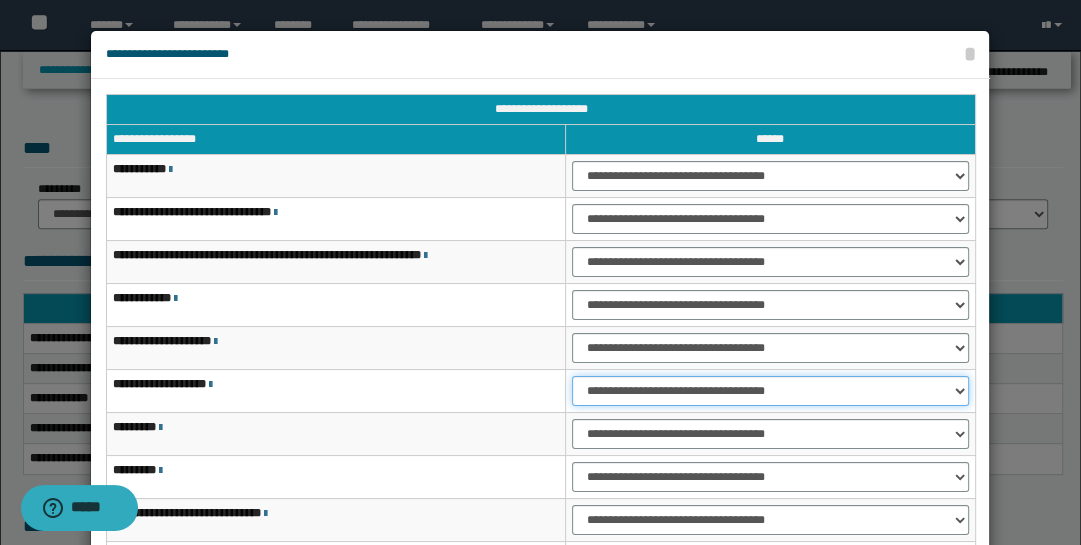 click on "**********" at bounding box center [771, 391] 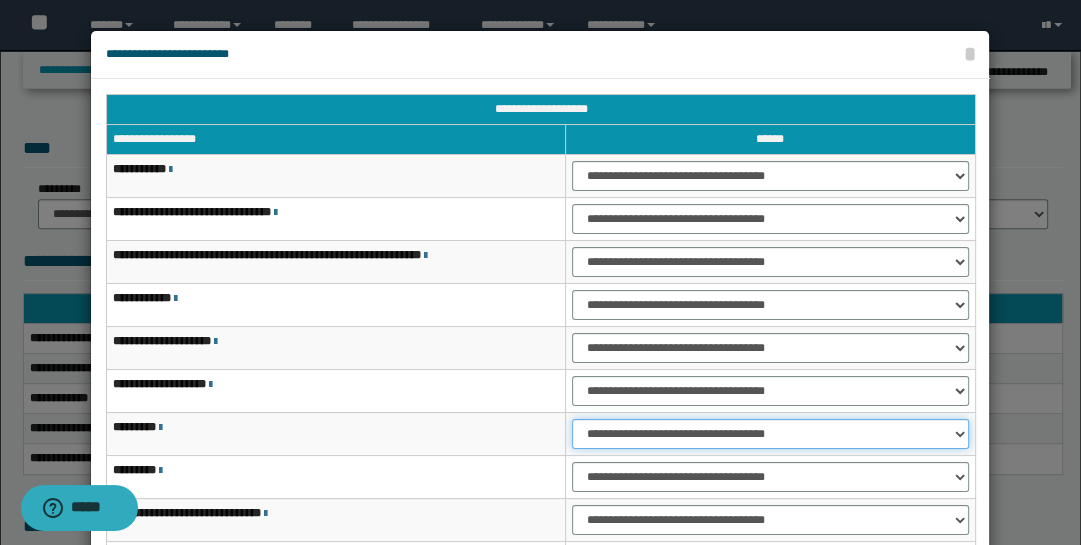 click on "**********" at bounding box center [771, 434] 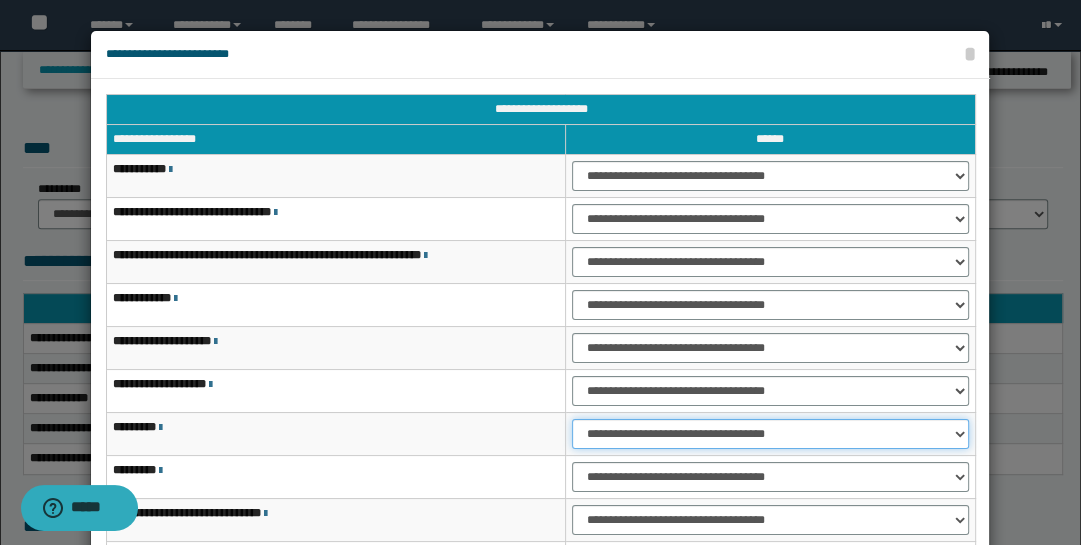 scroll, scrollTop: 143, scrollLeft: 0, axis: vertical 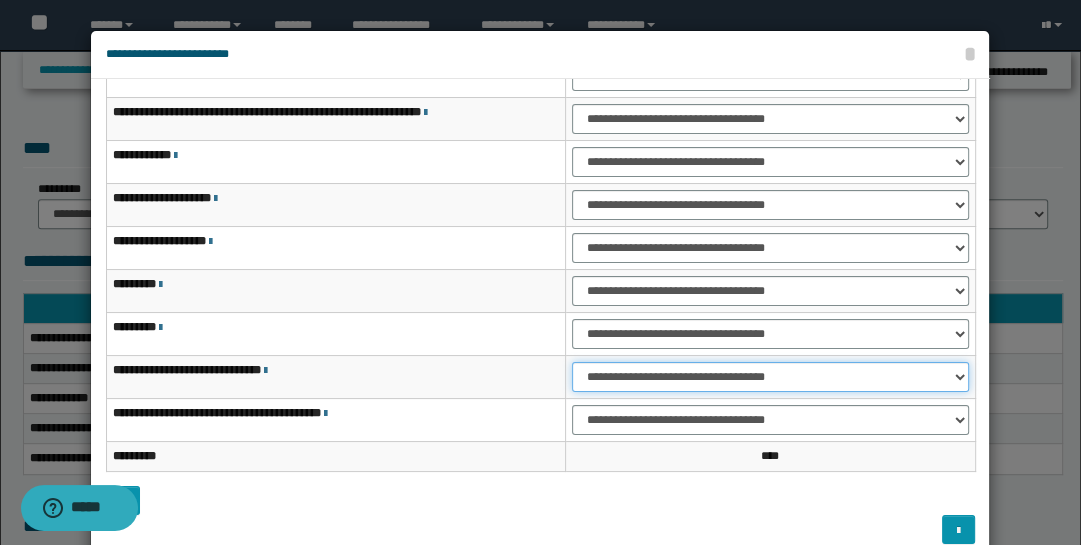 click on "**********" at bounding box center (771, 377) 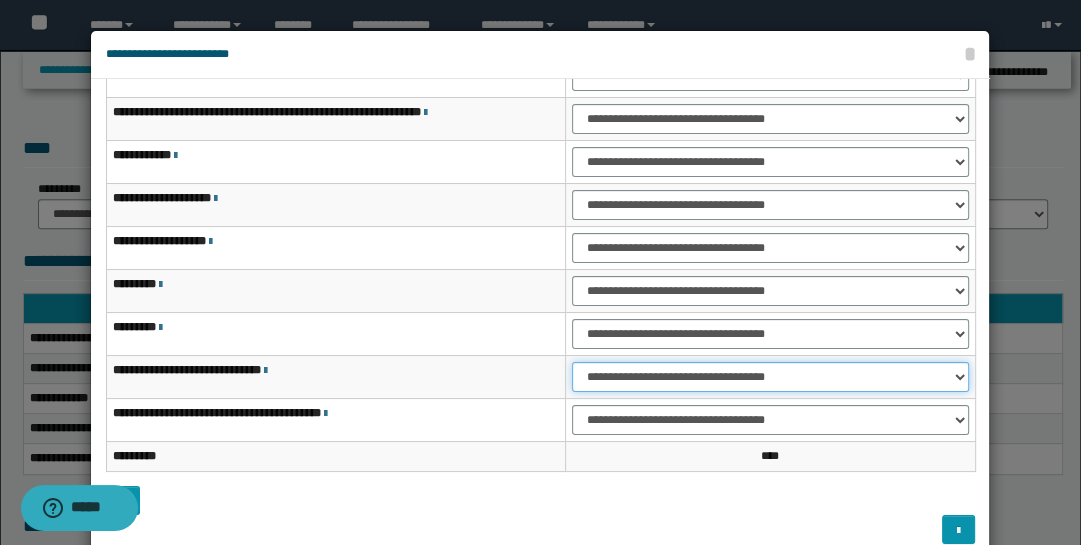 select on "***" 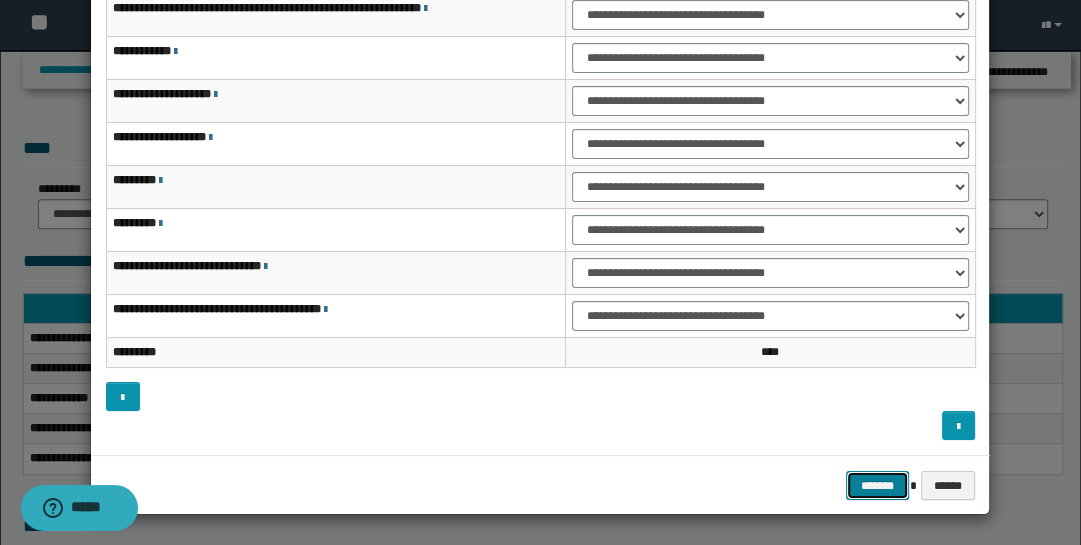 click on "*******" at bounding box center (878, 485) 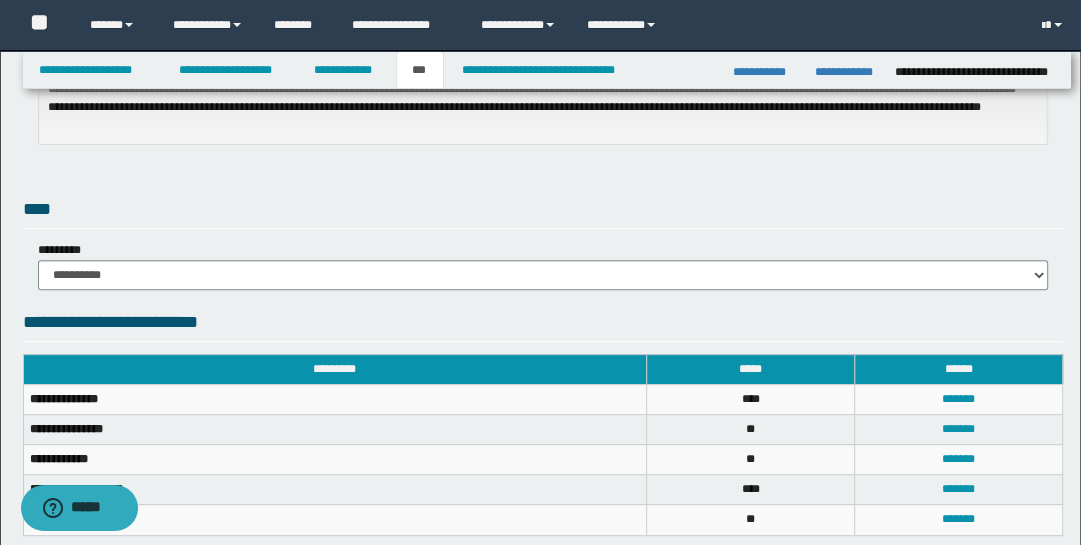 scroll, scrollTop: 232, scrollLeft: 0, axis: vertical 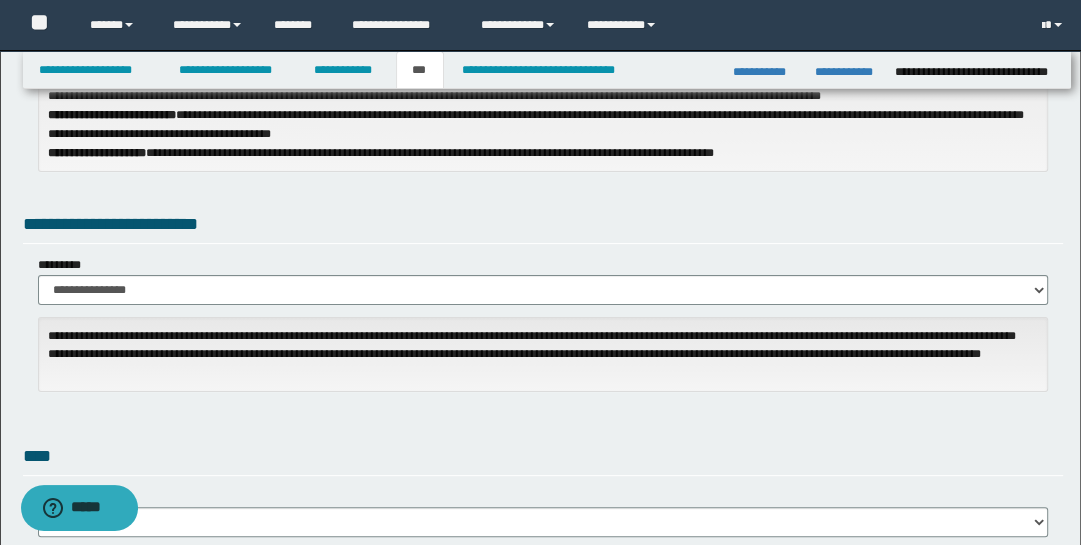 click on "***" at bounding box center (420, 70) 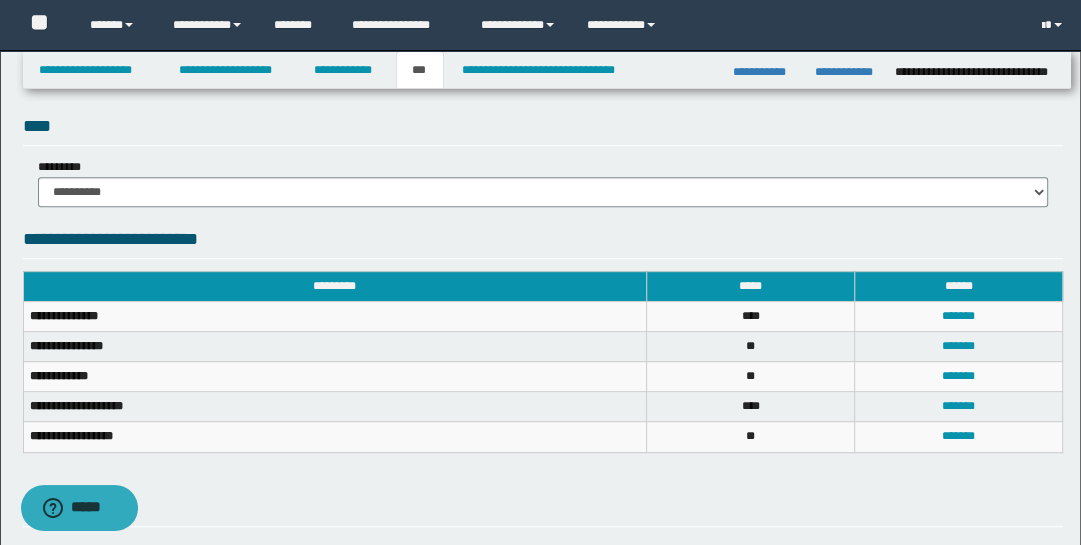 scroll, scrollTop: 667, scrollLeft: 0, axis: vertical 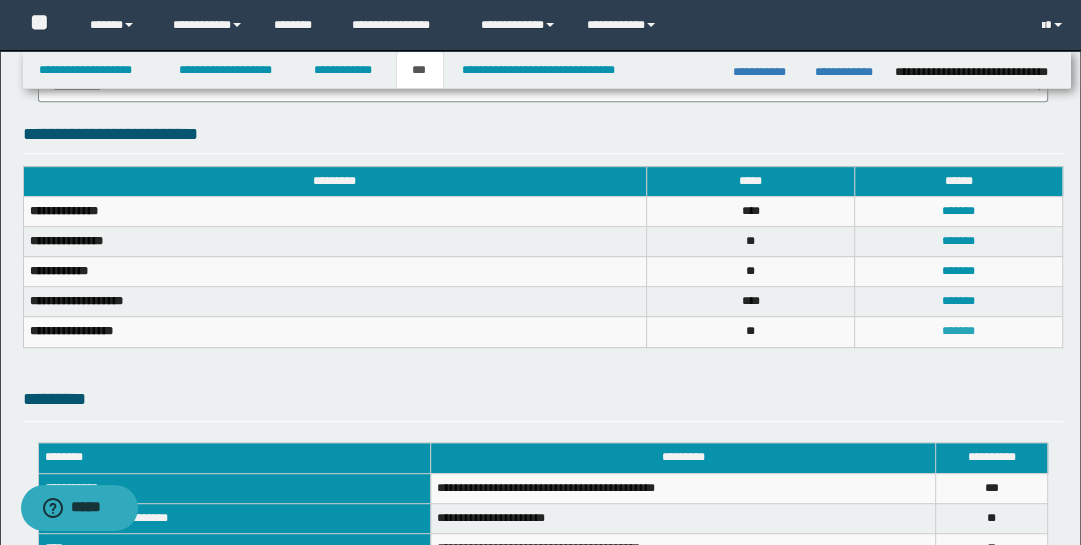 click on "*******" at bounding box center (958, 331) 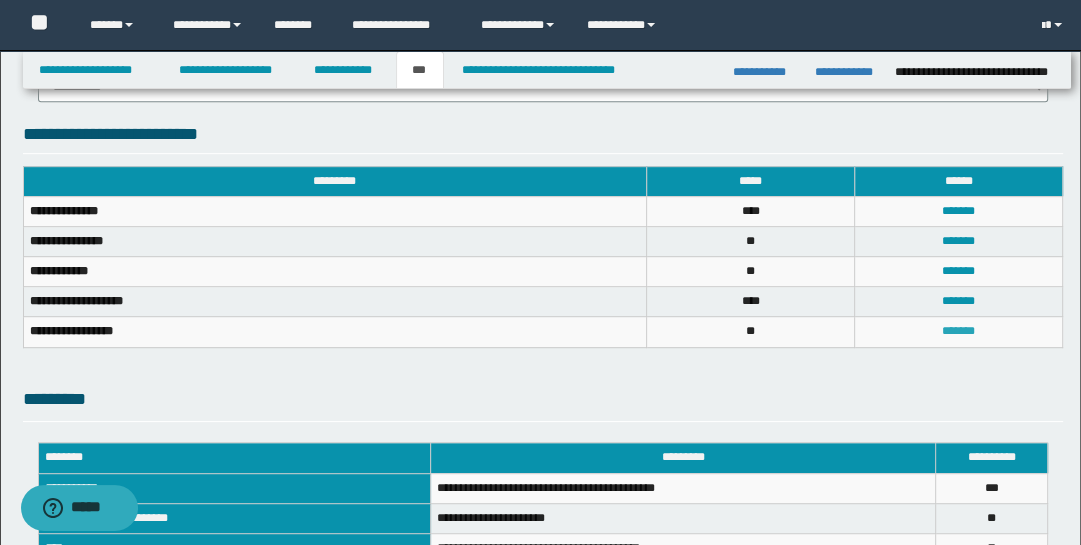scroll, scrollTop: 0, scrollLeft: 0, axis: both 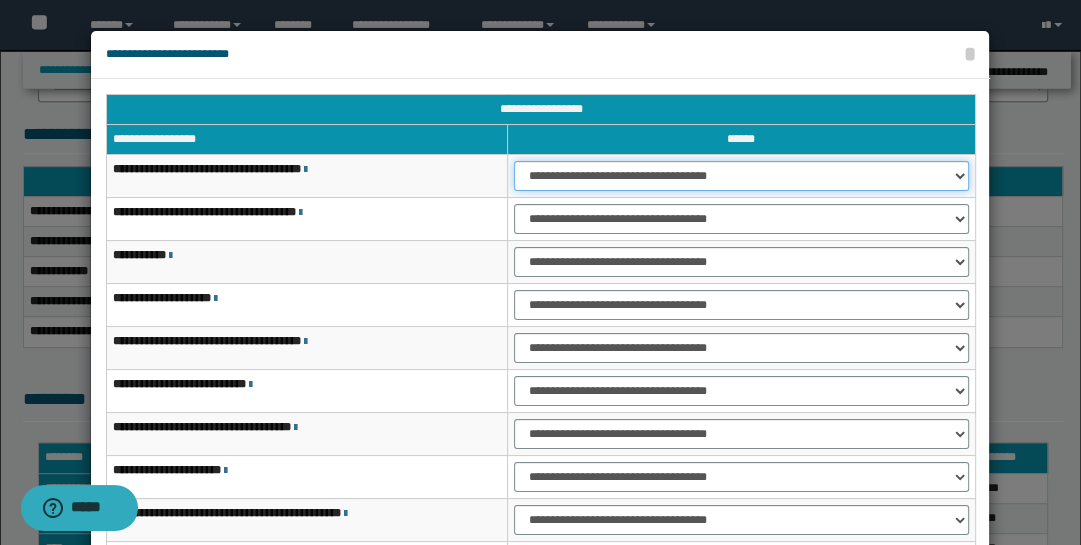 click on "**********" at bounding box center [741, 176] 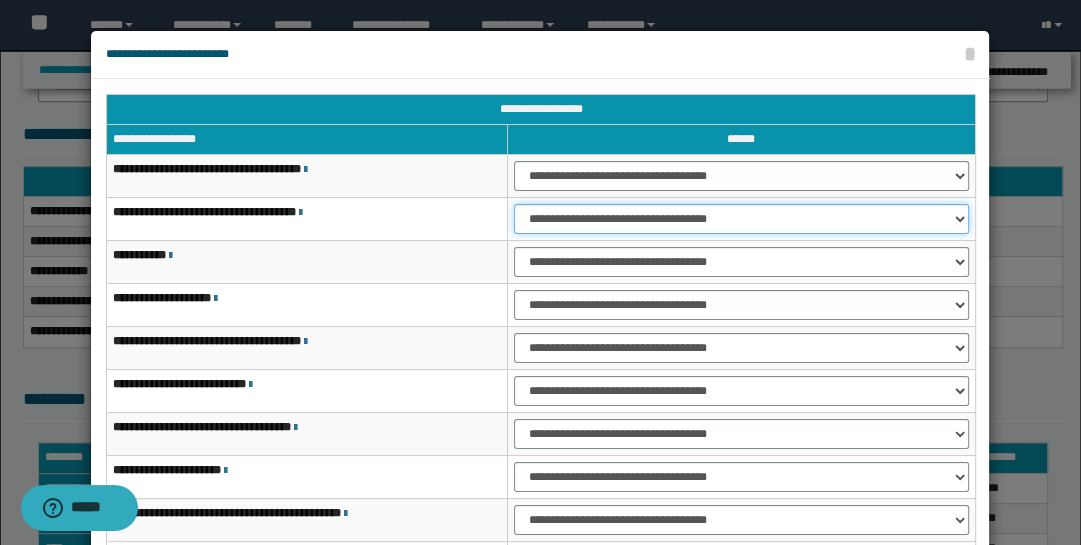 click on "**********" at bounding box center (741, 219) 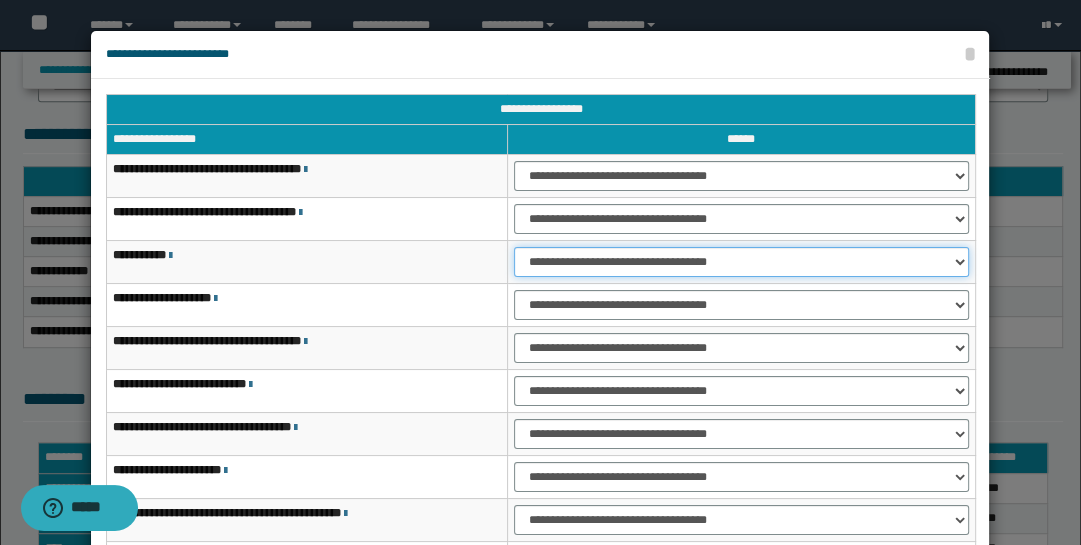click on "**********" at bounding box center (741, 262) 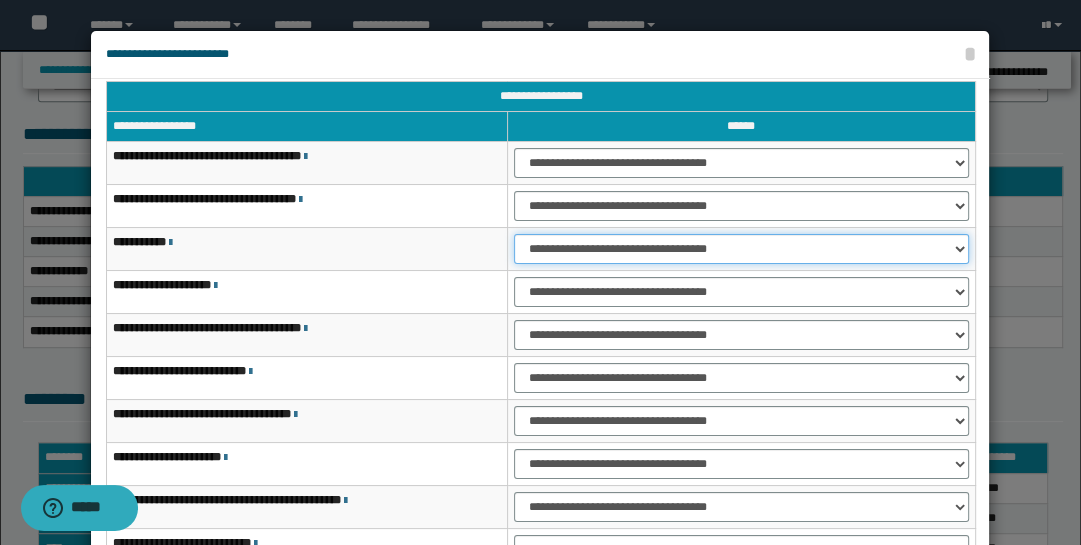 scroll, scrollTop: 0, scrollLeft: 0, axis: both 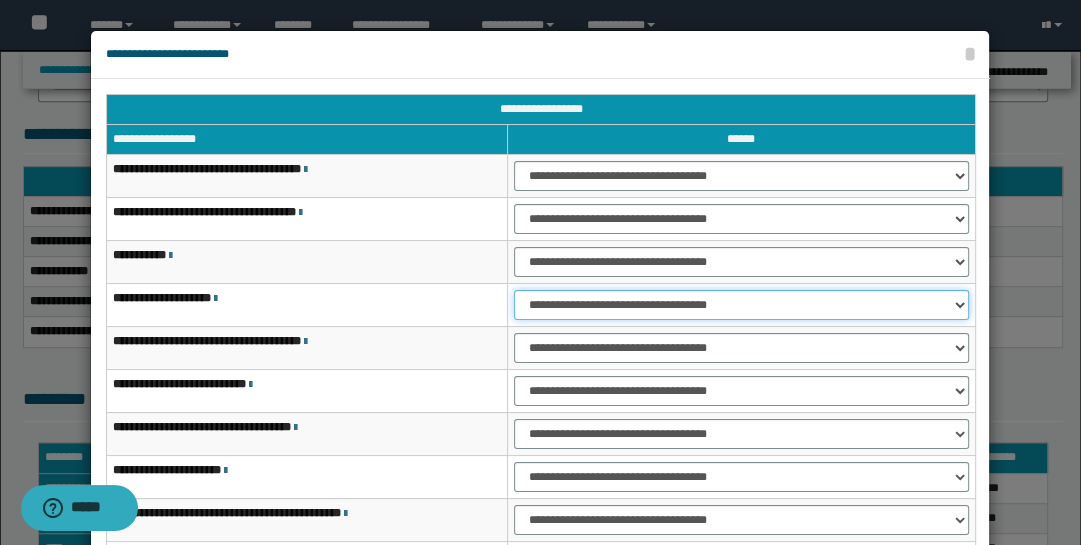 click on "**********" at bounding box center [741, 305] 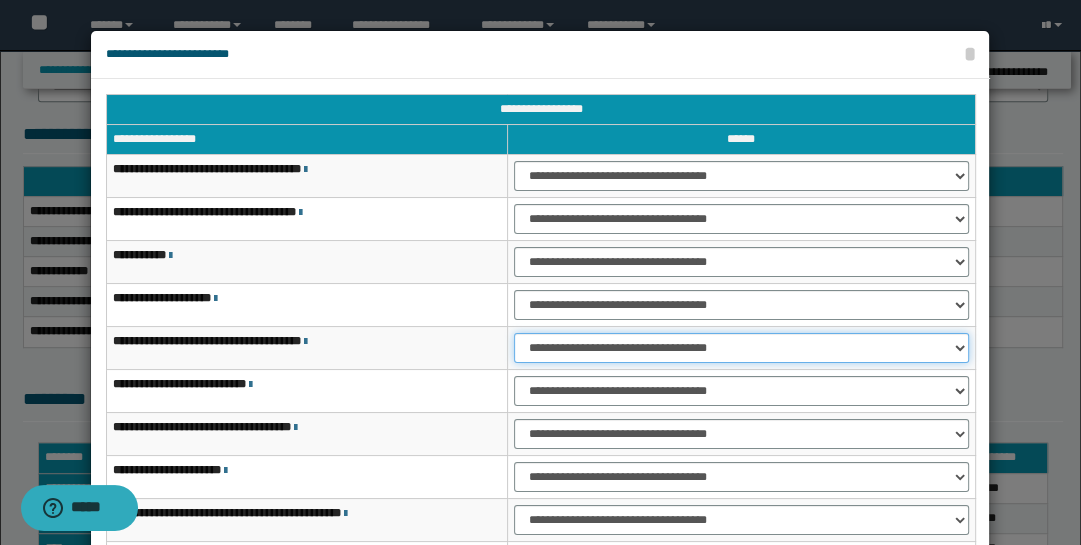 click on "**********" at bounding box center [741, 348] 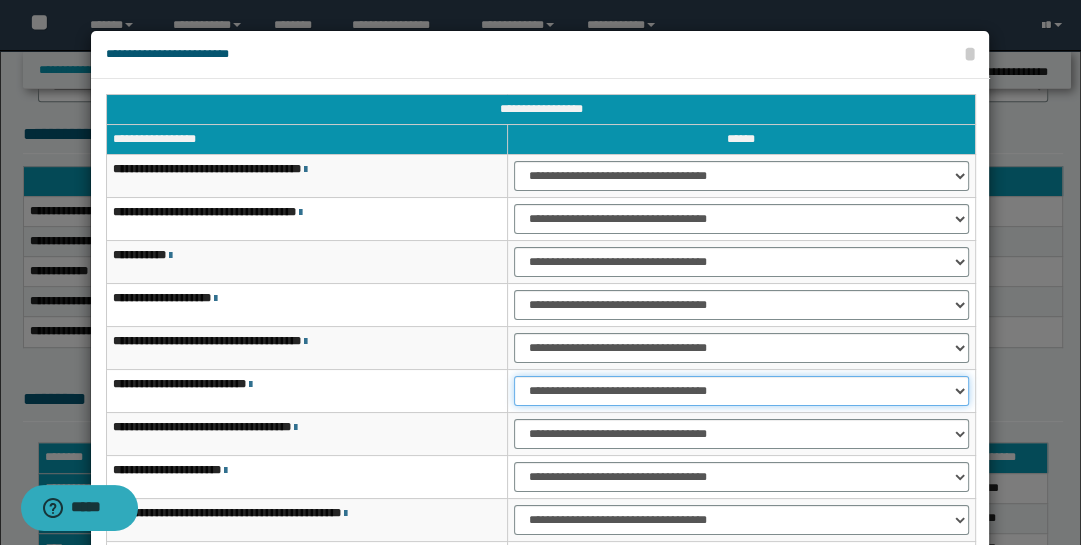 drag, startPoint x: 964, startPoint y: 389, endPoint x: 959, endPoint y: 400, distance: 12.083046 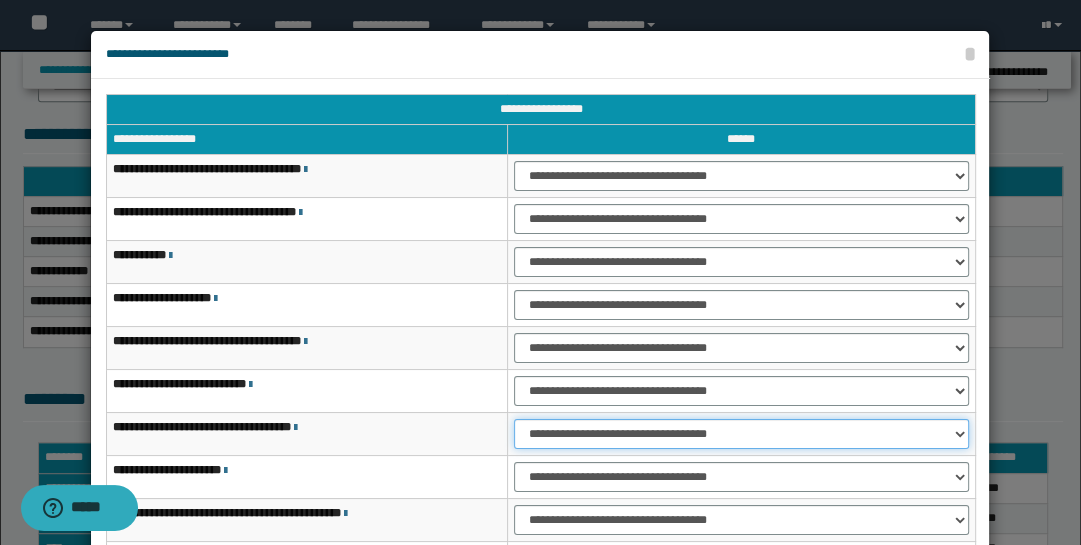 drag, startPoint x: 962, startPoint y: 430, endPoint x: 958, endPoint y: 443, distance: 13.601471 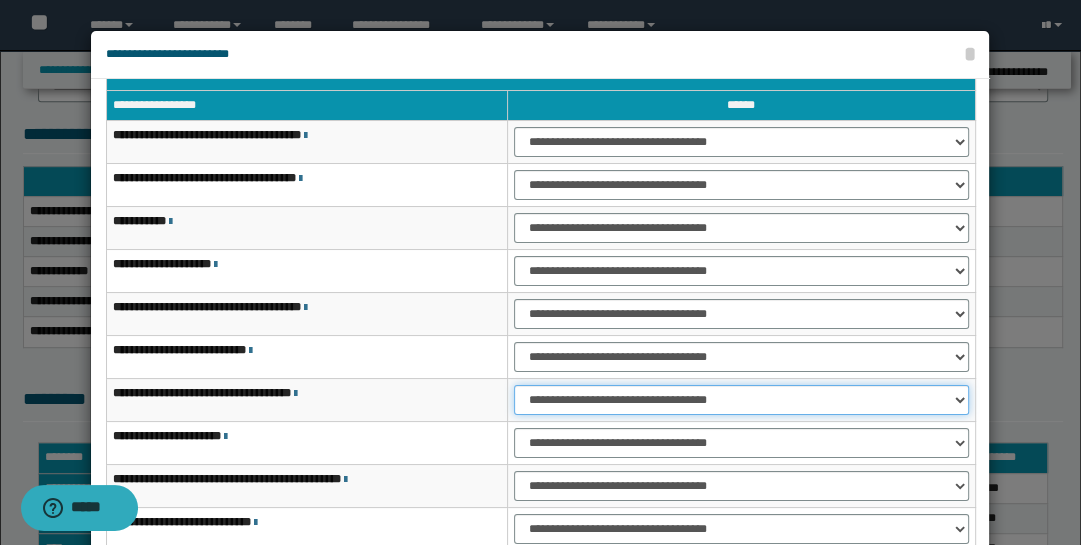 scroll, scrollTop: 115, scrollLeft: 0, axis: vertical 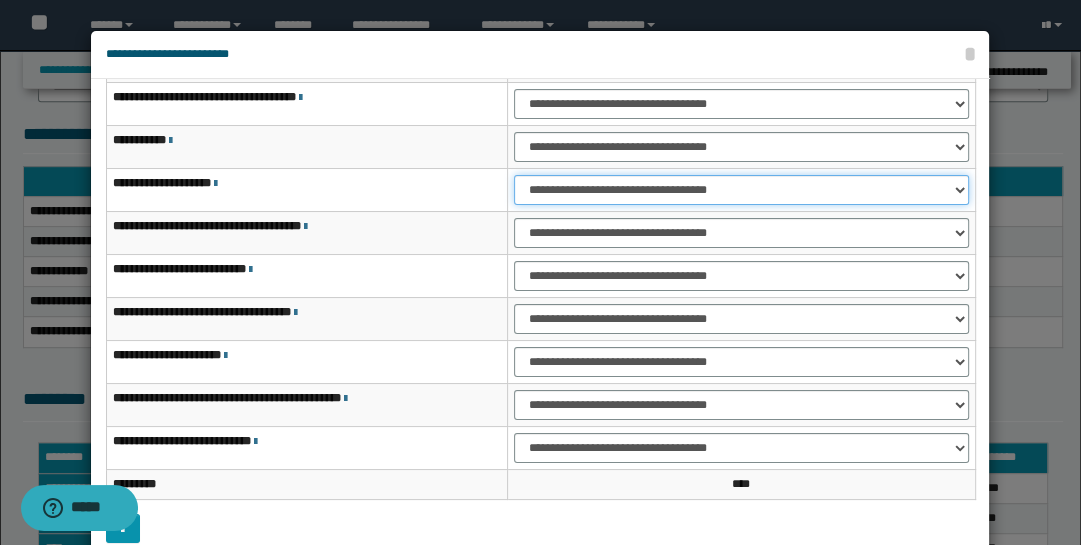 click on "**********" at bounding box center (741, 190) 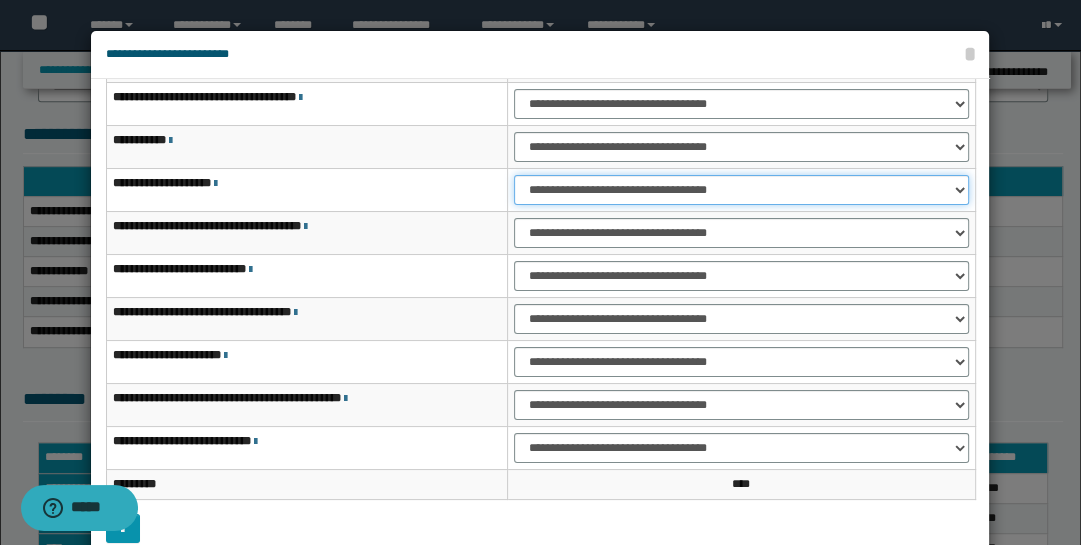 select on "***" 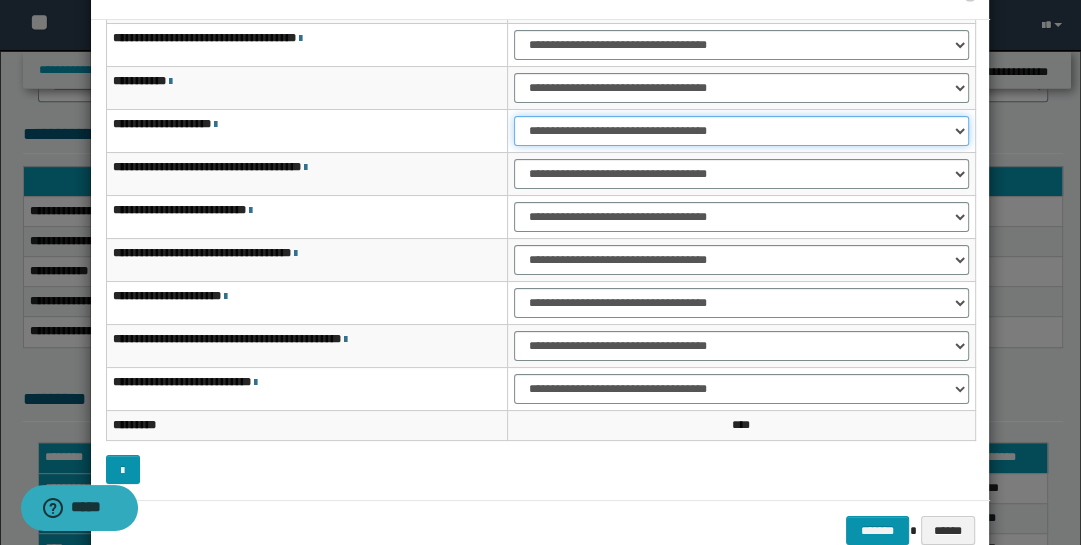 scroll, scrollTop: 104, scrollLeft: 0, axis: vertical 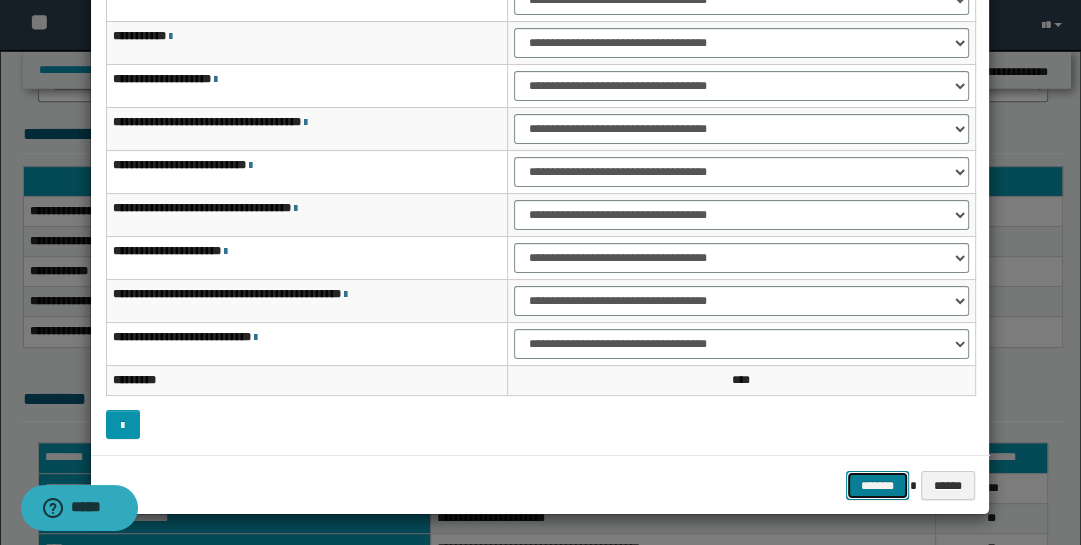 click on "*******" at bounding box center (878, 485) 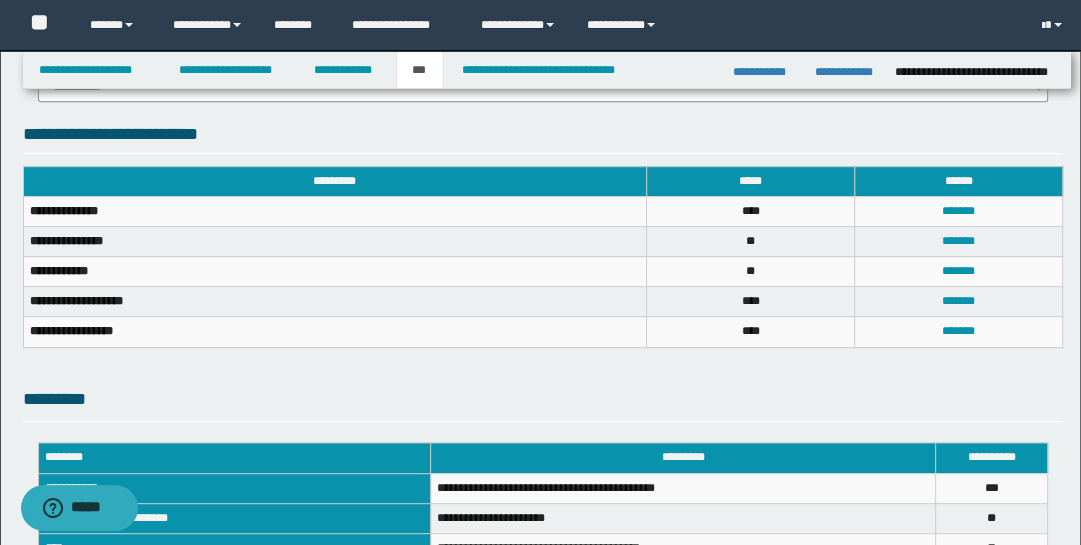 scroll, scrollTop: 989, scrollLeft: 0, axis: vertical 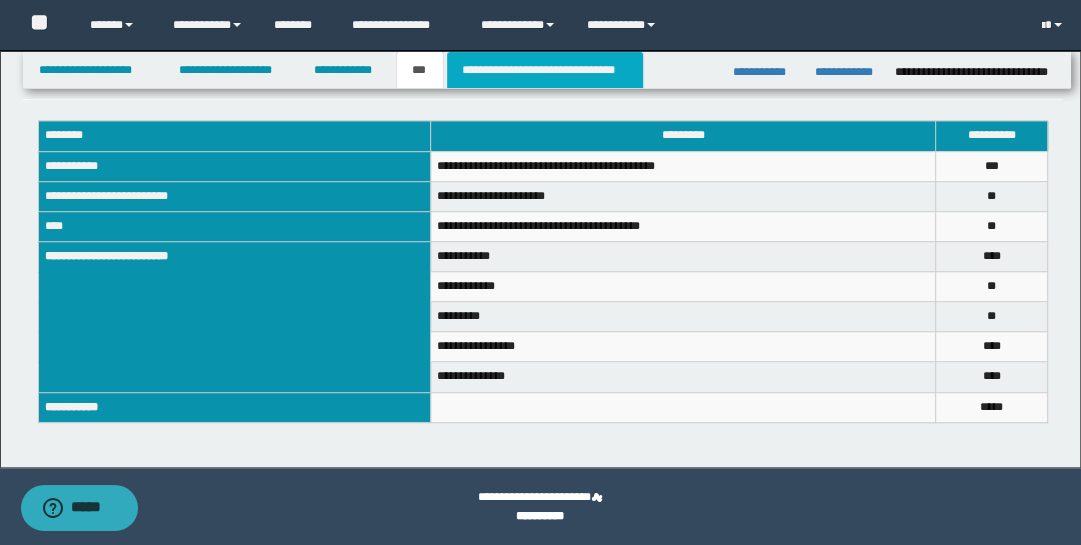 click on "**********" at bounding box center (545, 70) 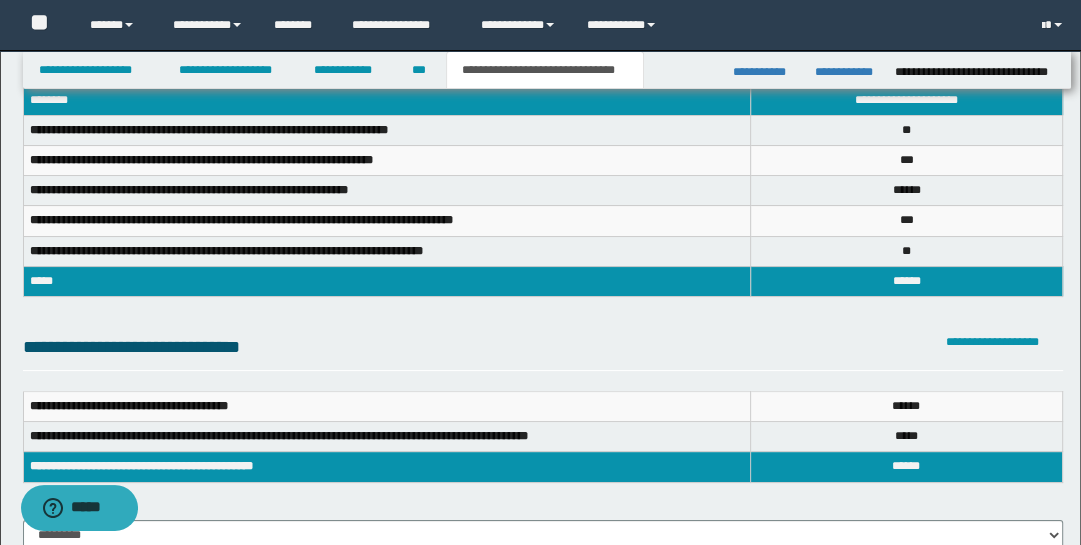scroll, scrollTop: 111, scrollLeft: 0, axis: vertical 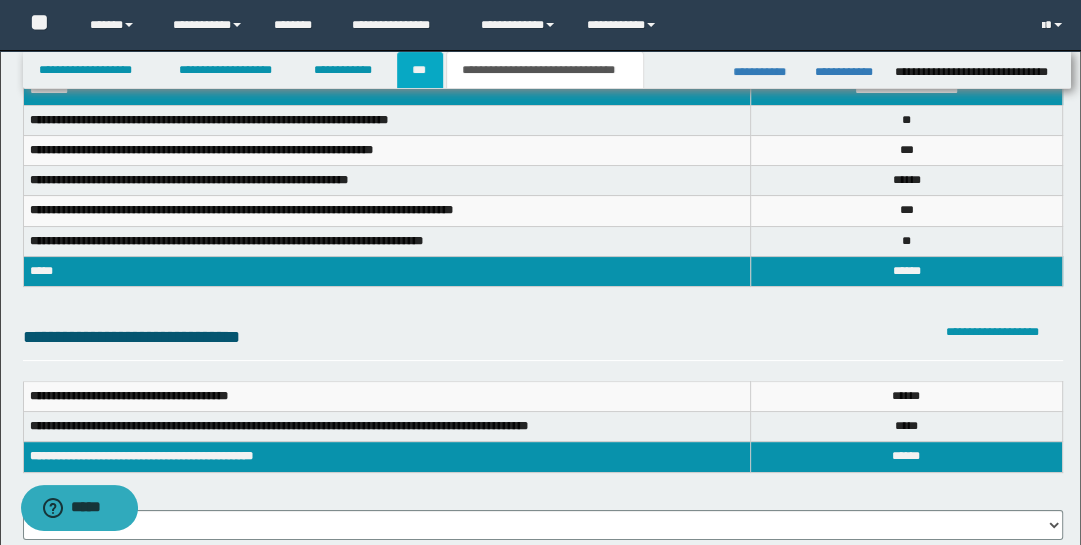 click on "***" at bounding box center [420, 70] 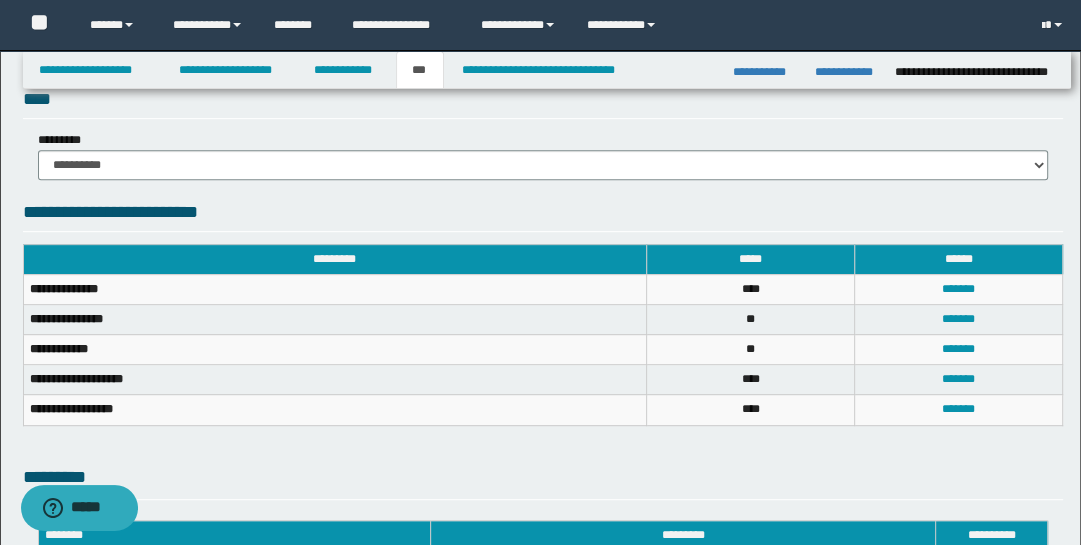 scroll, scrollTop: 777, scrollLeft: 0, axis: vertical 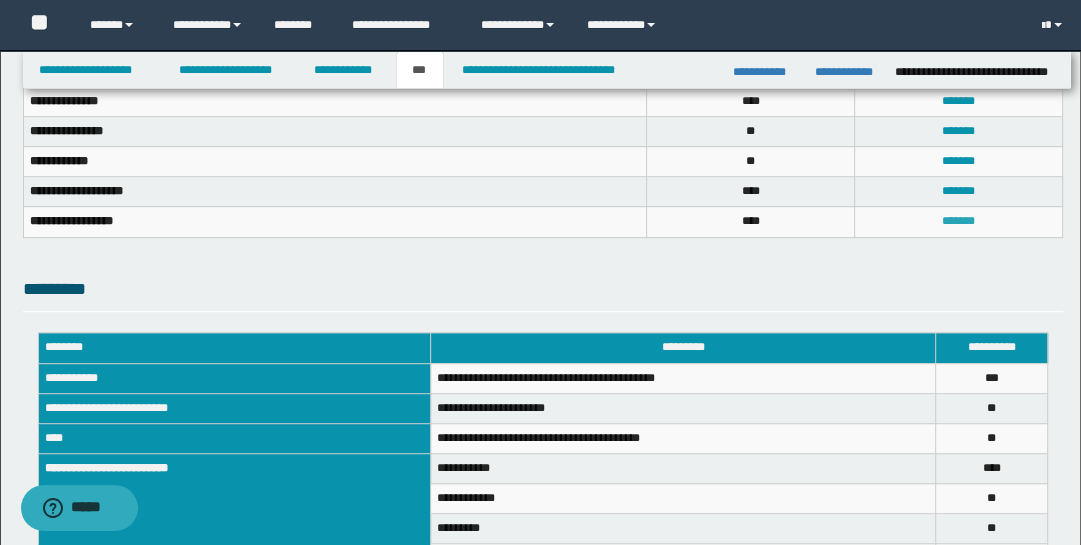 click on "*******" at bounding box center (958, 221) 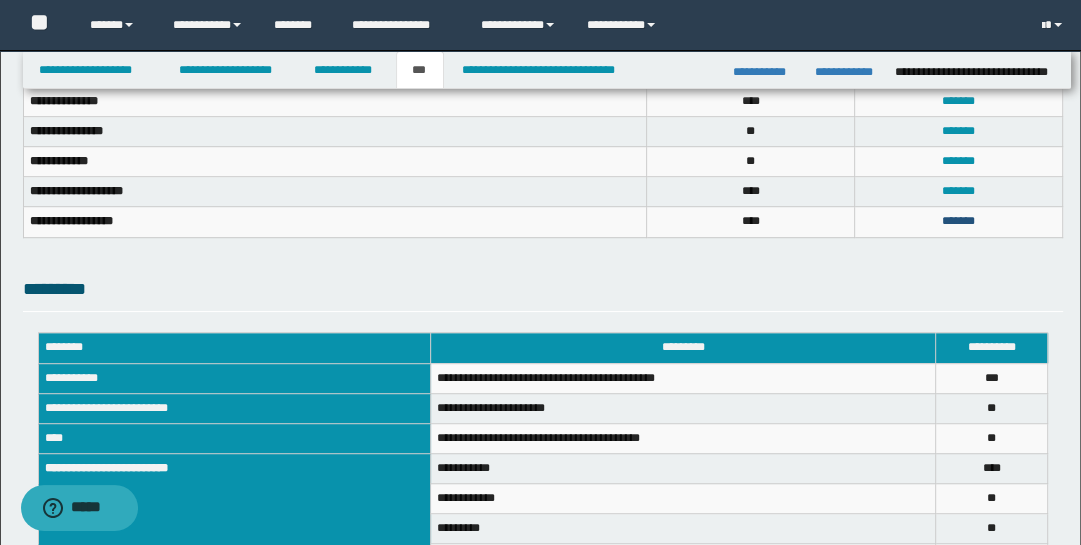 scroll, scrollTop: 0, scrollLeft: 0, axis: both 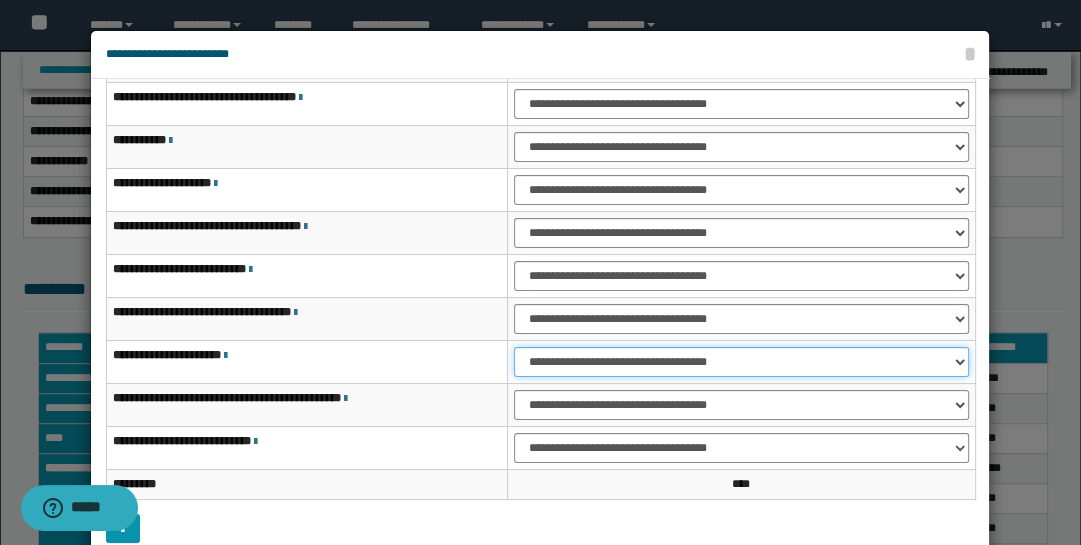 click on "**********" at bounding box center (741, 362) 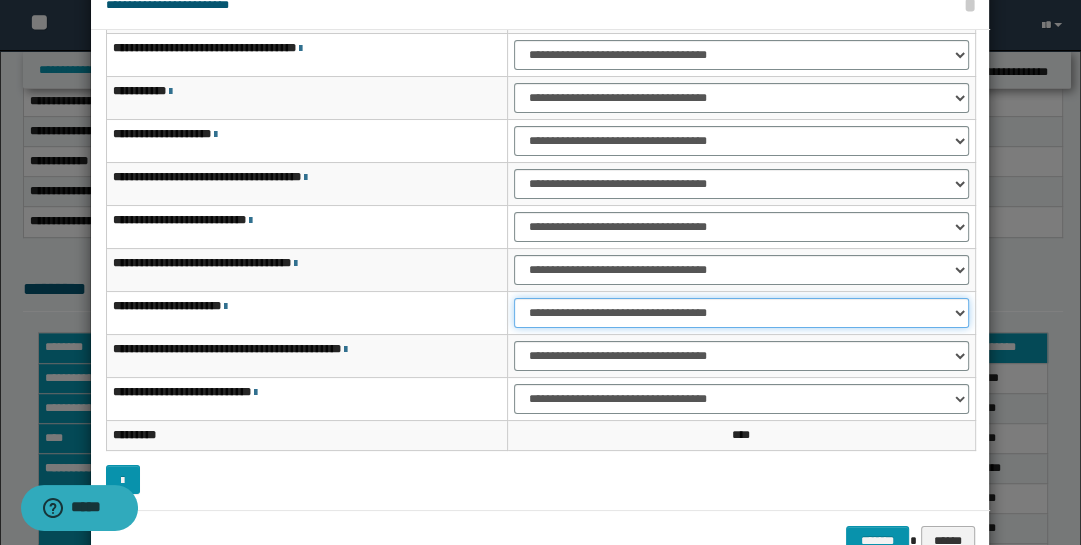 scroll, scrollTop: 104, scrollLeft: 0, axis: vertical 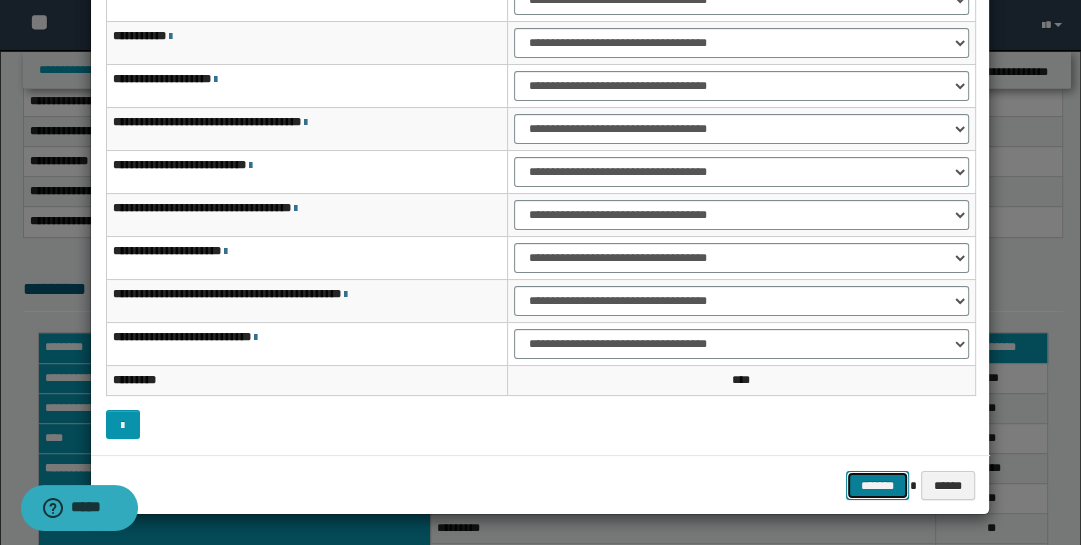 click on "*******" at bounding box center [878, 485] 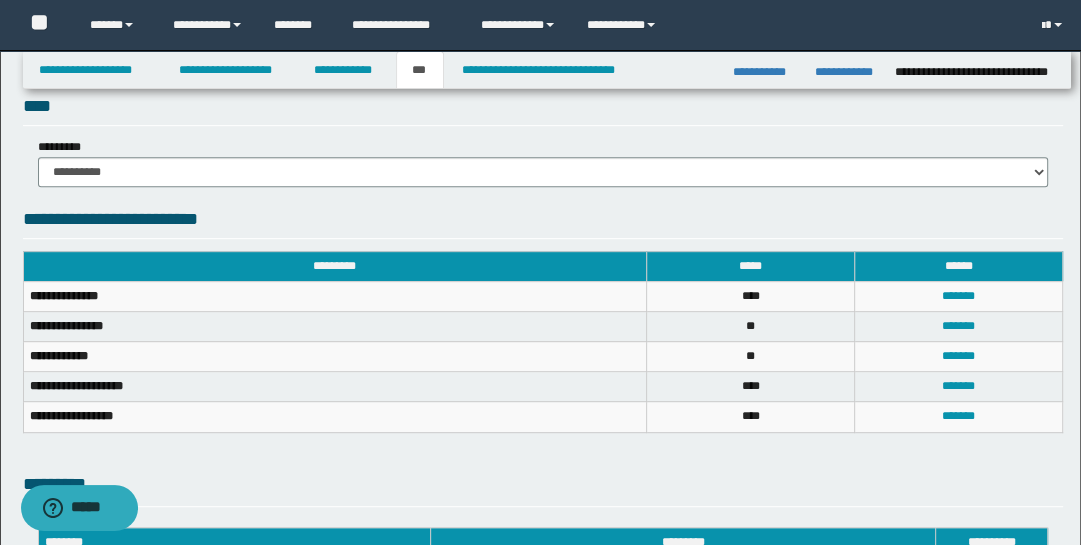 scroll, scrollTop: 574, scrollLeft: 0, axis: vertical 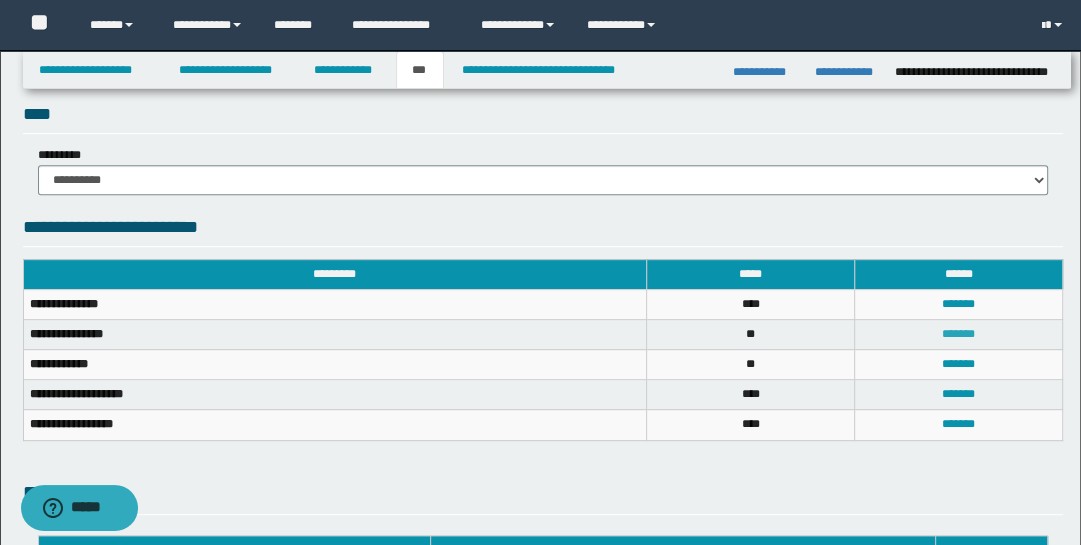 click on "*******" at bounding box center (958, 334) 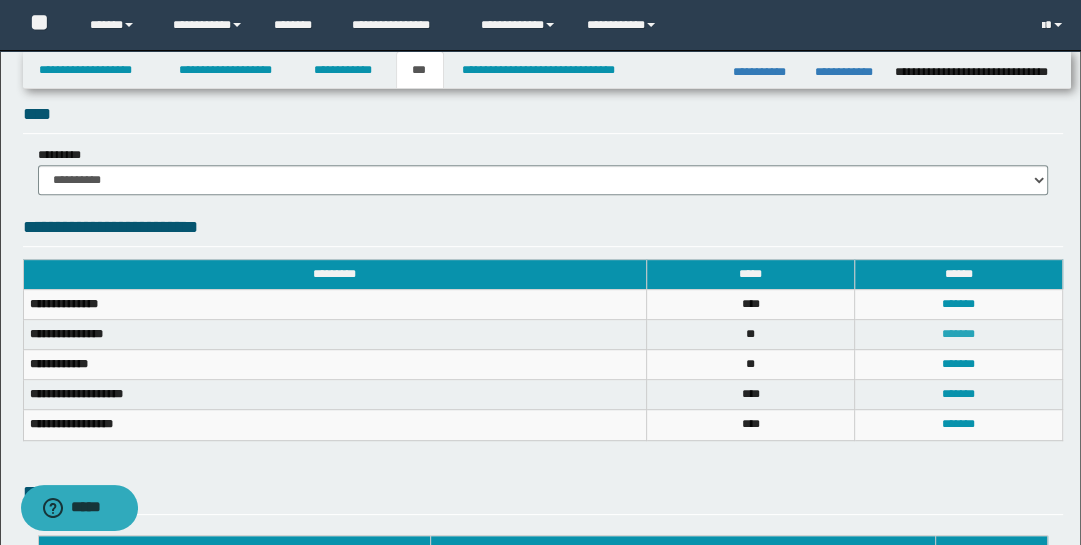 scroll, scrollTop: 0, scrollLeft: 0, axis: both 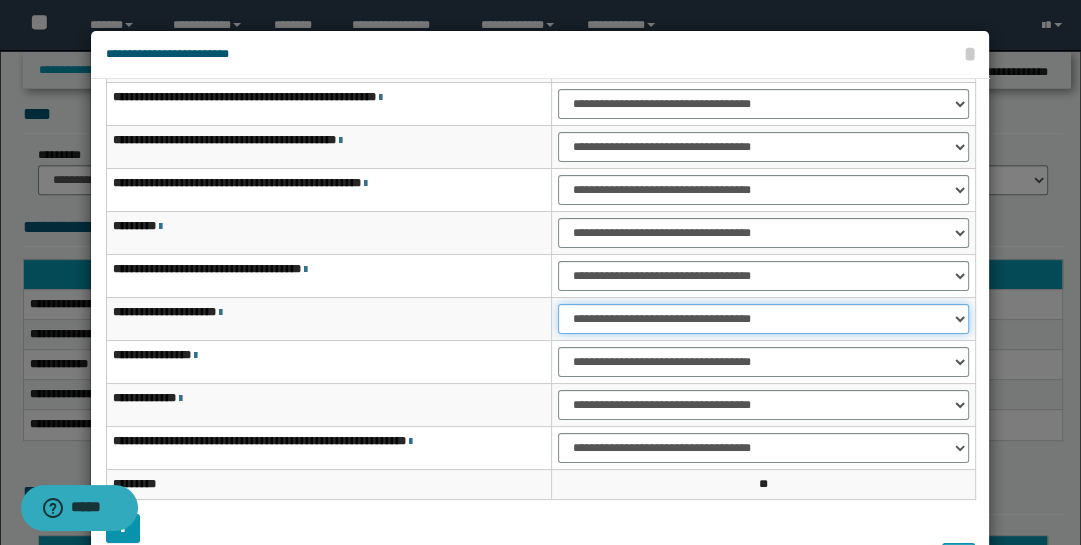 click on "**********" at bounding box center [763, 319] 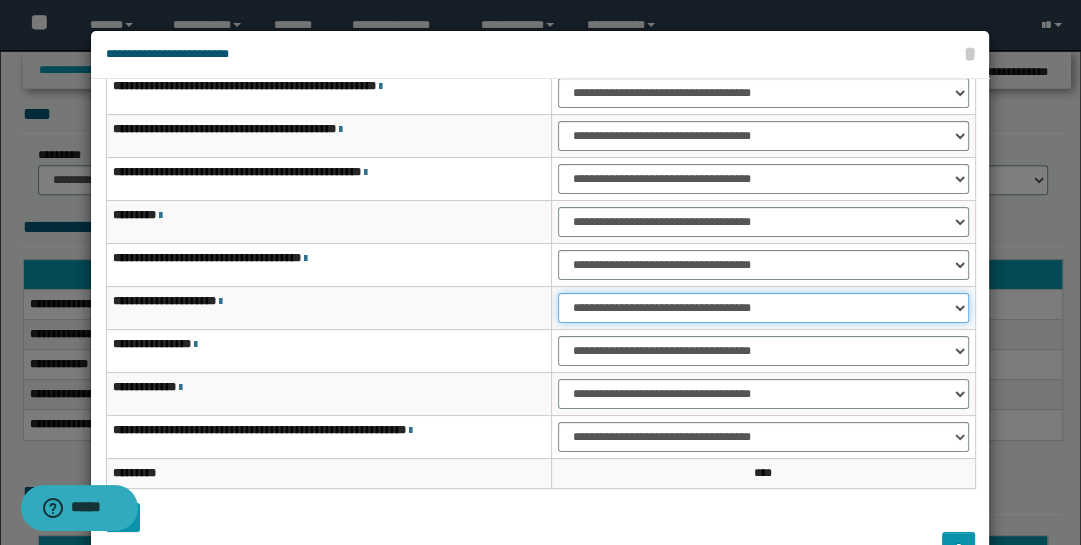 scroll, scrollTop: 143, scrollLeft: 0, axis: vertical 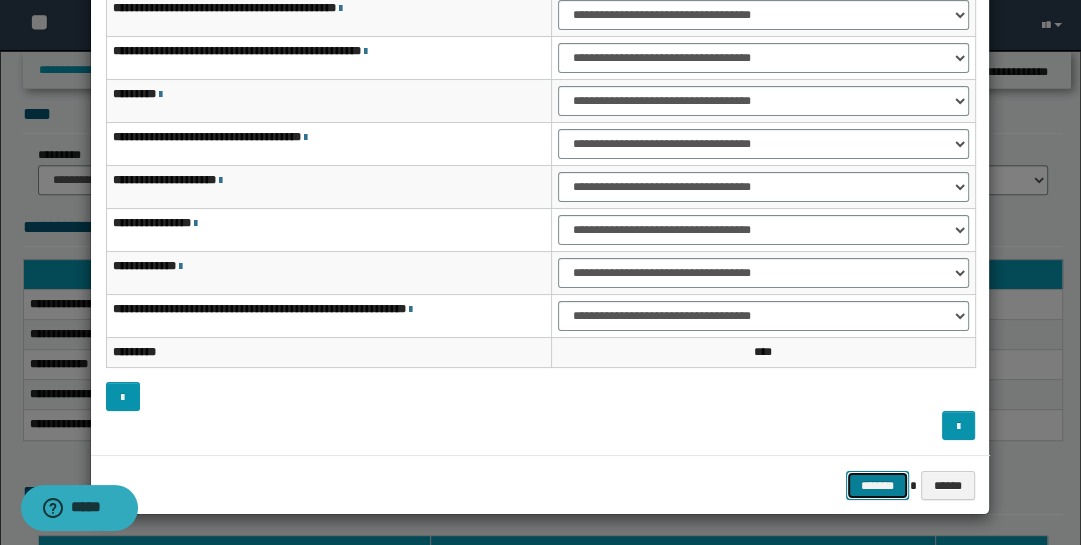 click on "*******" at bounding box center (878, 485) 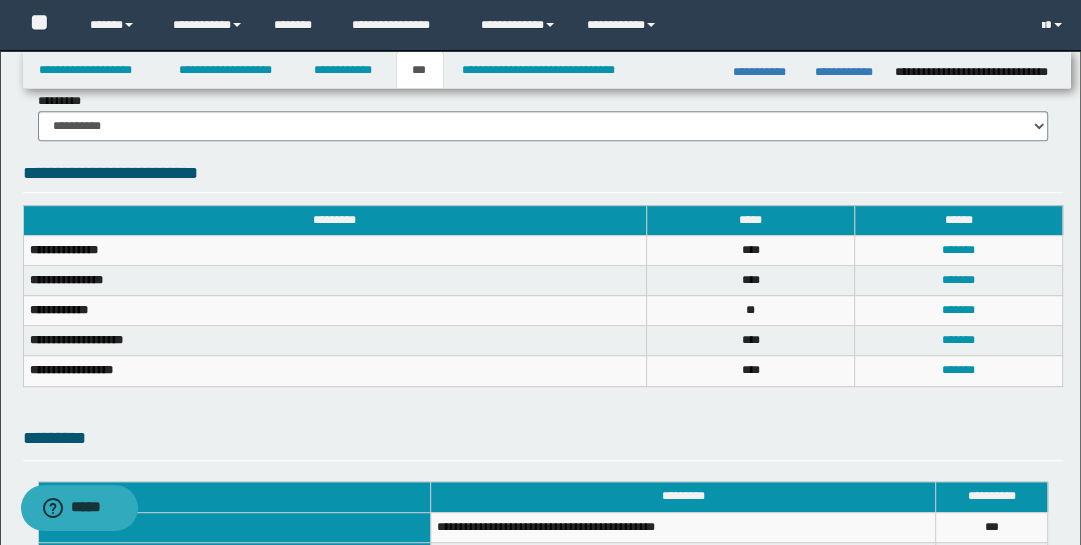 scroll, scrollTop: 622, scrollLeft: 0, axis: vertical 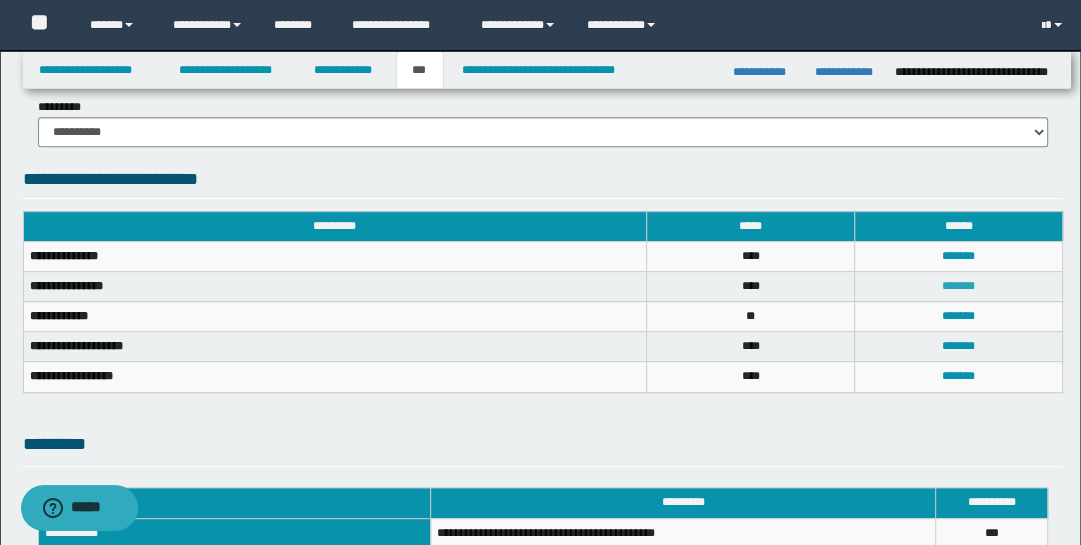 click on "*******" at bounding box center (958, 286) 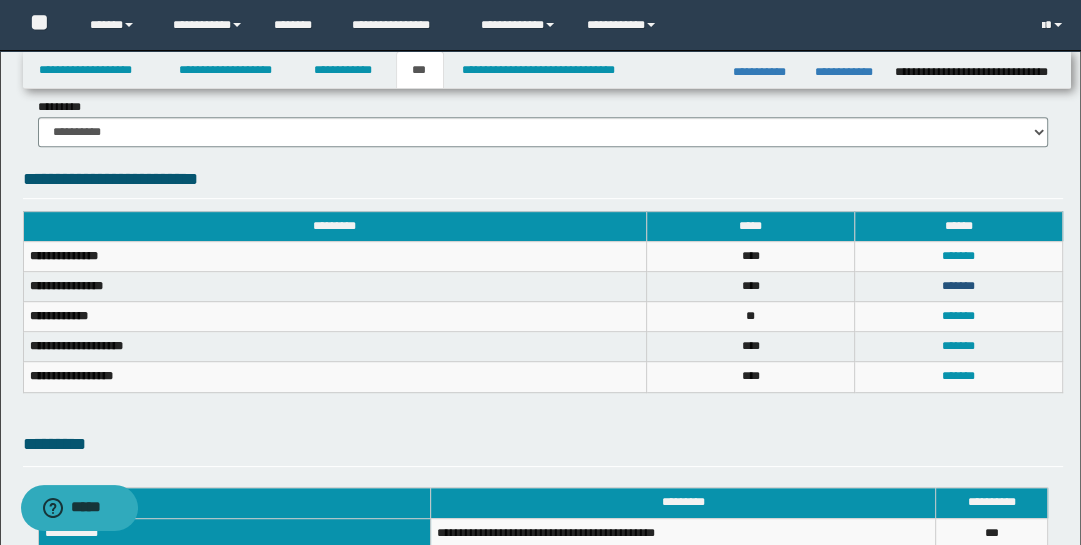 scroll, scrollTop: 0, scrollLeft: 0, axis: both 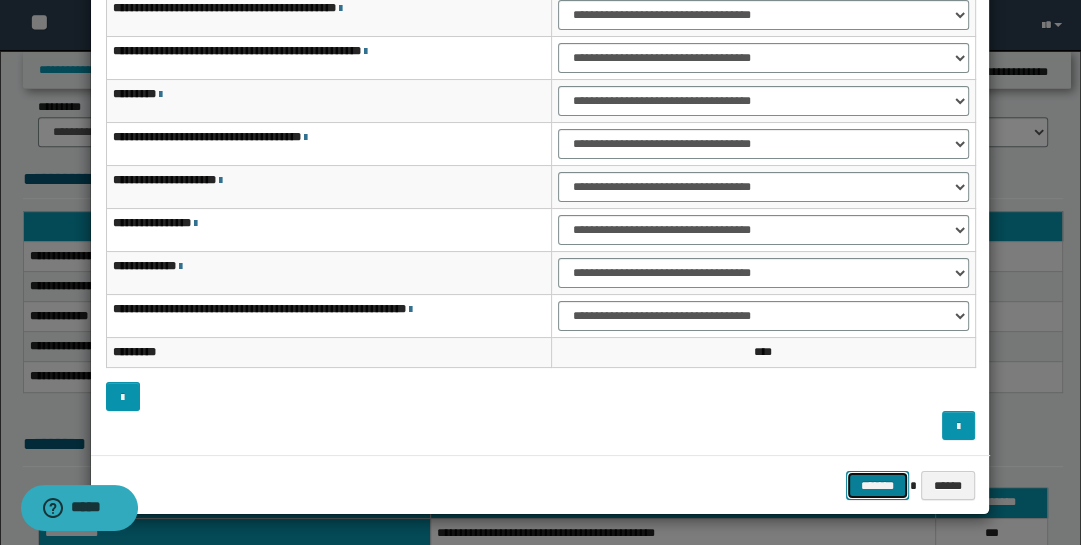 click on "*******" at bounding box center (878, 485) 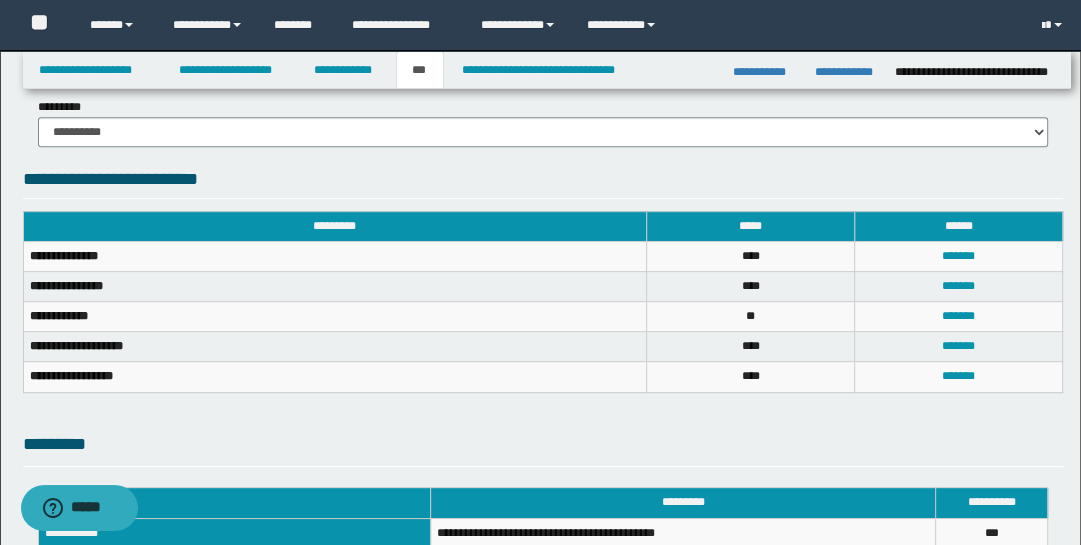 click on "**********" at bounding box center (543, 155) 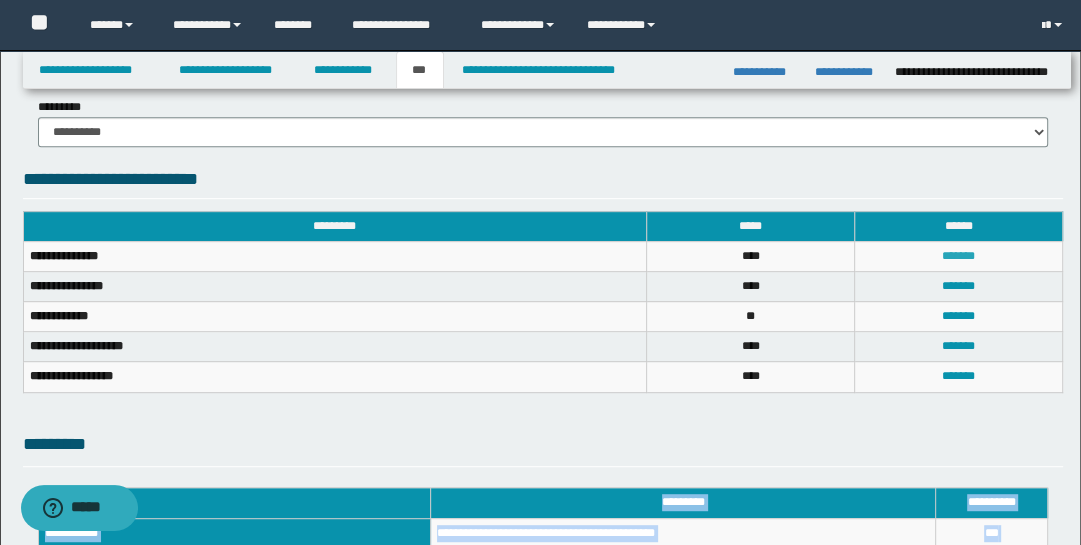 click on "*******" at bounding box center (958, 256) 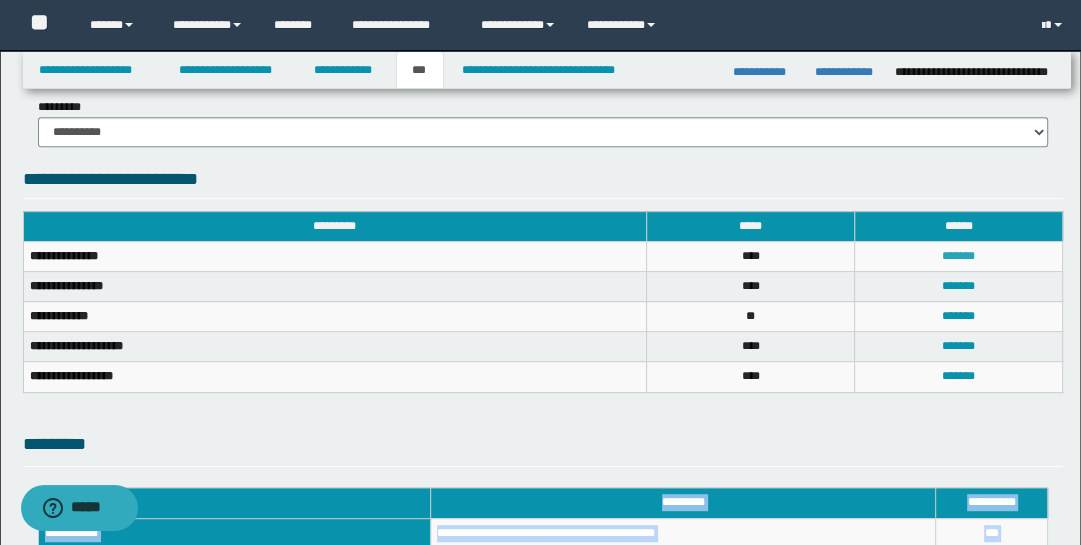 scroll, scrollTop: 0, scrollLeft: 0, axis: both 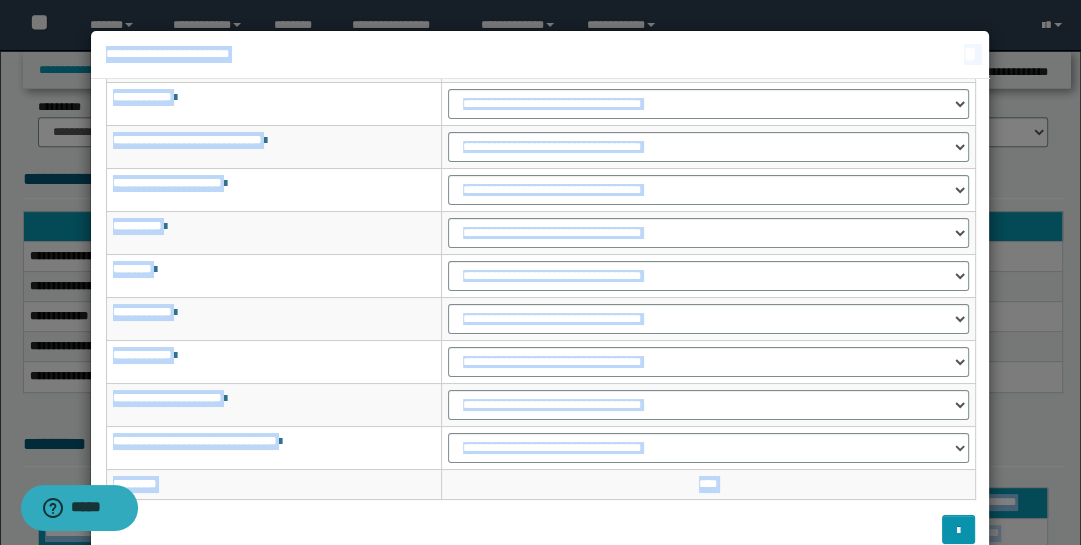 click at bounding box center [540, 529] 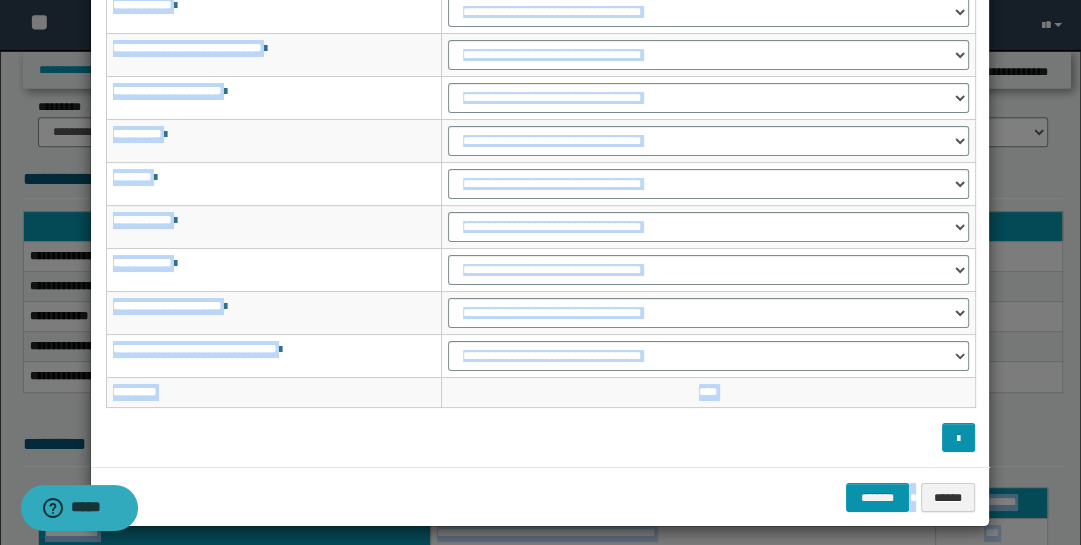 scroll, scrollTop: 104, scrollLeft: 0, axis: vertical 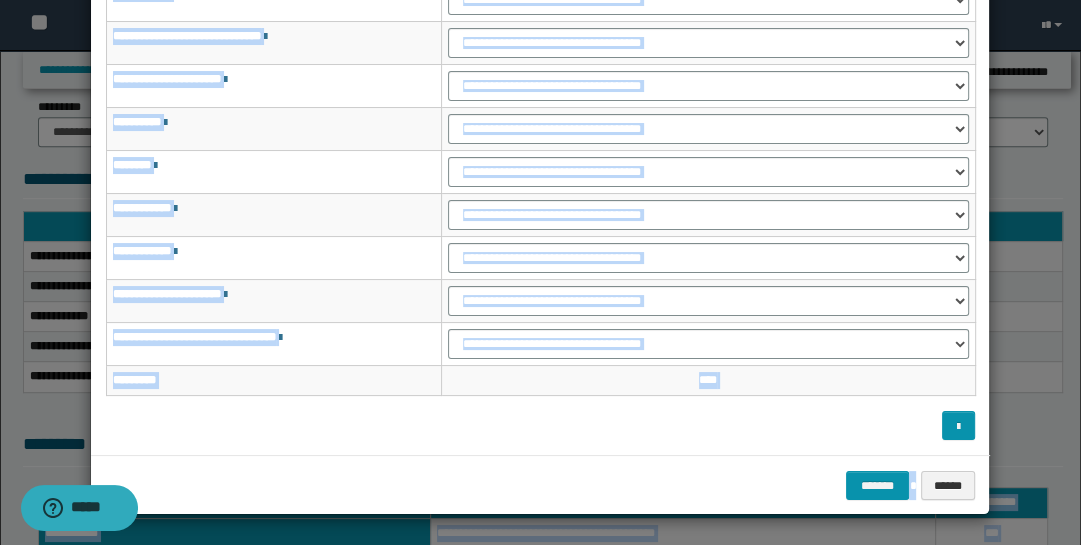click on "******" at bounding box center (948, 485) 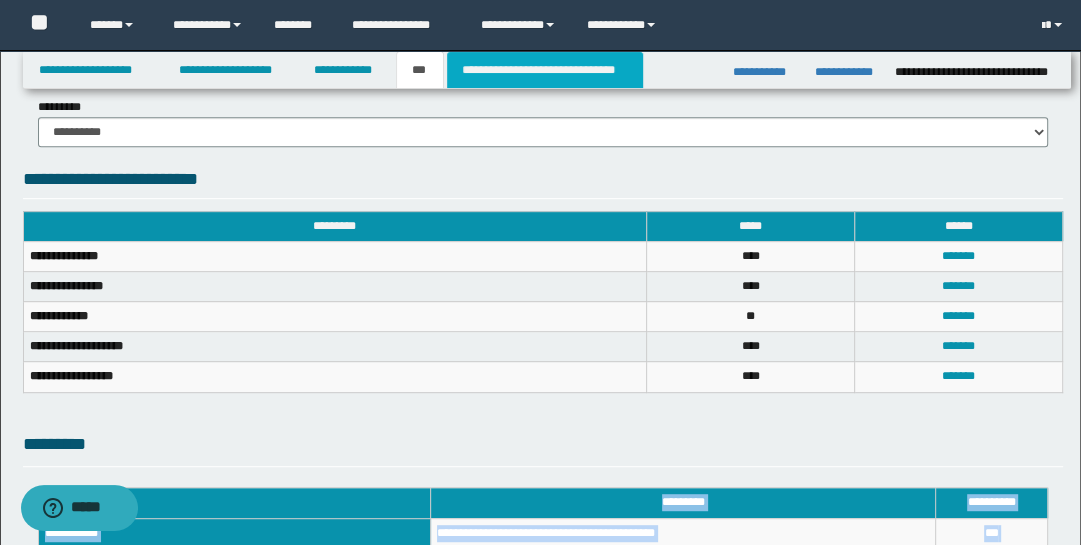 click on "**********" at bounding box center [545, 70] 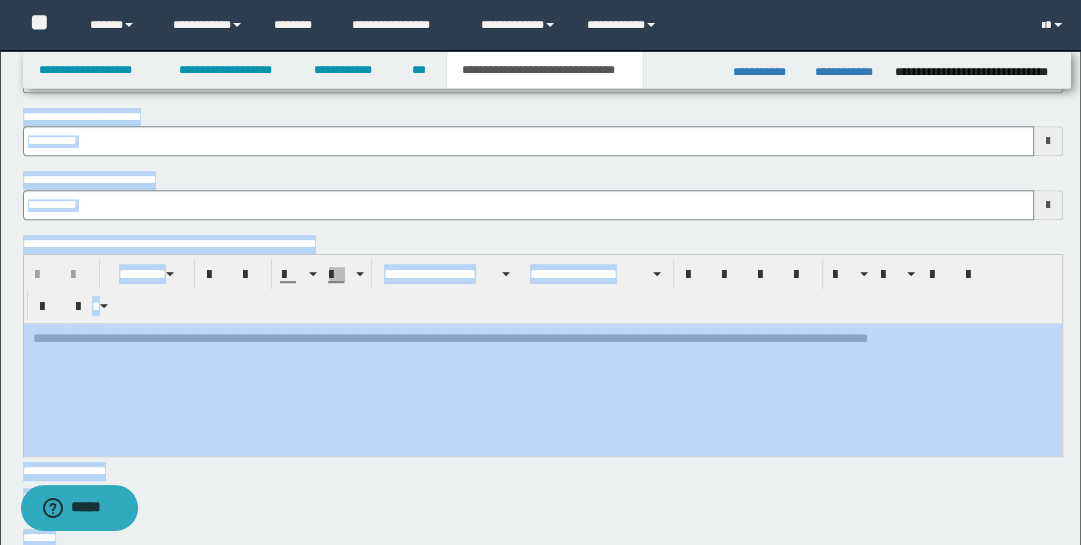 click on "**********" at bounding box center (543, 488) 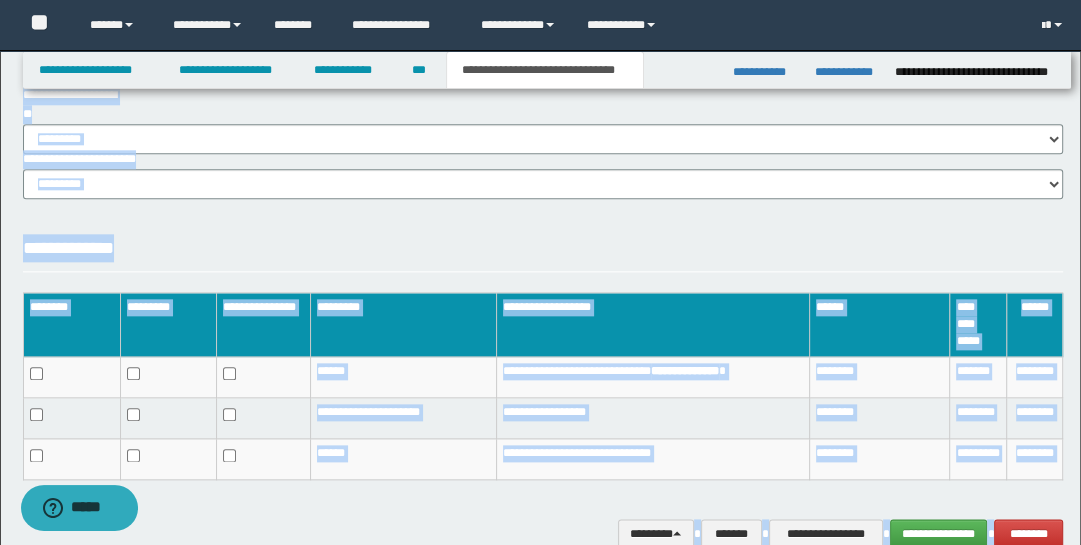 scroll, scrollTop: 1609, scrollLeft: 0, axis: vertical 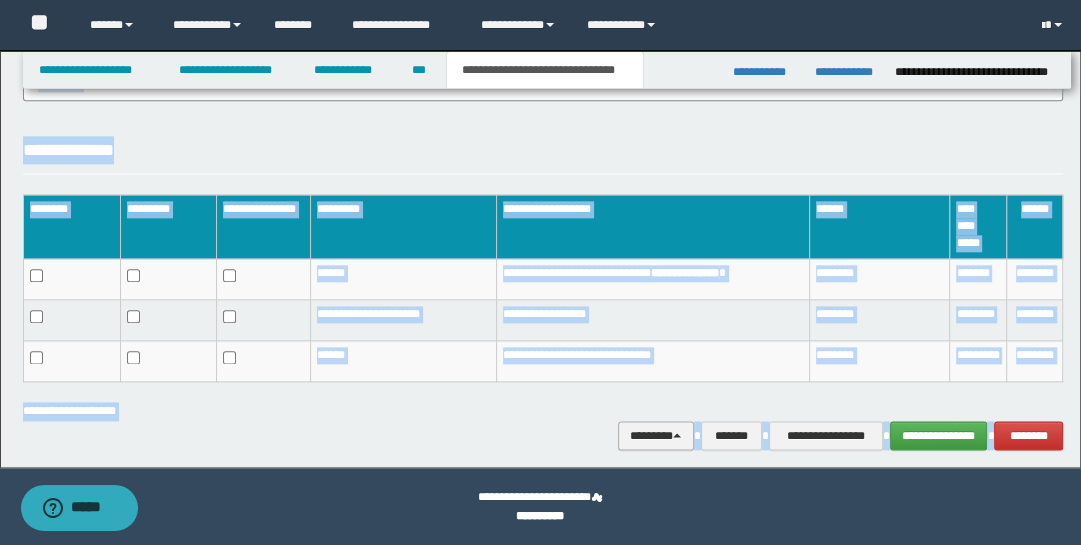 click on "********" at bounding box center [656, 435] 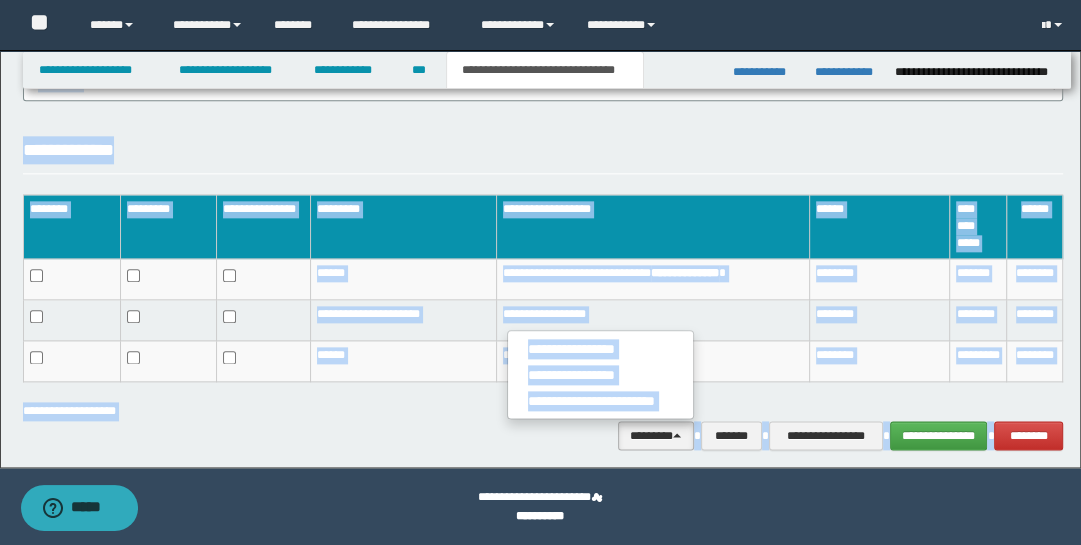 click on "**********" at bounding box center [543, 155] 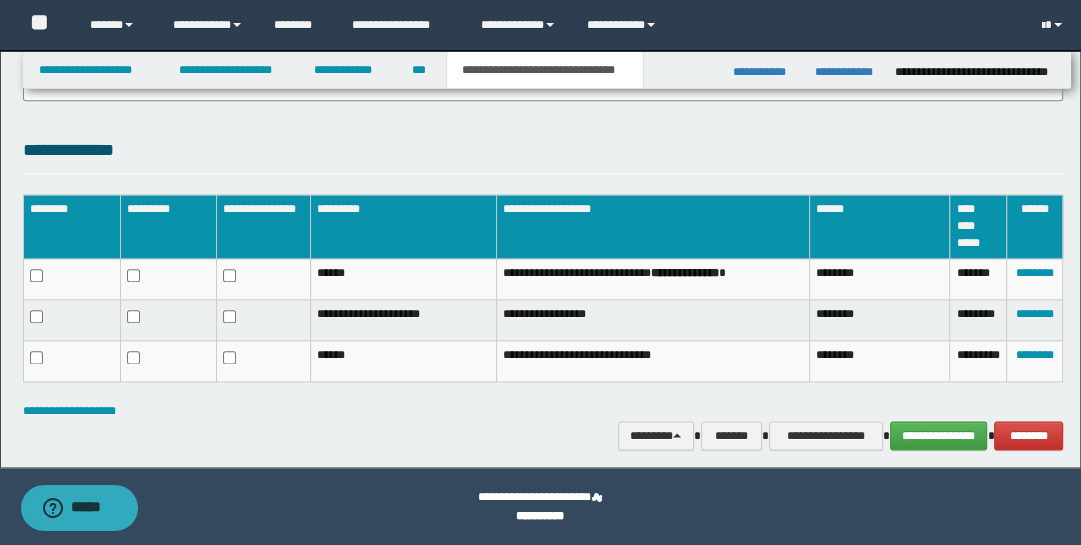 click on "**********" at bounding box center (540, 516) 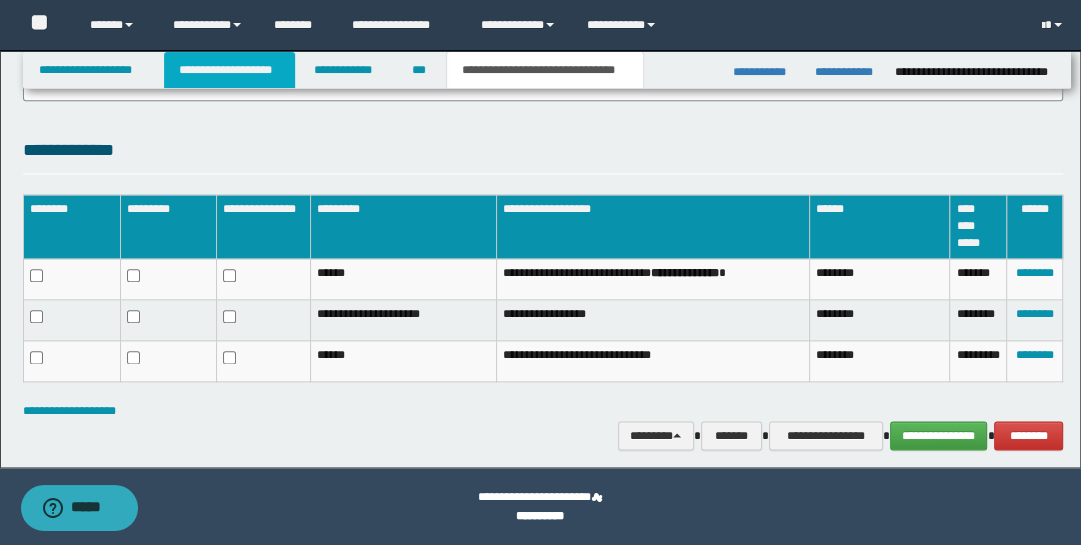 click on "**********" at bounding box center [229, 70] 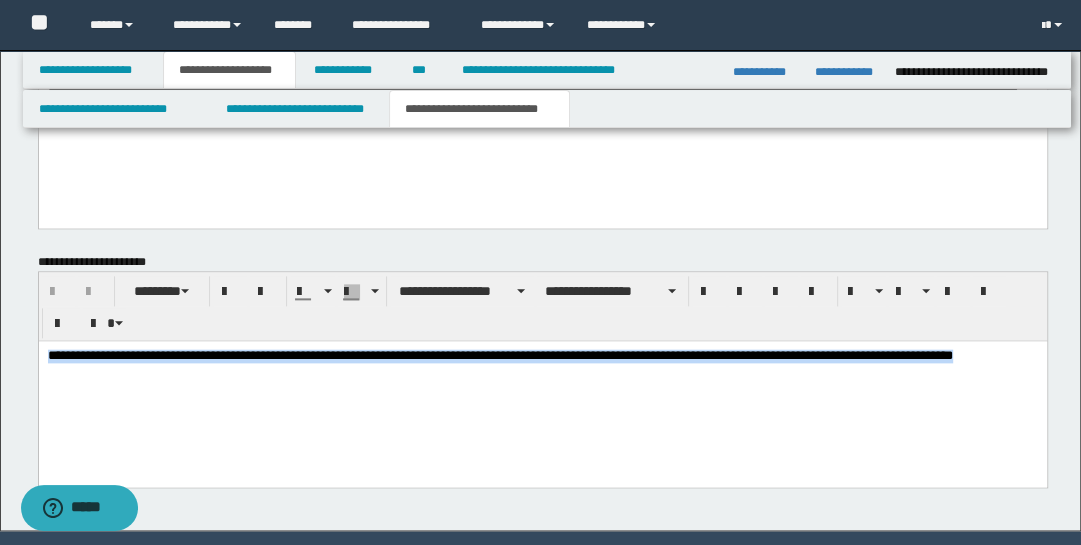 drag, startPoint x: 45, startPoint y: 353, endPoint x: 323, endPoint y: 368, distance: 278.4044 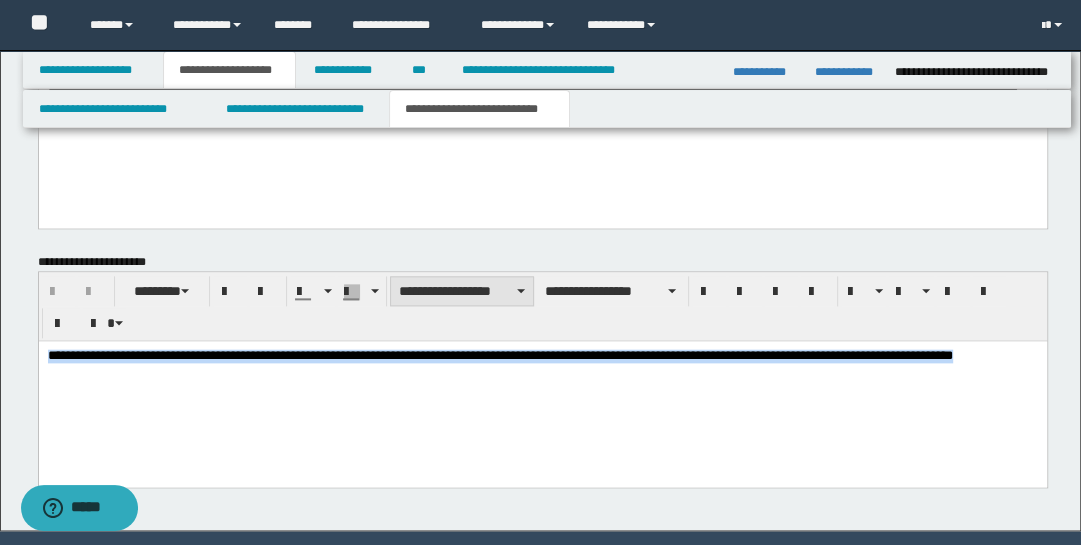 click on "**********" at bounding box center [462, 291] 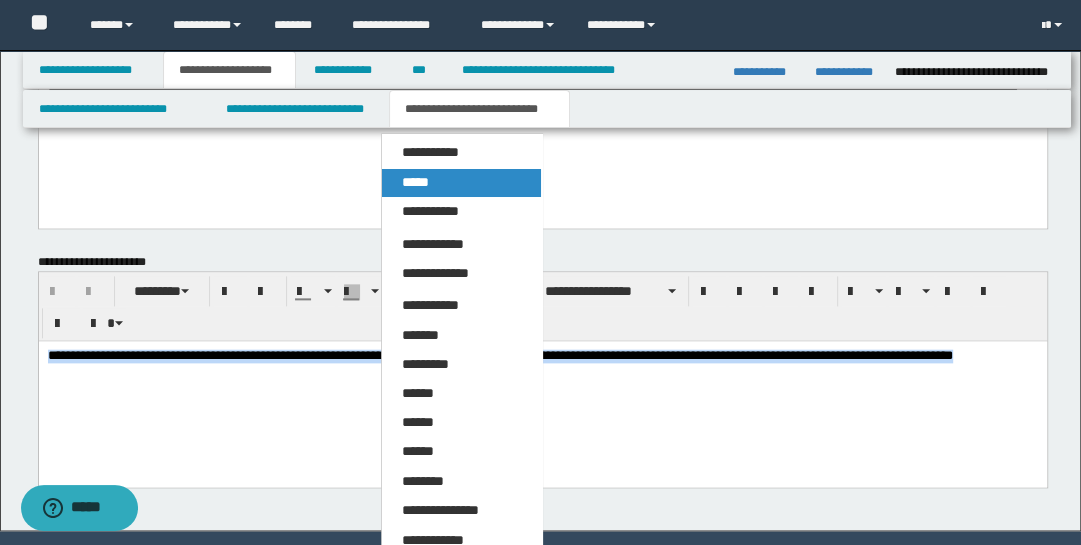 click on "*****" at bounding box center (461, 183) 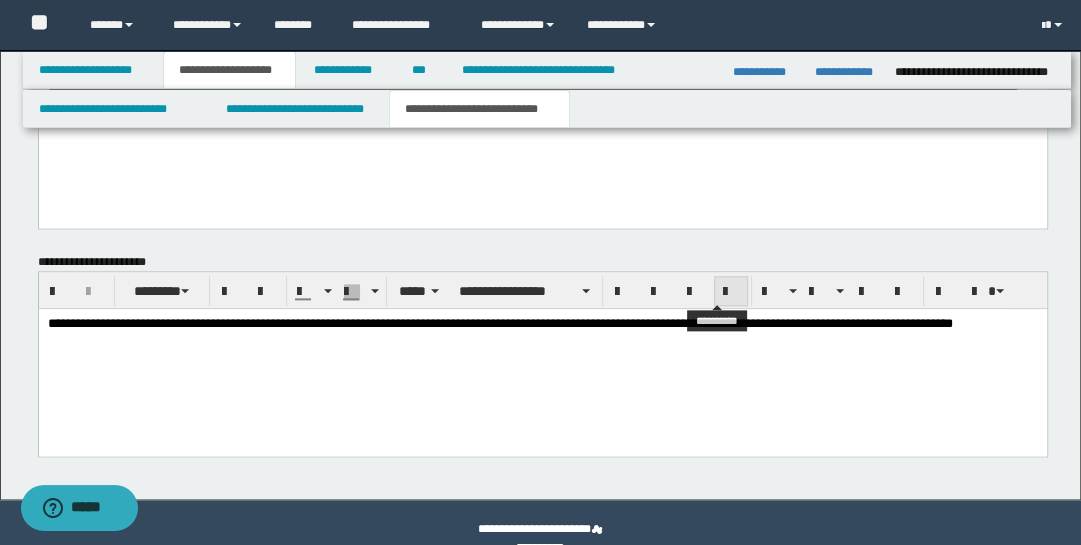 click at bounding box center [731, 292] 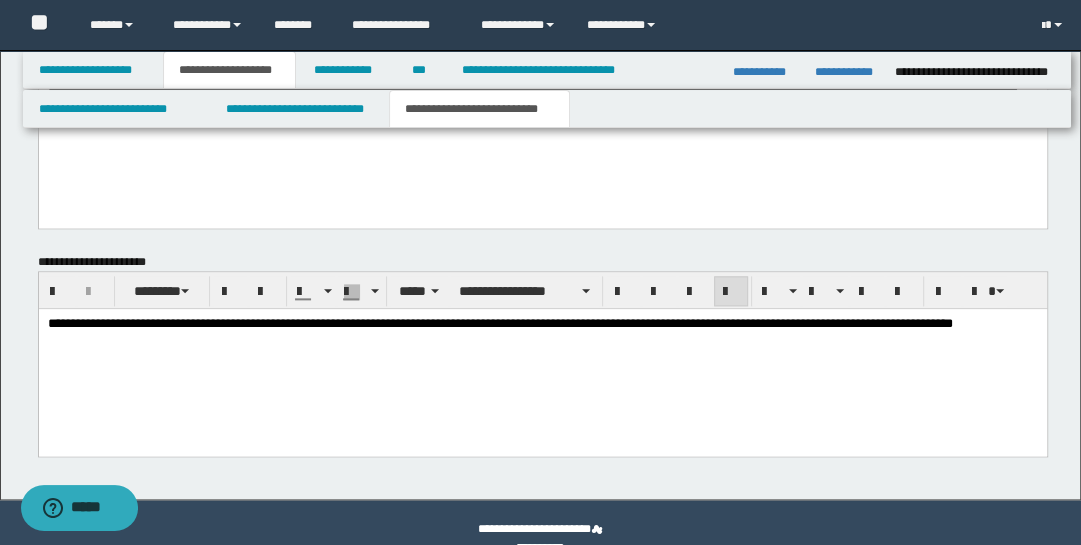 click on "**********" at bounding box center (542, 349) 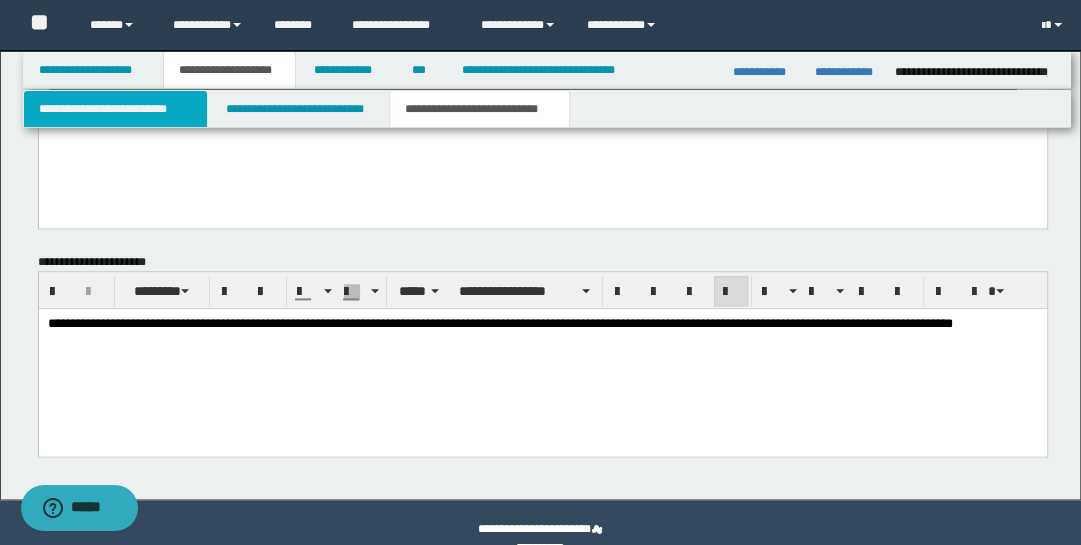 click on "**********" at bounding box center [115, 109] 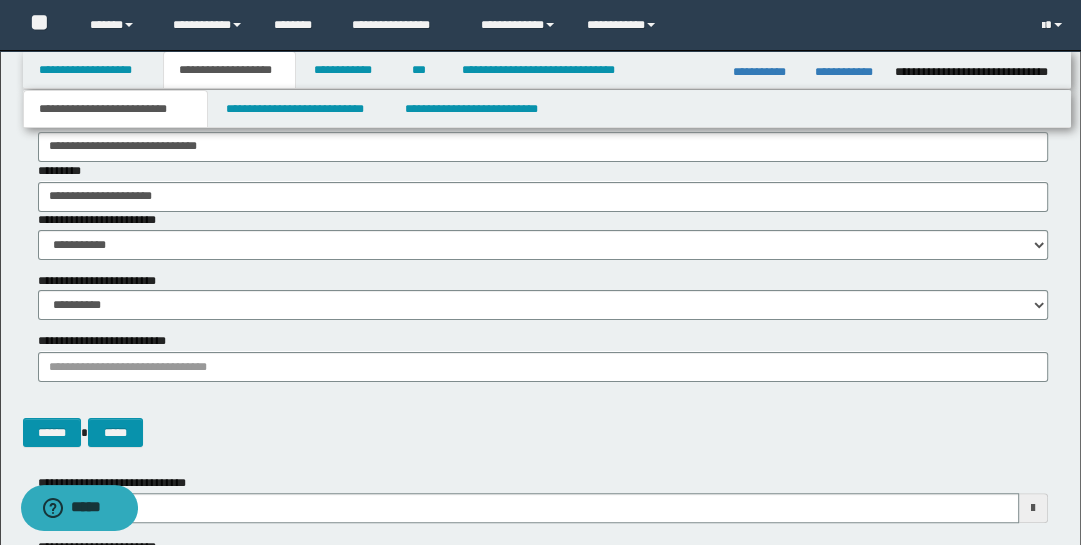scroll, scrollTop: 186, scrollLeft: 0, axis: vertical 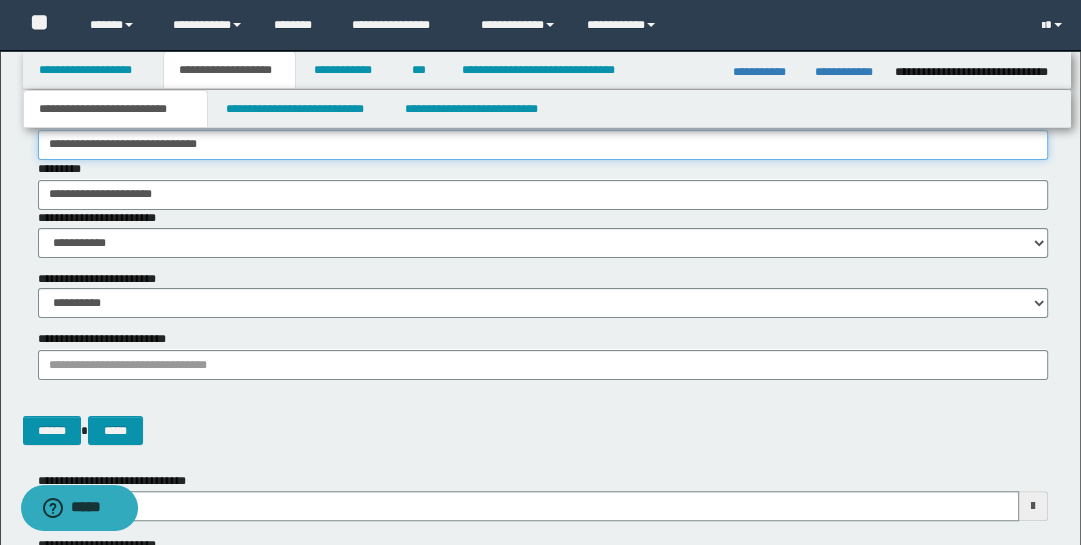 click on "**********" at bounding box center (543, 145) 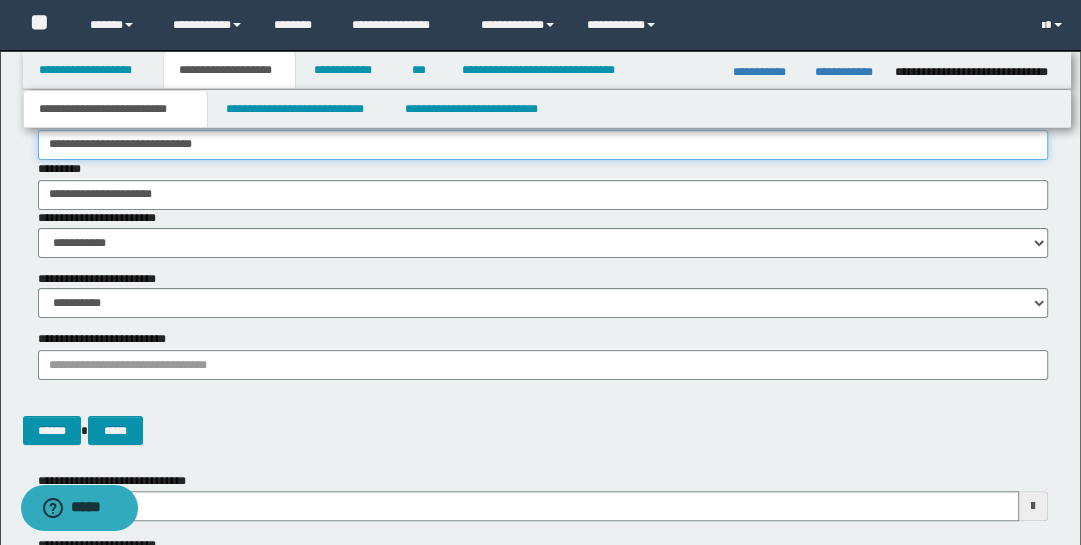 type on "**********" 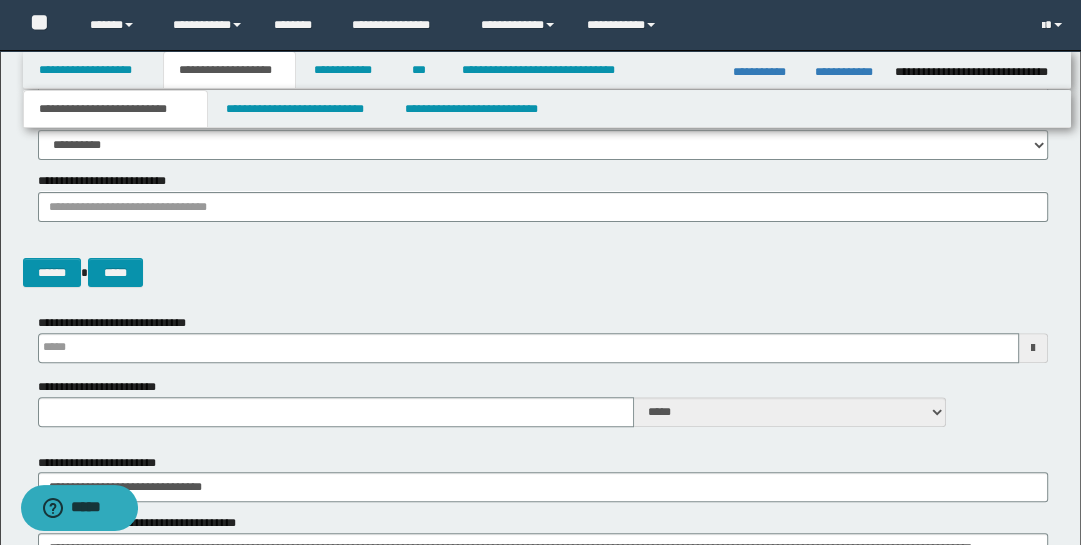 type 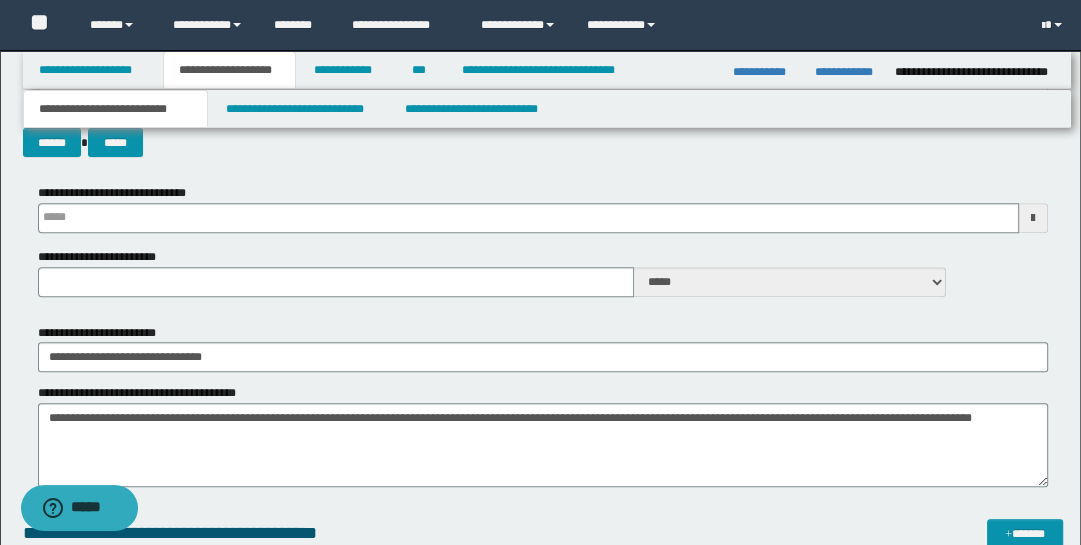 scroll, scrollTop: 483, scrollLeft: 0, axis: vertical 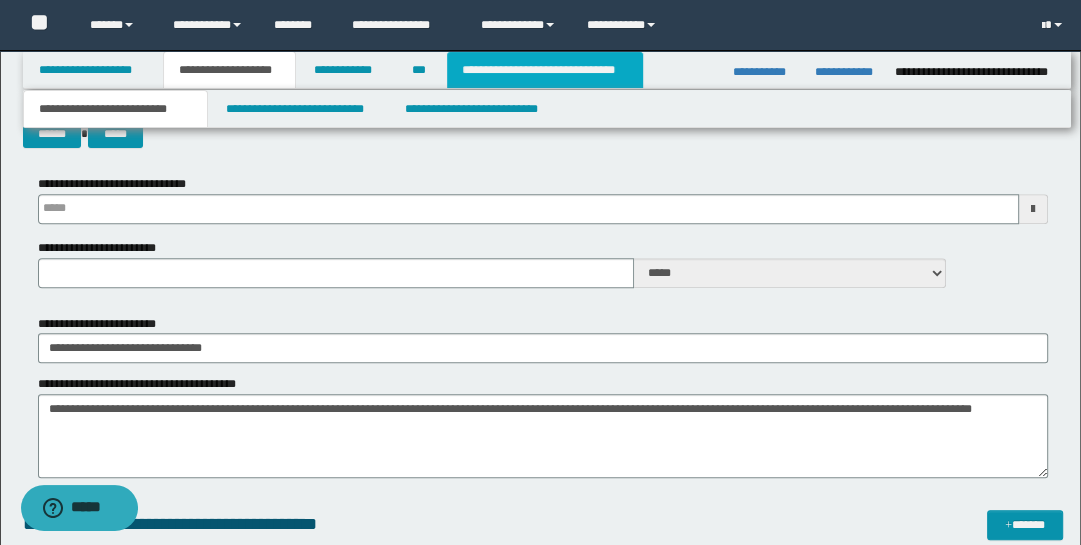 type on "**********" 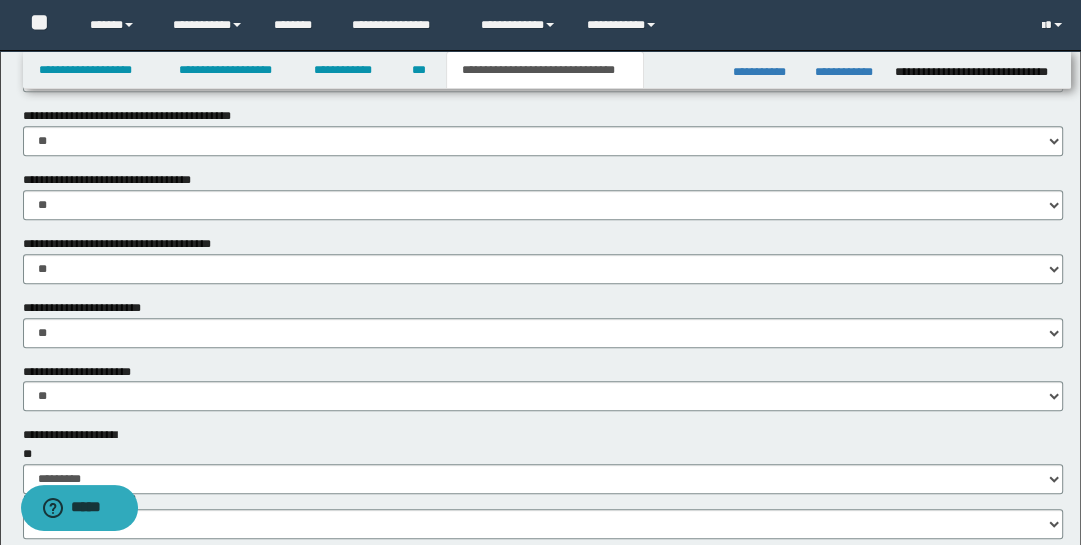 scroll, scrollTop: 1181, scrollLeft: 0, axis: vertical 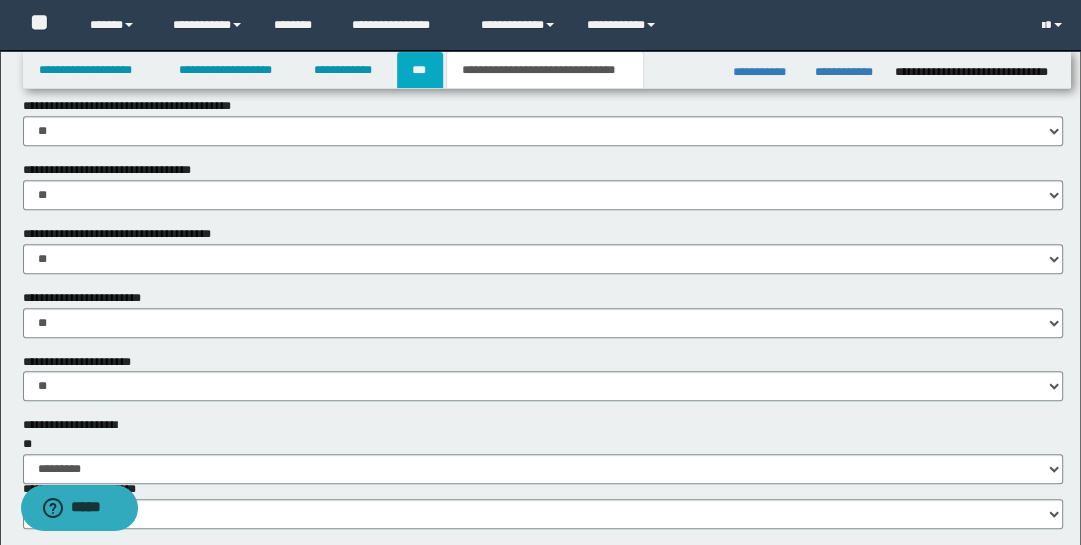 click on "***" at bounding box center [420, 70] 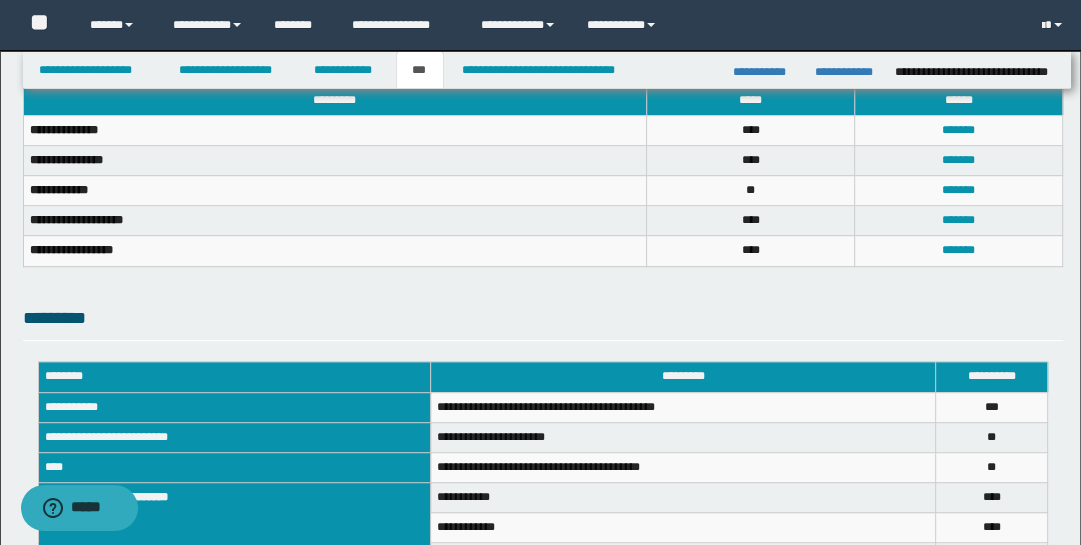 scroll, scrollTop: 743, scrollLeft: 0, axis: vertical 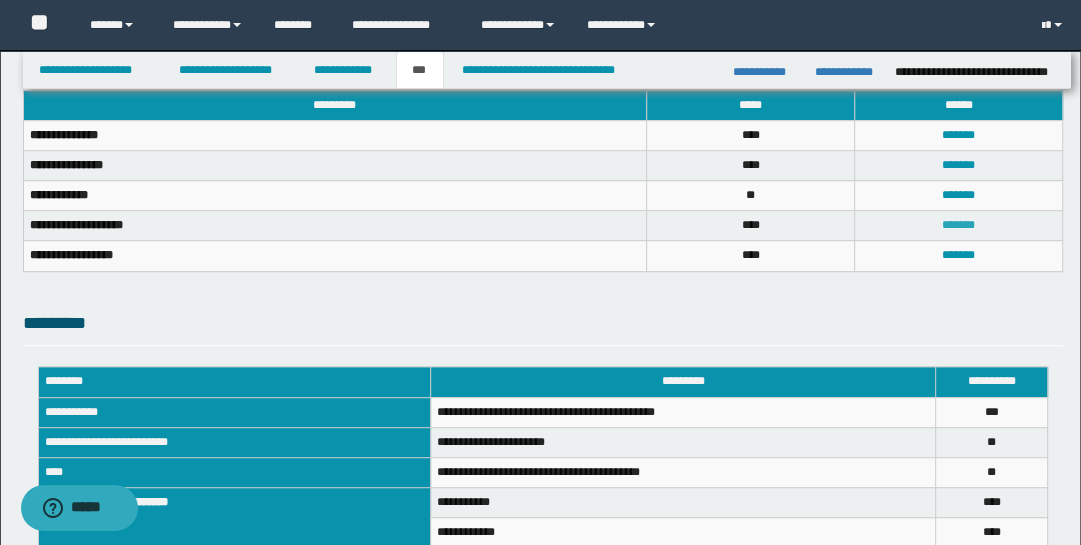 click on "*******" at bounding box center [958, 225] 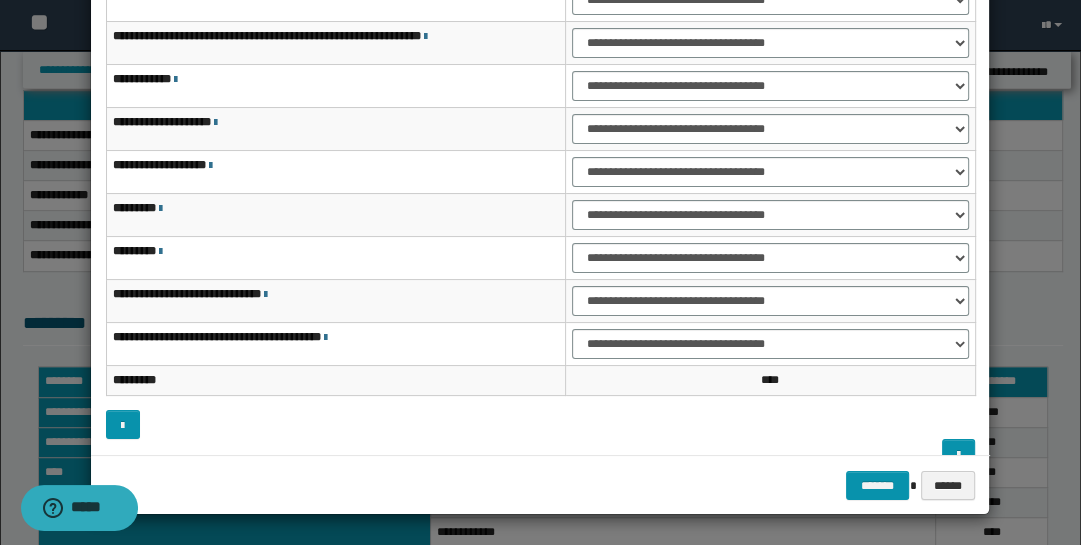 scroll, scrollTop: 0, scrollLeft: 0, axis: both 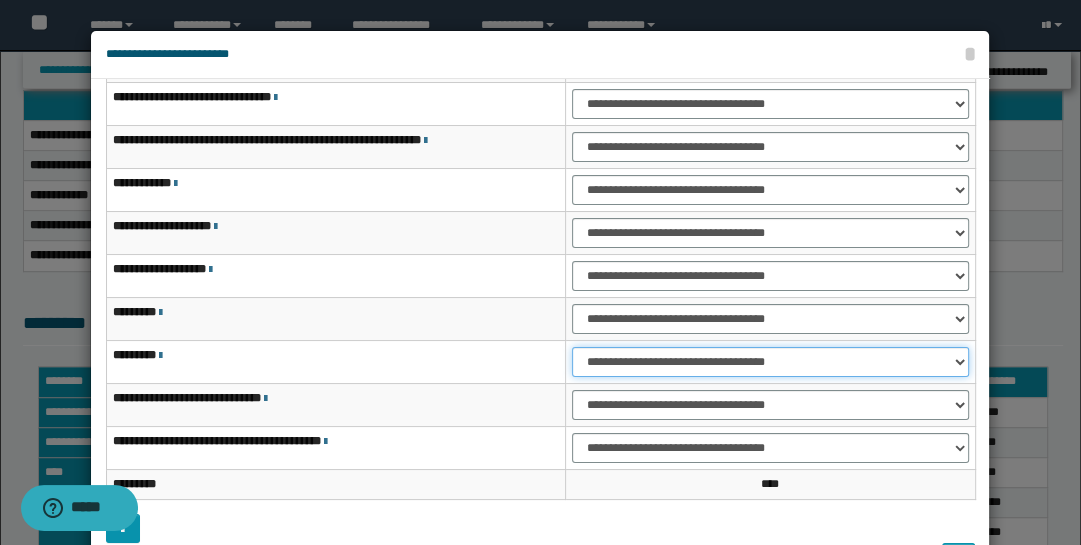 click on "**********" at bounding box center (771, 362) 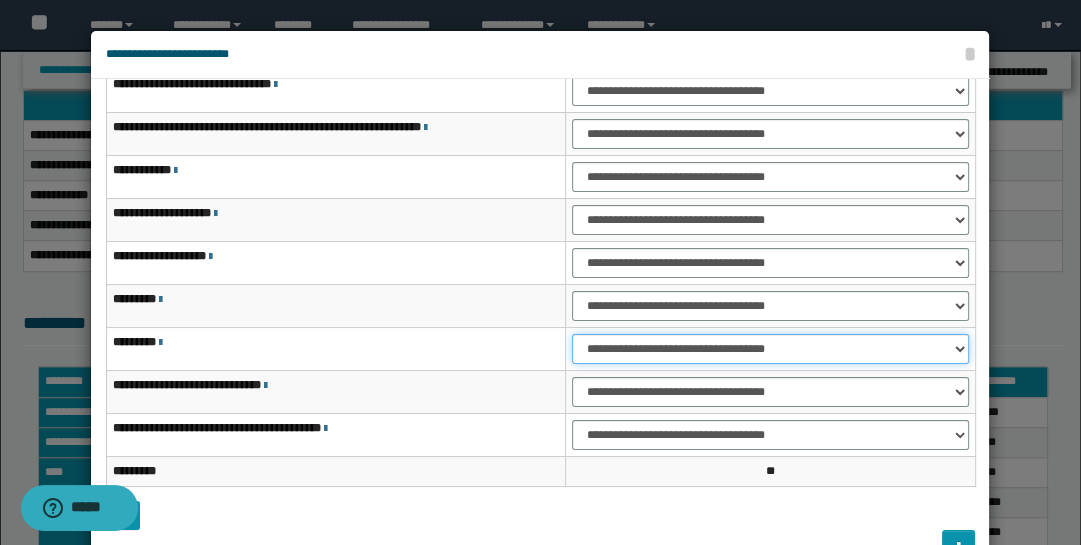 scroll, scrollTop: 143, scrollLeft: 0, axis: vertical 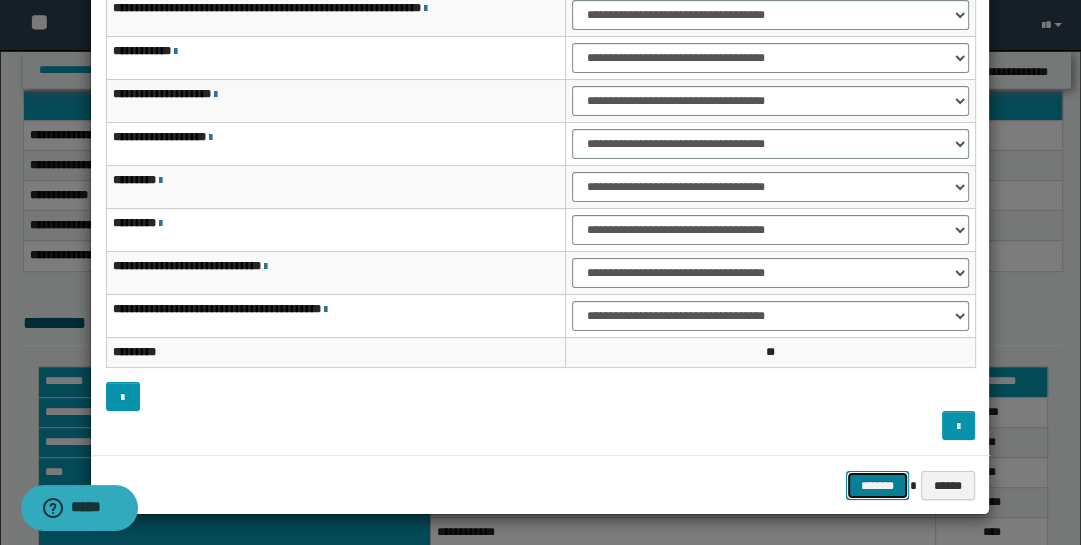 click on "*******" at bounding box center (878, 485) 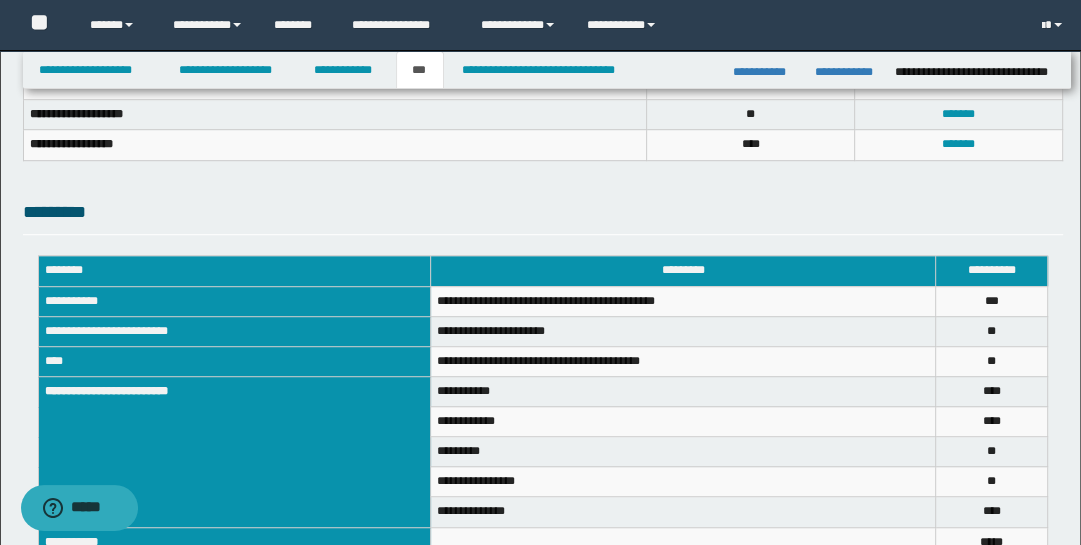 scroll, scrollTop: 657, scrollLeft: 0, axis: vertical 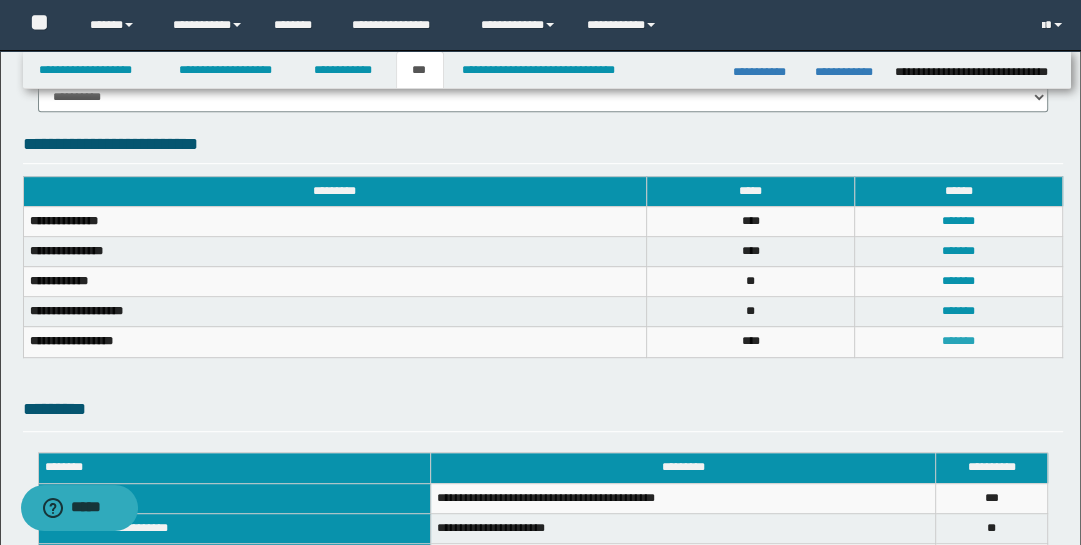click on "*******" at bounding box center (958, 341) 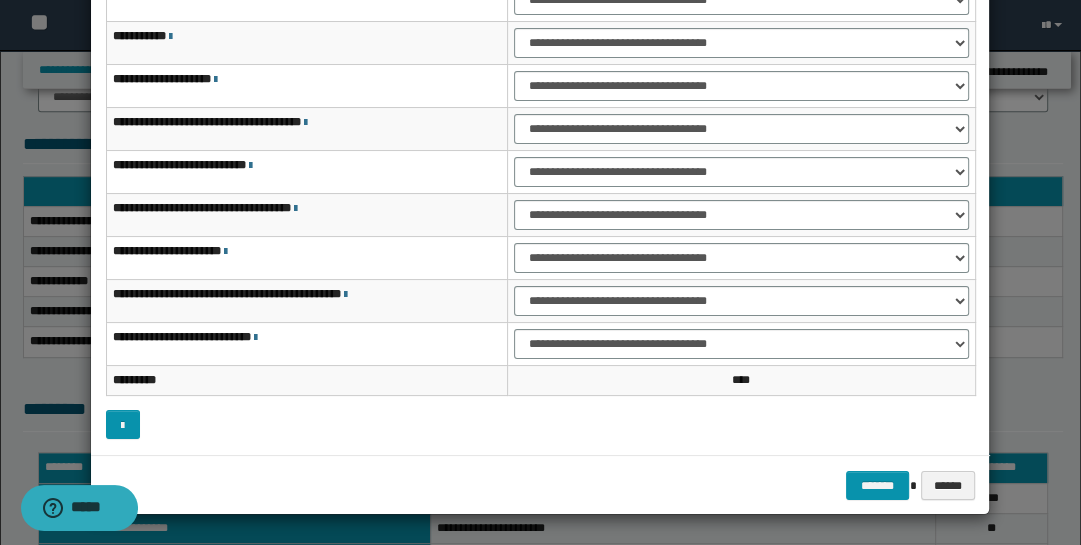 scroll, scrollTop: 0, scrollLeft: 0, axis: both 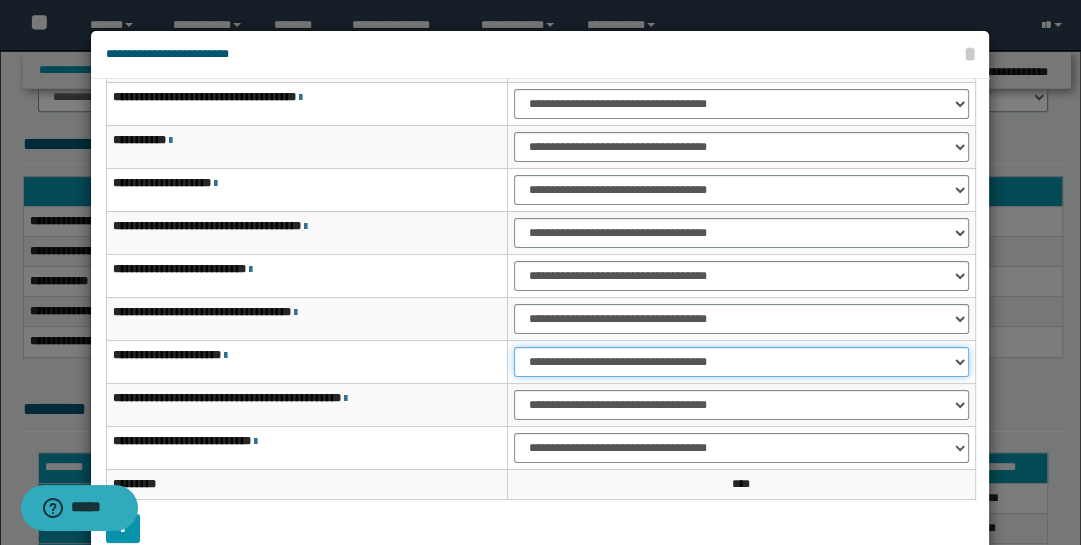 click on "**********" at bounding box center (741, 362) 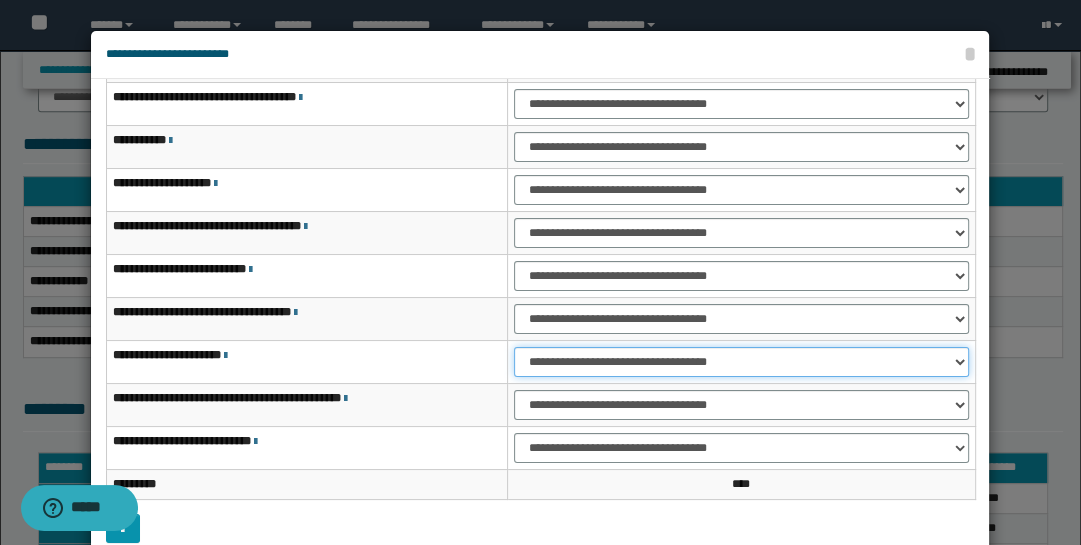 select on "***" 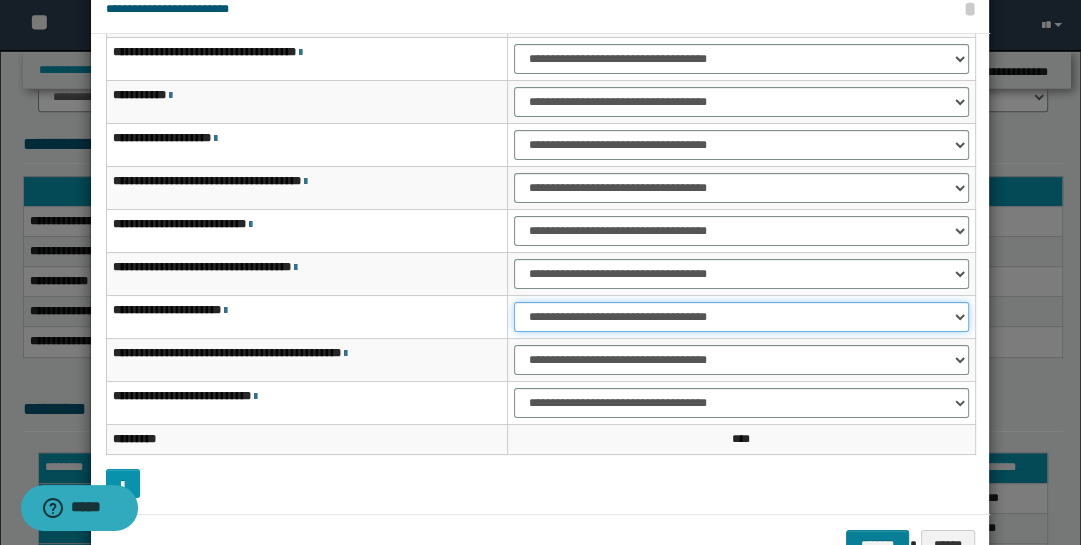scroll, scrollTop: 104, scrollLeft: 0, axis: vertical 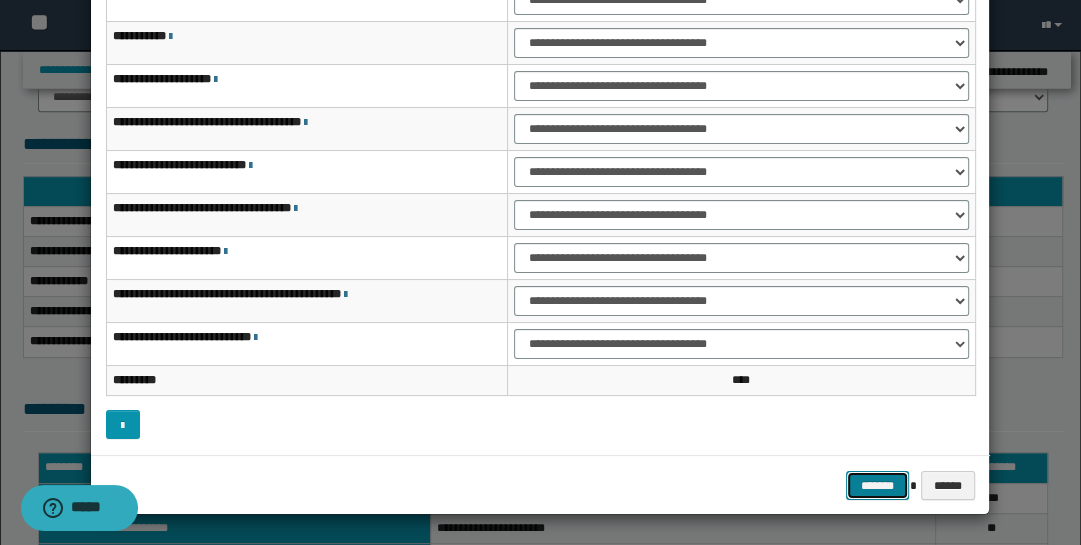 click on "*******" at bounding box center (878, 485) 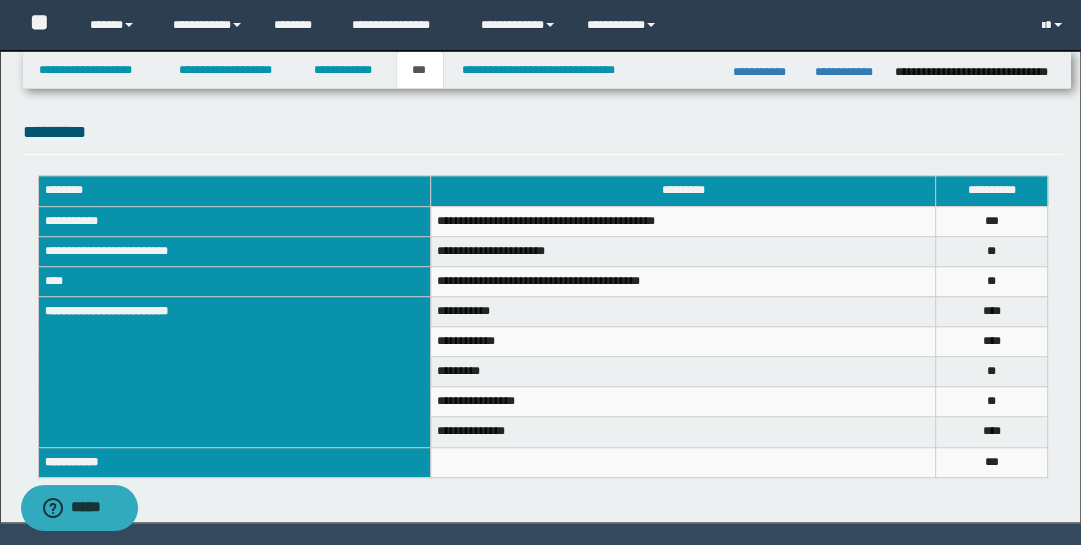 scroll, scrollTop: 989, scrollLeft: 0, axis: vertical 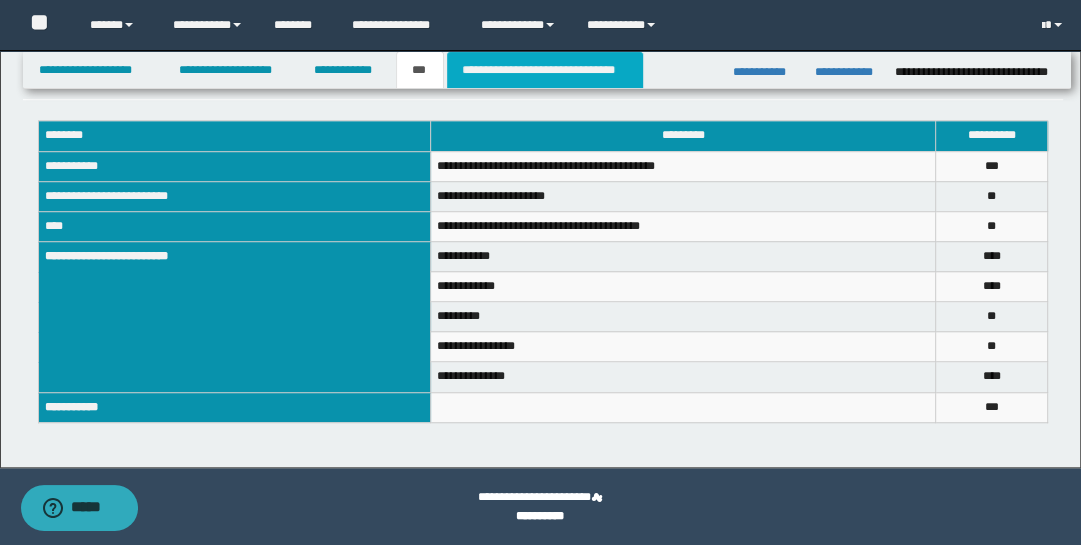 click on "**********" at bounding box center (545, 70) 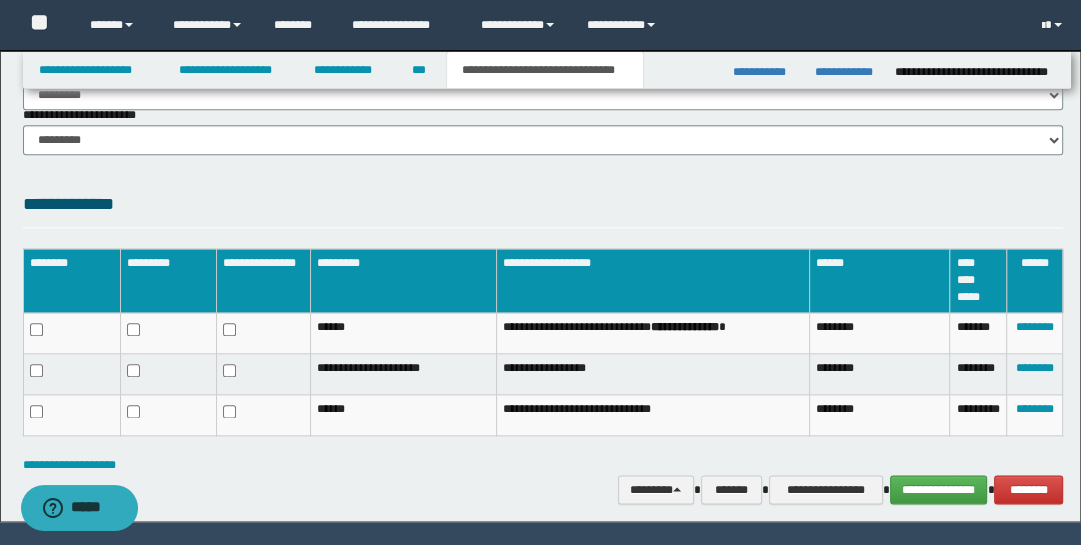 scroll, scrollTop: 1609, scrollLeft: 0, axis: vertical 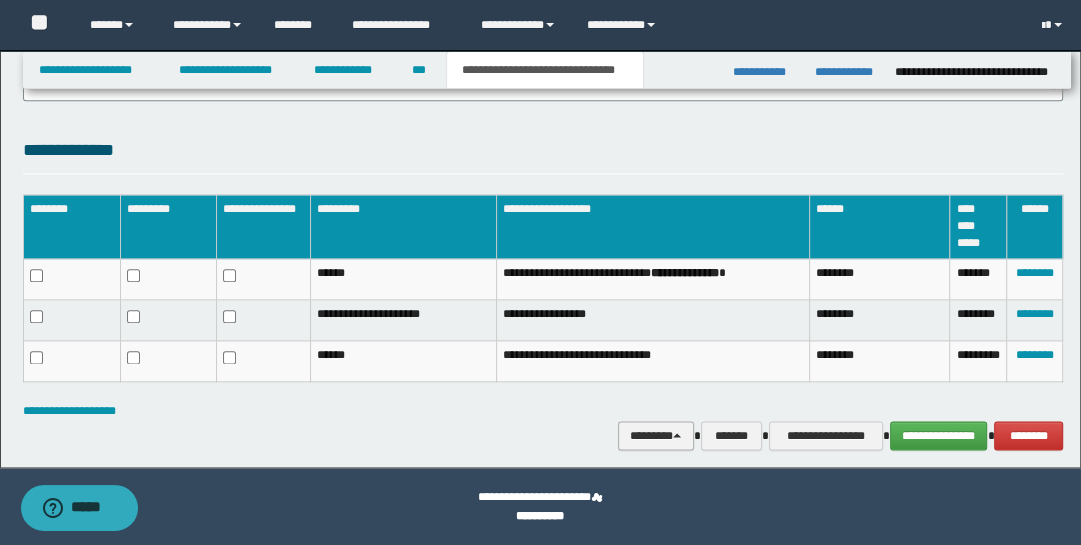 click on "********" at bounding box center (656, 435) 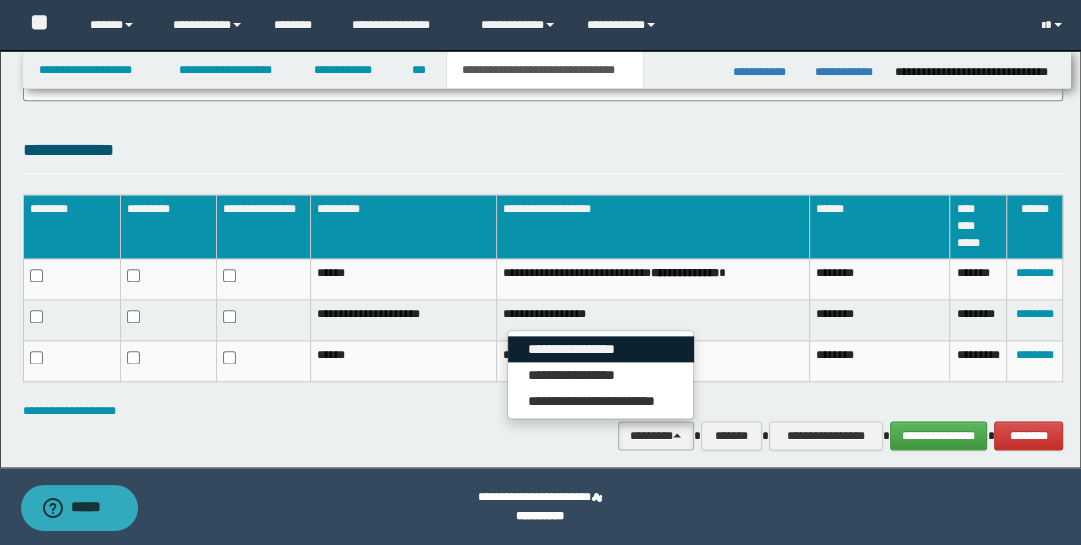 click on "**********" at bounding box center [601, 349] 